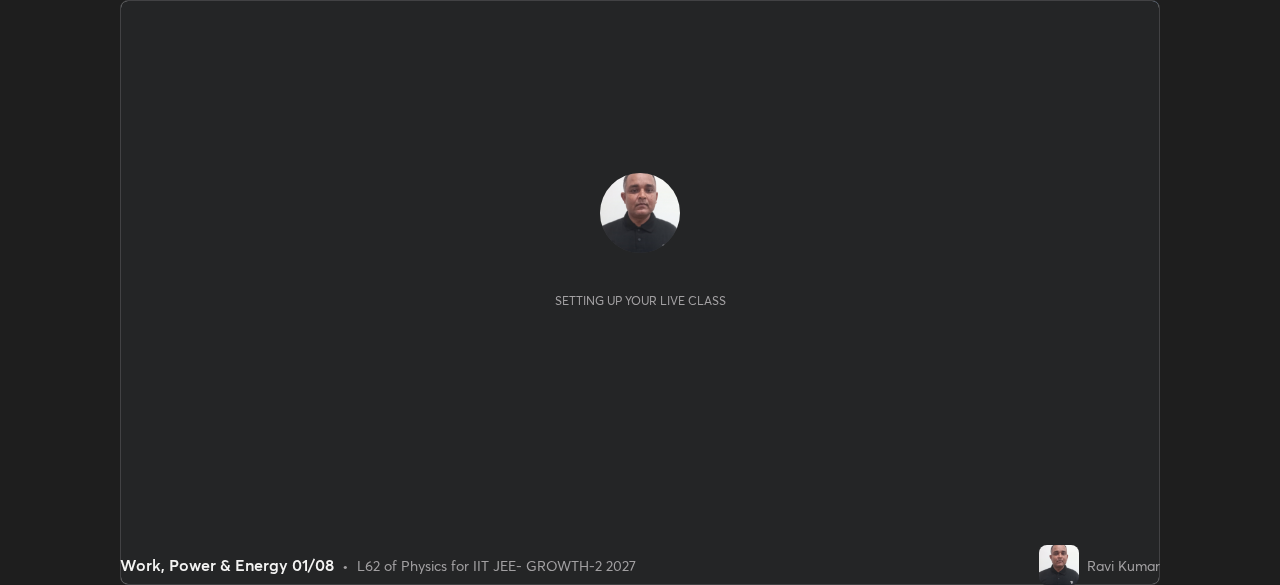 scroll, scrollTop: 0, scrollLeft: 0, axis: both 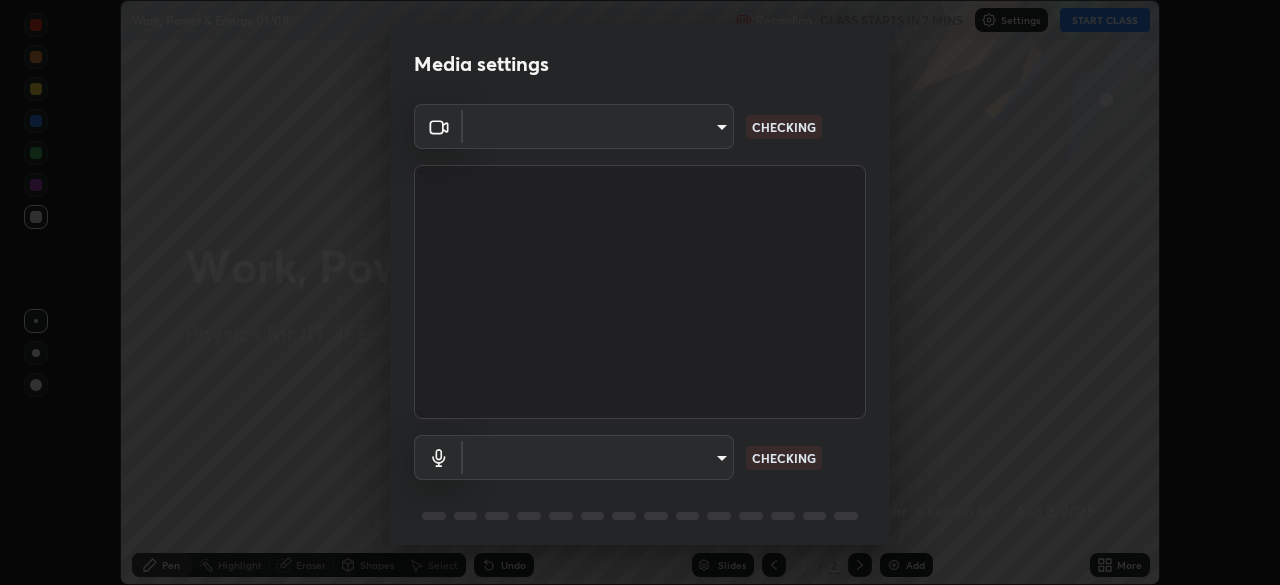type on "8af73e8d16ef8e3bb7c62716022b9fe157133e9521606ce818031bd72dda2f9e" 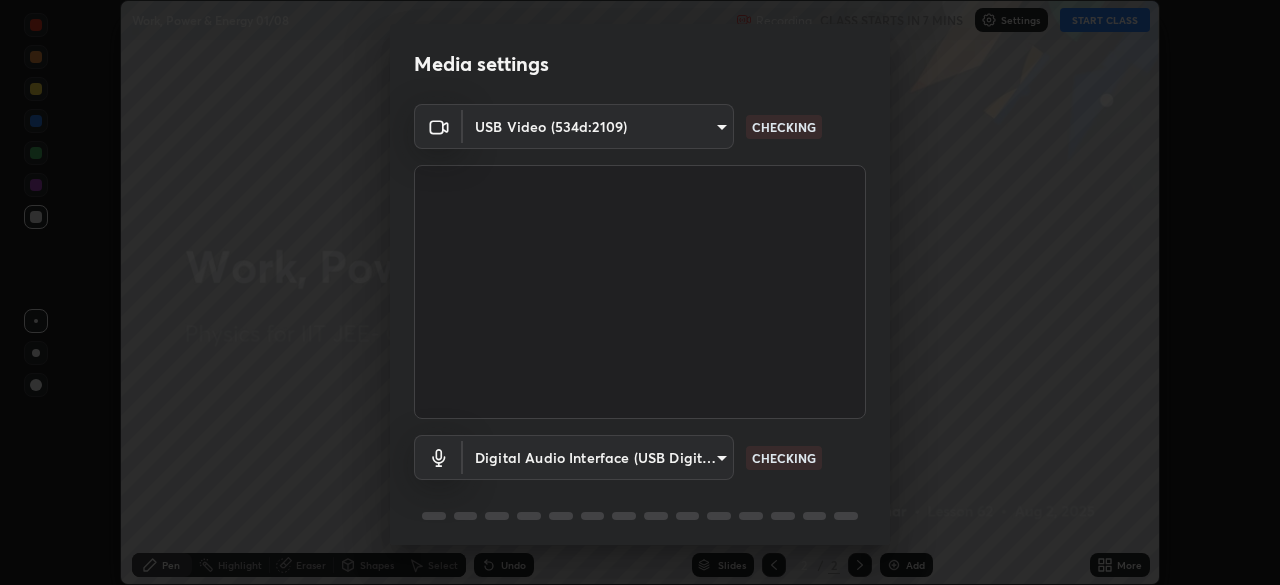 click on "Erase all Work, Power & Energy 01/08 Recording CLASS STARTS IN 7 MINS Settings START CLASS Setting up your live class Work, Power & Energy 01/08 • L62 of Physics for IIT JEE- GROWTH-2 2027 [PERSON] Pen Highlight Eraser Shapes Select Undo Slides 2 / 2 Add More No doubts shared Encourage your learners to ask a doubt for better clarity Report an issue Reason for reporting Buffering Chat not working Audio - Video sync issue Educator video quality low ​ Attach an image Report Media settings USB Video ([VENDOR]:[PRODUCT]) [HASH] CHECKING Digital Audio Interface (USB Digital Audio) [HASH] CHECKING 1 / 5 Next" at bounding box center (640, 292) 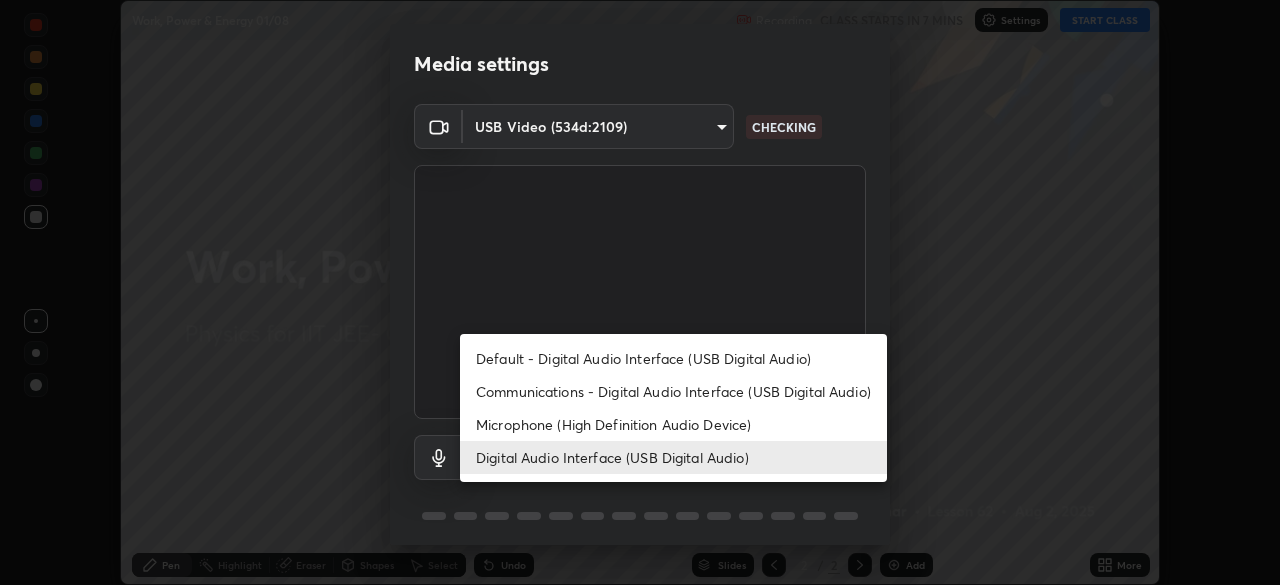 click on "Microphone (High Definition Audio Device)" at bounding box center (673, 424) 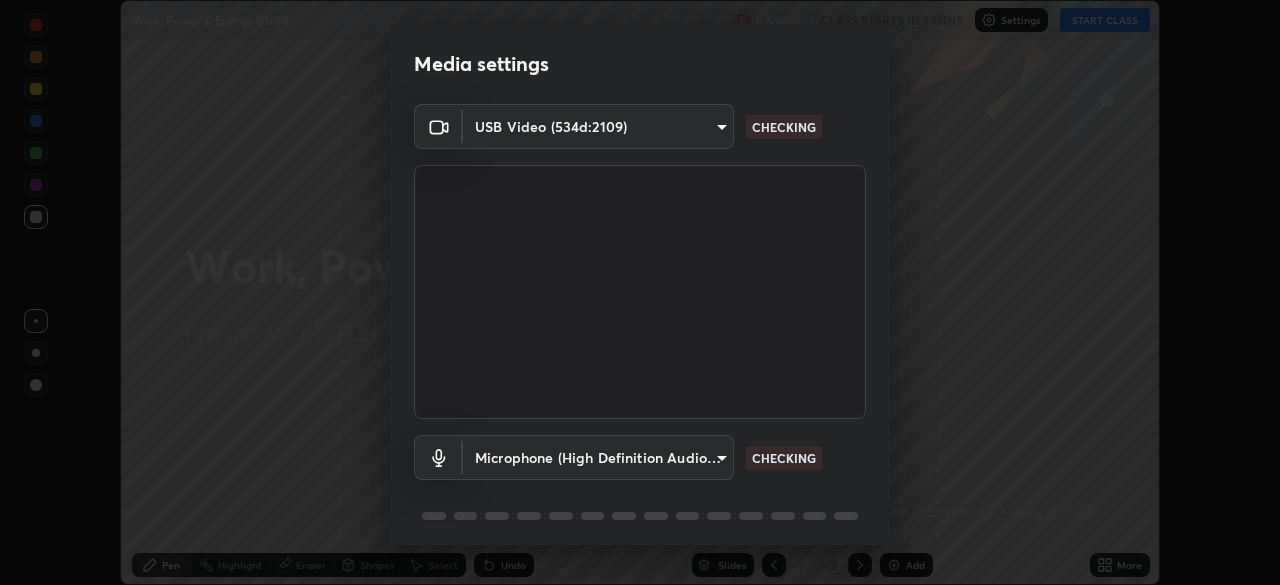 click on "Digital Audio Interface (USB Digital Audio)" at bounding box center [620, 457] 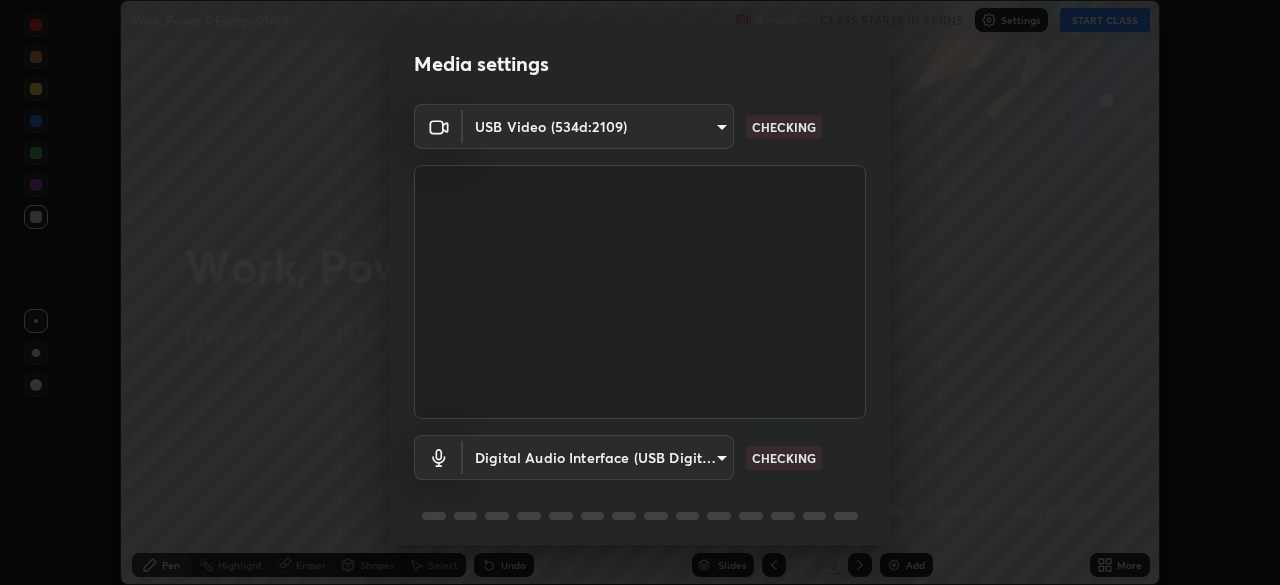 click on "Digital Audio Interface (USB Digital Audio) [HASH] CHECKING" at bounding box center [640, 485] 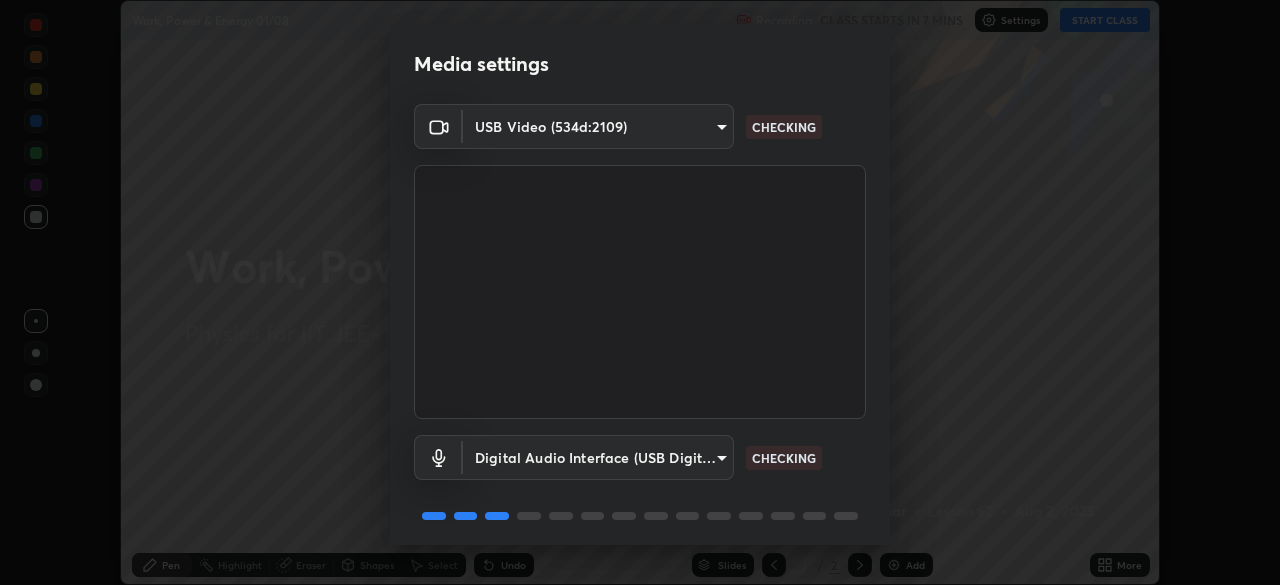 scroll, scrollTop: 71, scrollLeft: 0, axis: vertical 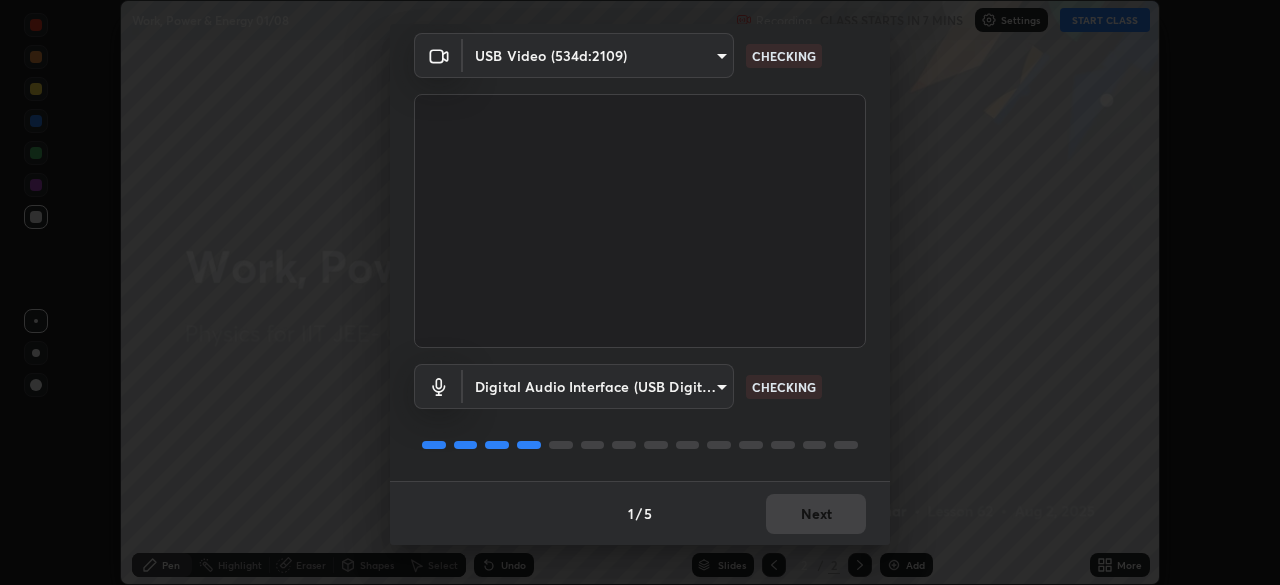 click on "1 / 5 Next" at bounding box center (640, 513) 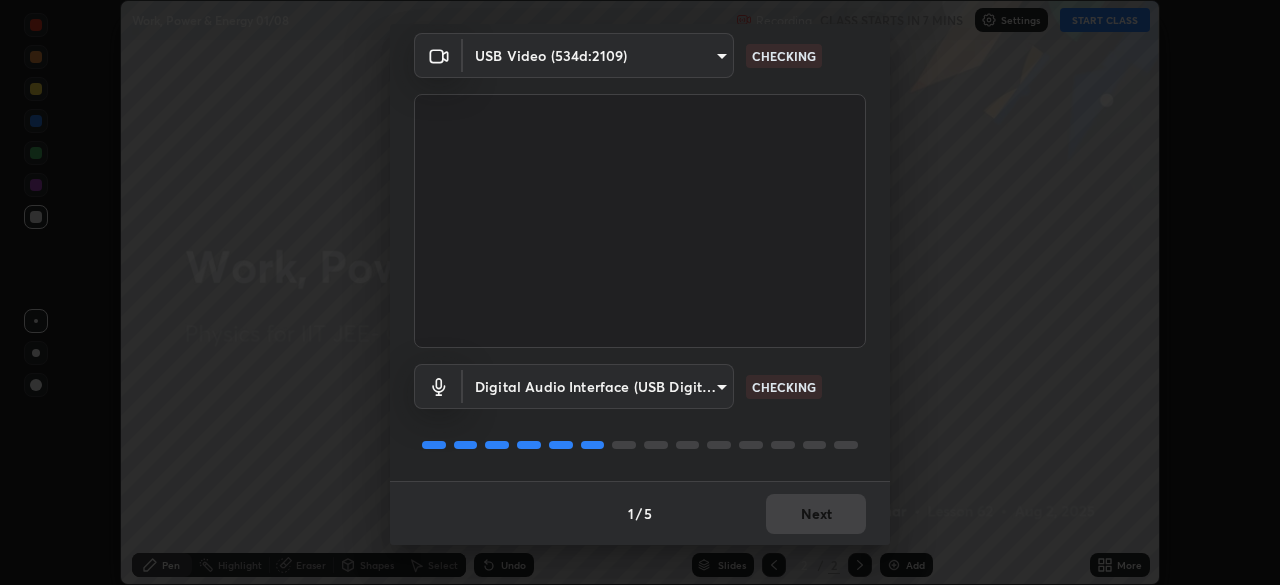 click on "1 / 5 Next" at bounding box center (640, 513) 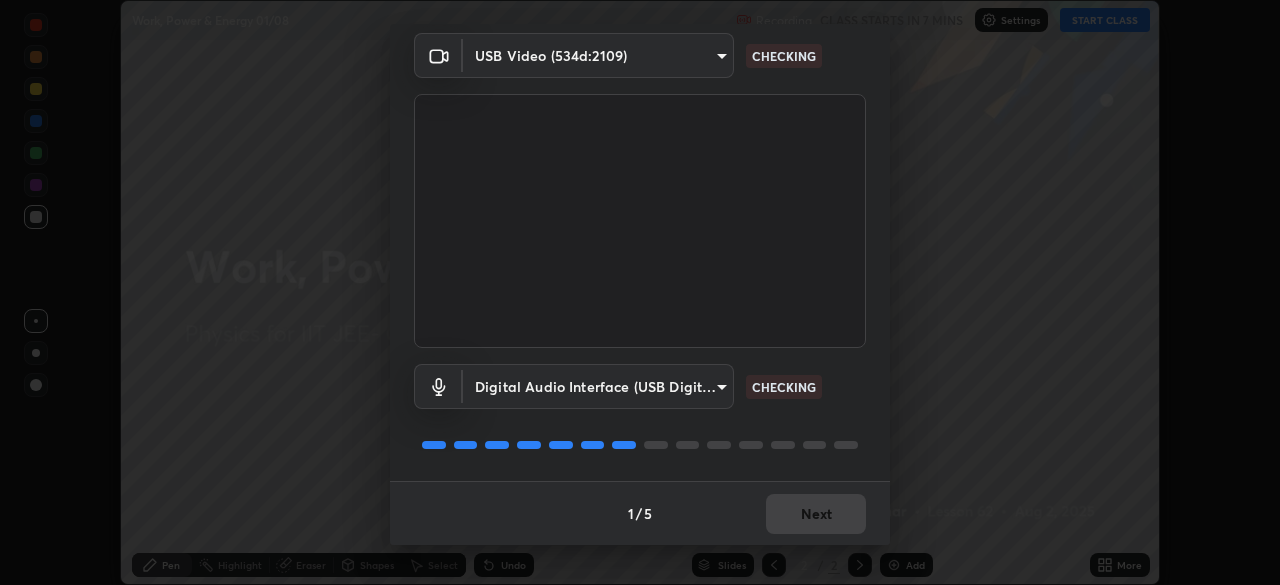 click on "1 / 5 Next" at bounding box center (640, 513) 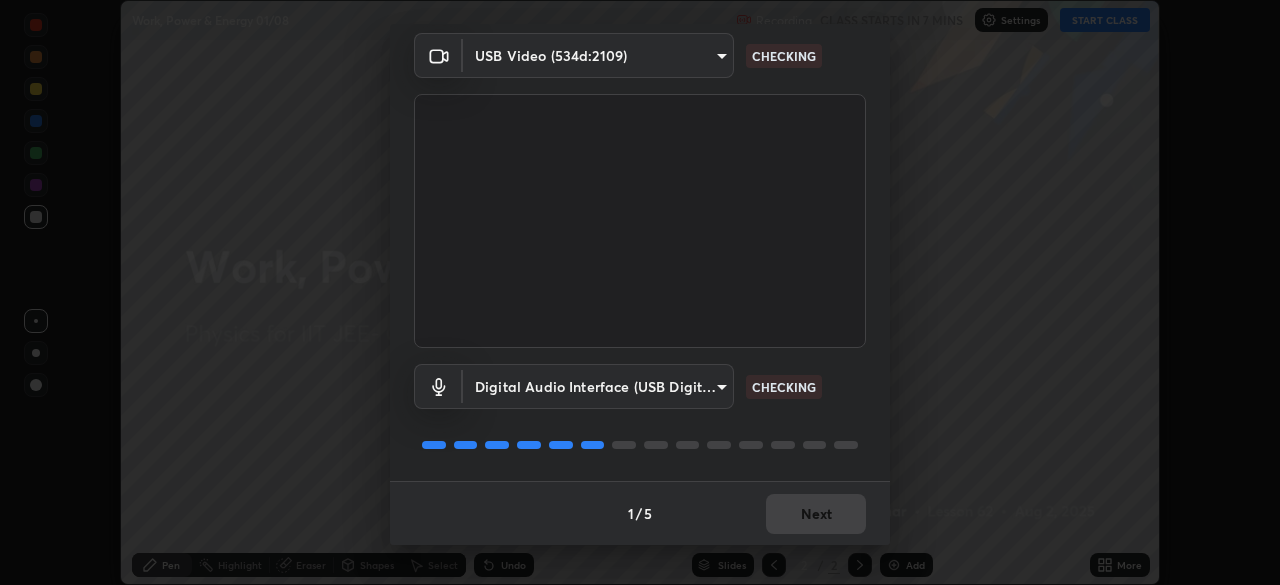click on "1 / 5 Next" at bounding box center (640, 513) 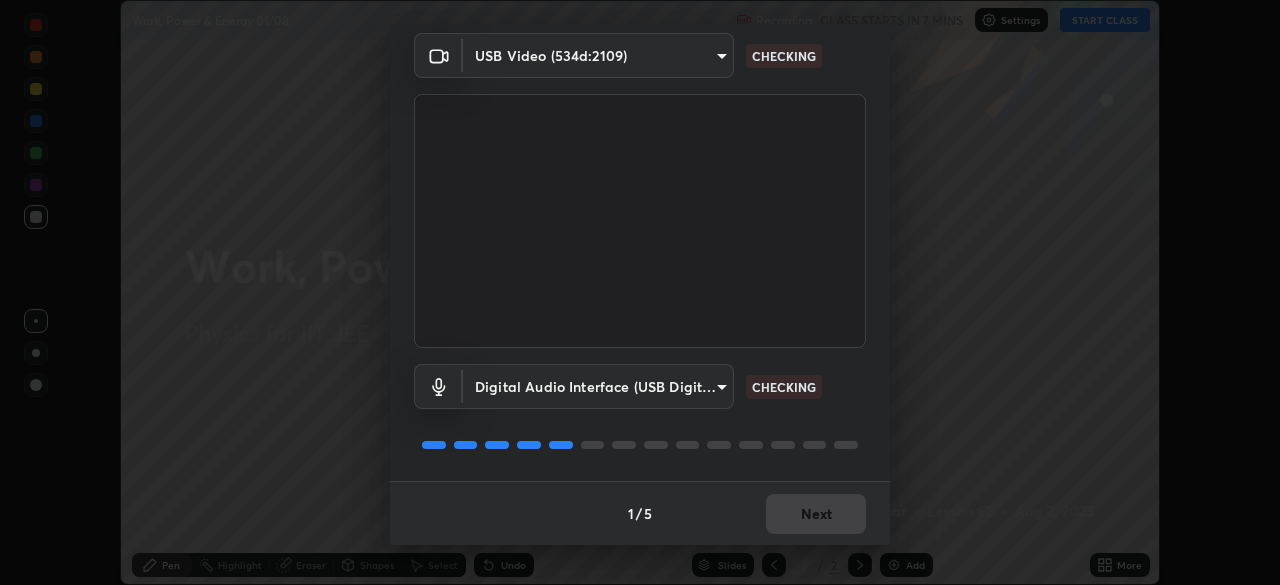 click on "1 / 5 Next" at bounding box center (640, 513) 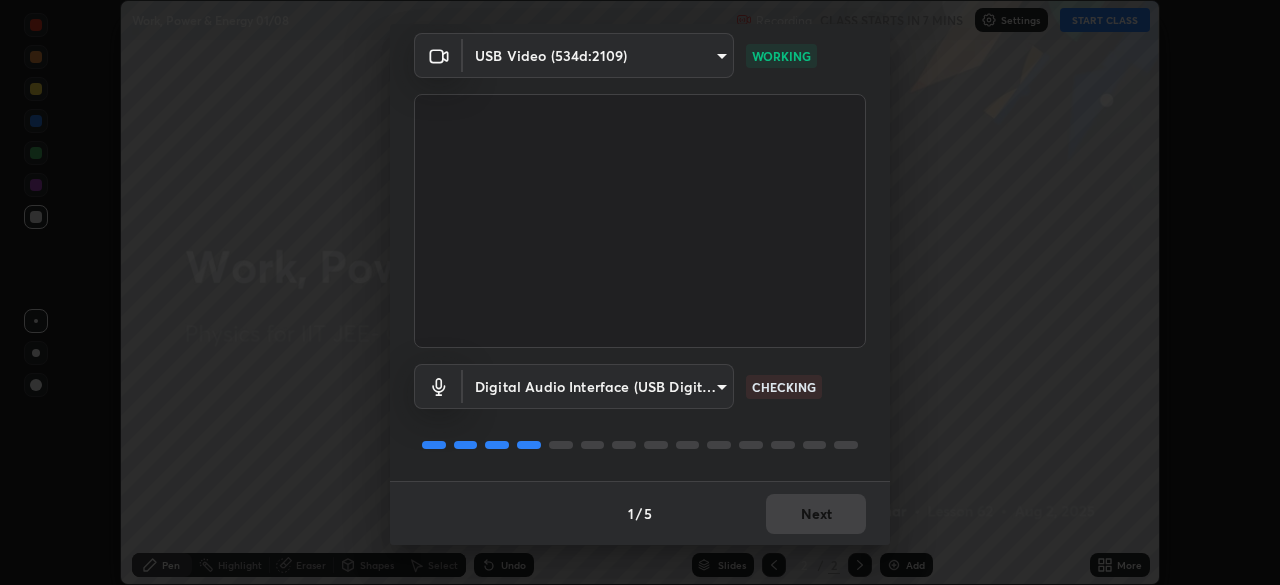 click on "Media settings USB Video ([VENDOR]:[PRODUCT]) [HASH] WORKING Digital Audio Interface (USB Digital Audio) [HASH] CHECKING 1 / 5 Next" at bounding box center (640, 292) 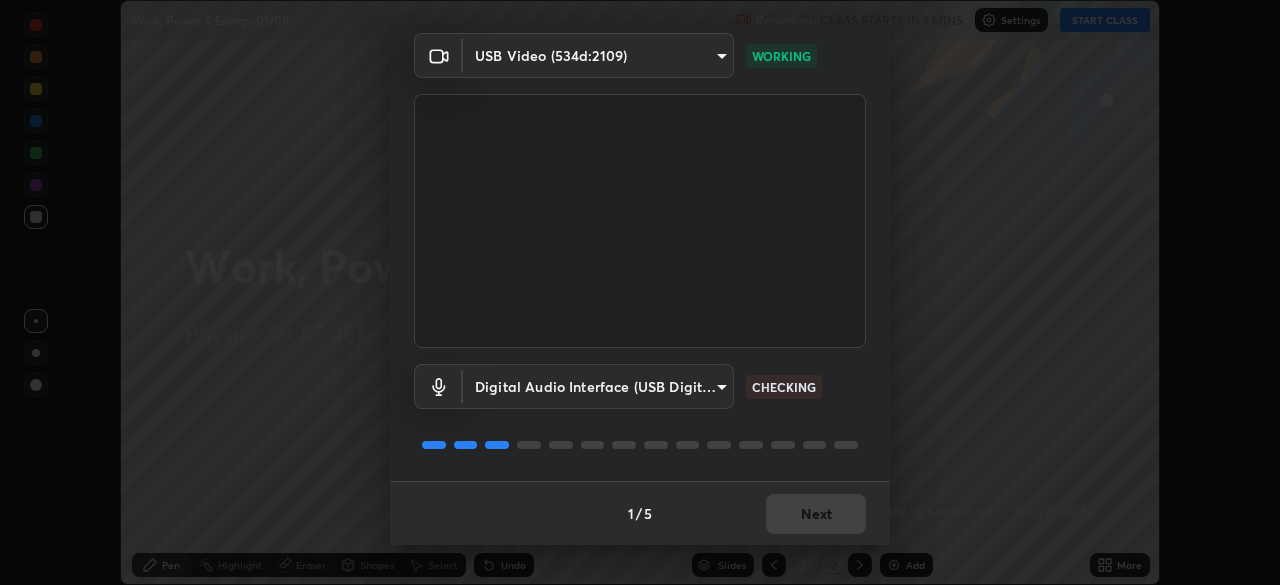 click on "1 / 5 Next" at bounding box center [640, 513] 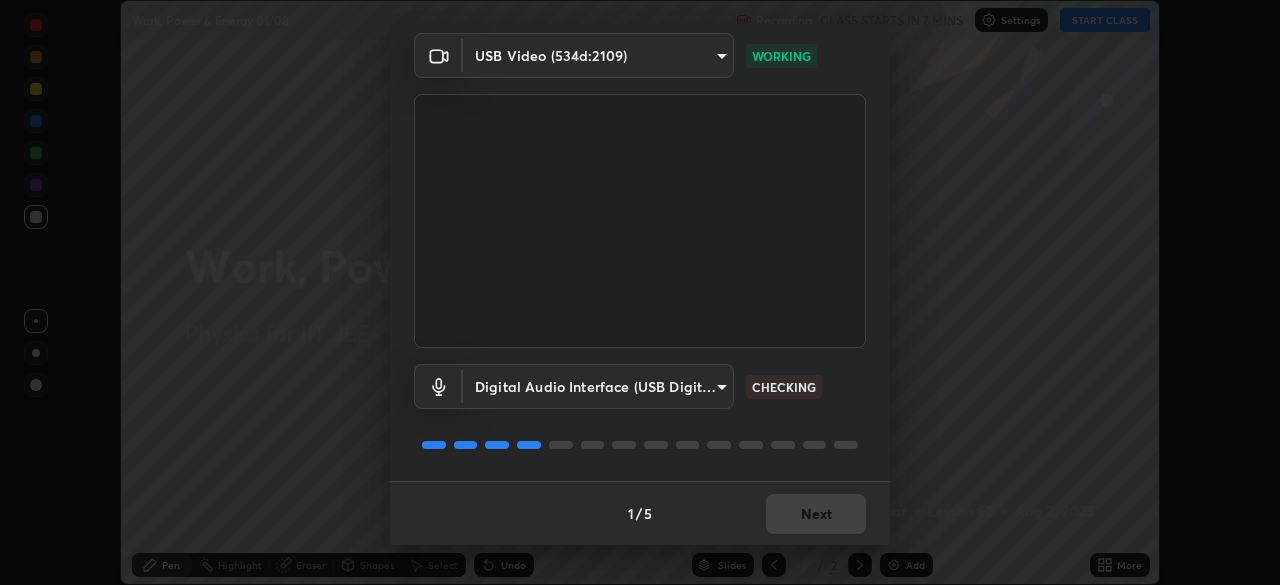 click on "1 / 5 Next" at bounding box center [640, 513] 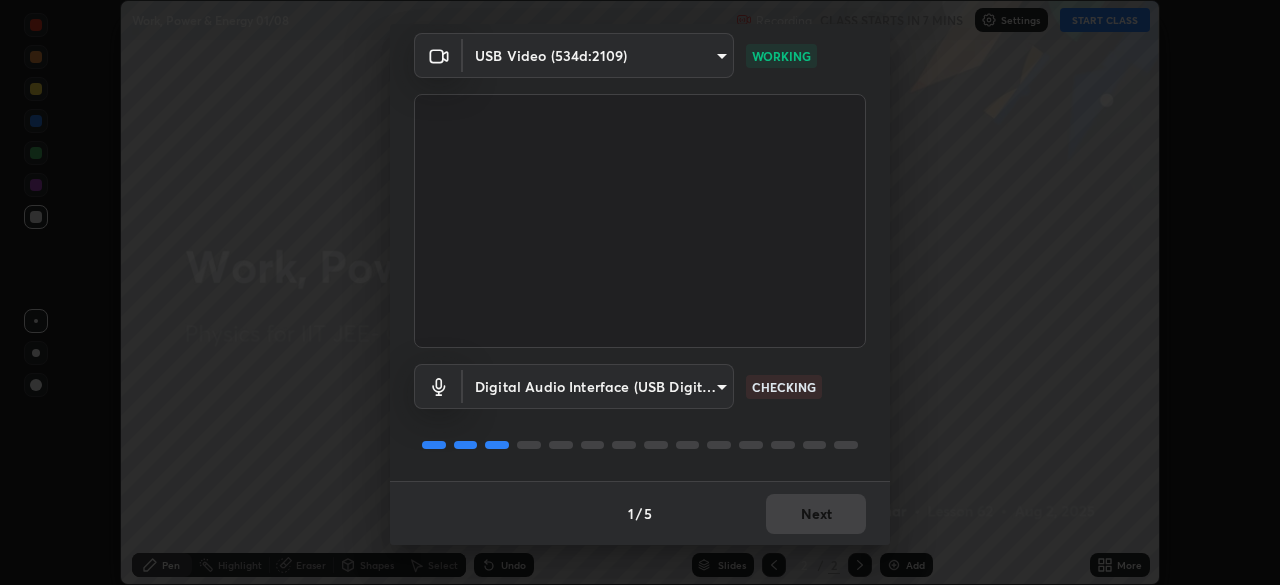 click on "1 / 5 Next" at bounding box center (640, 513) 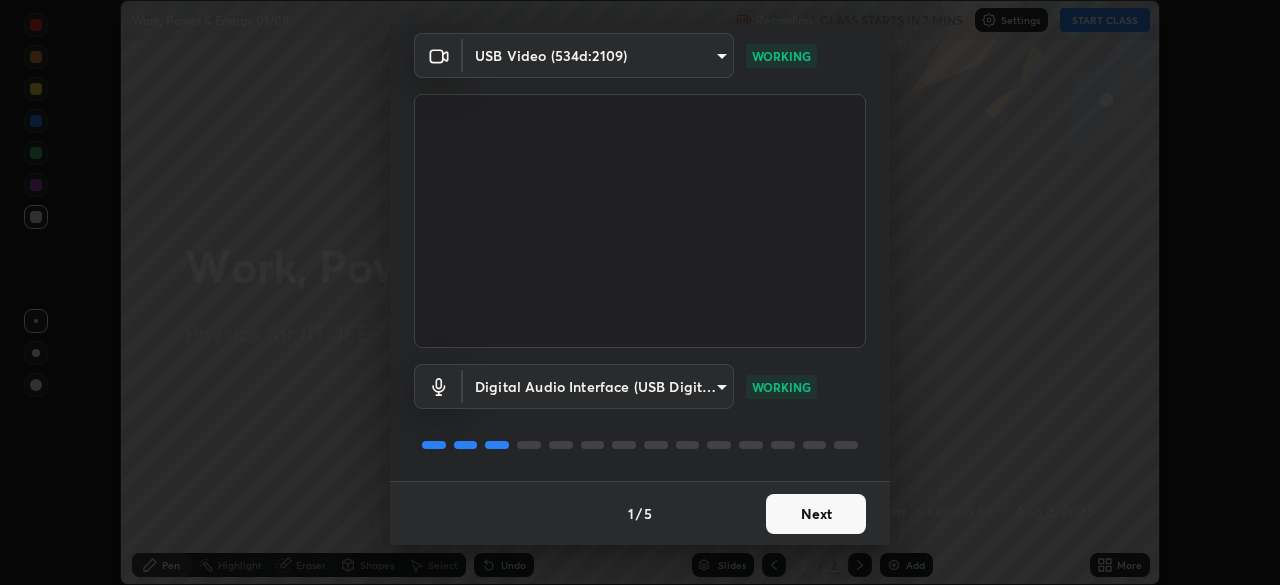 click on "Next" at bounding box center [816, 514] 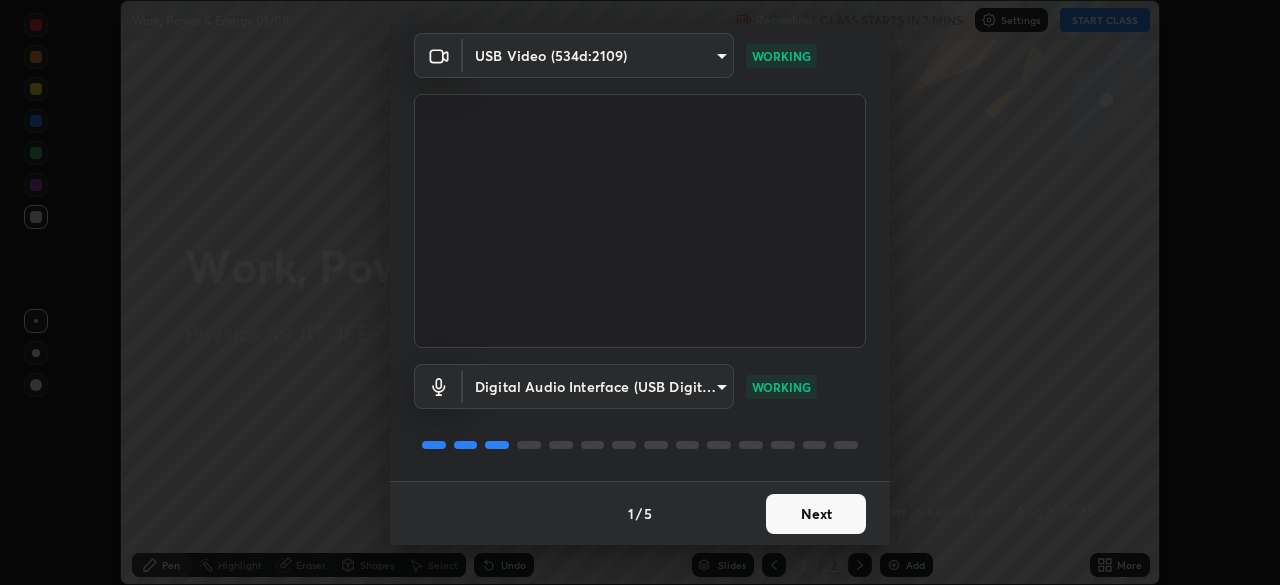 scroll, scrollTop: 0, scrollLeft: 0, axis: both 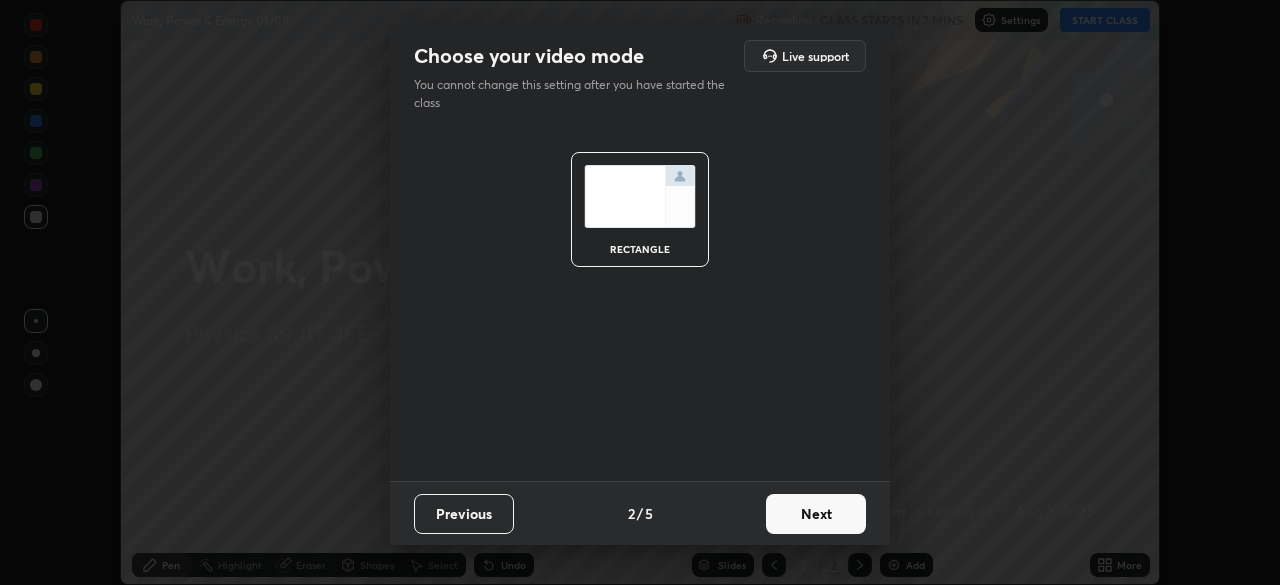 click on "Next" at bounding box center [816, 514] 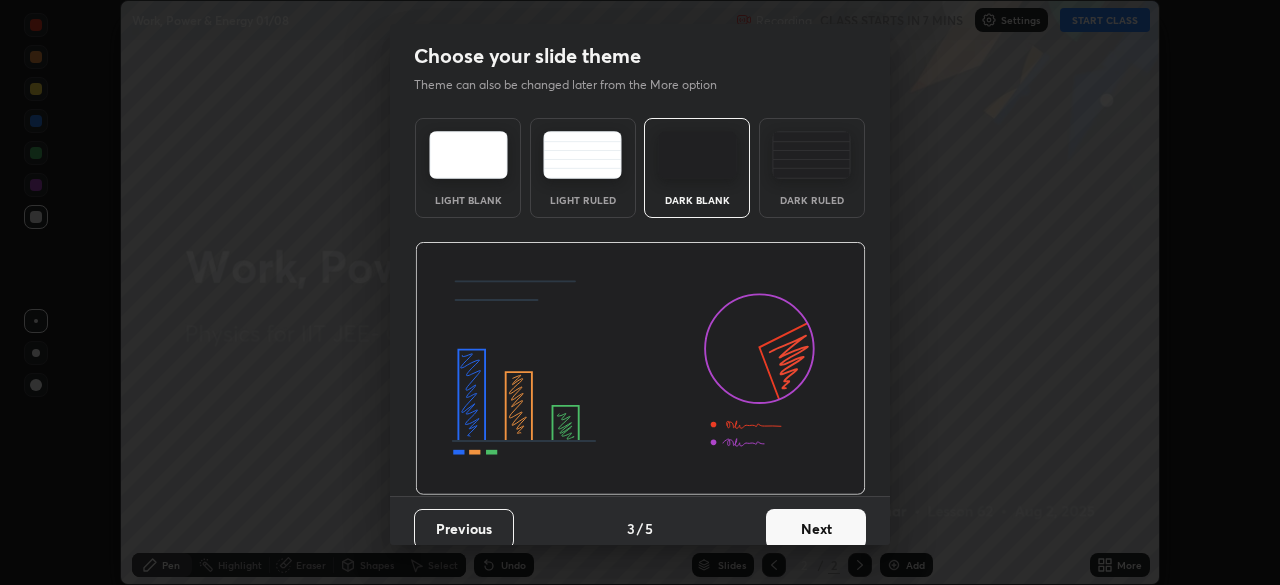click on "Next" at bounding box center (816, 529) 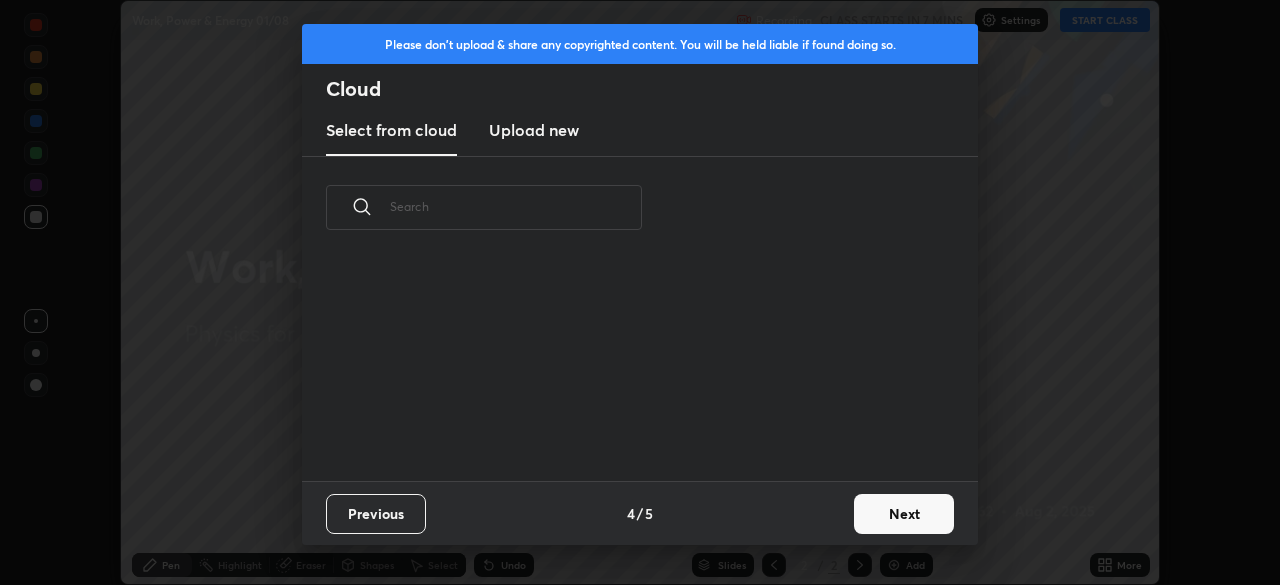 click on "Previous 4 / 5 Next" at bounding box center (640, 513) 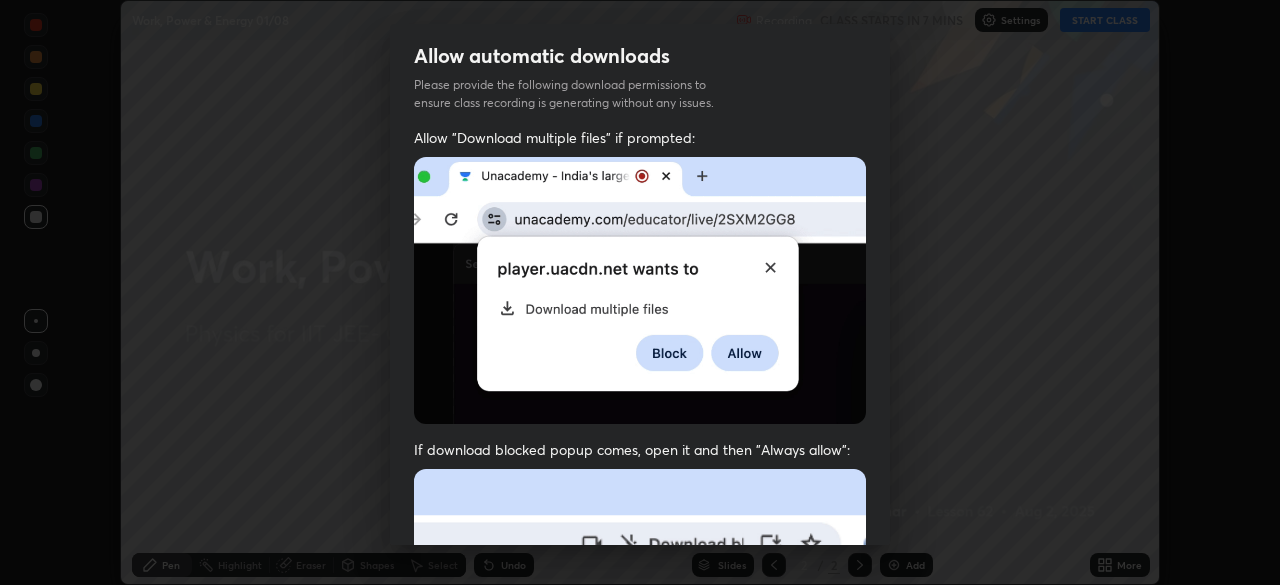 click on "Allow automatic downloads Please provide the following download permissions to ensure class recording is generating without any issues. Allow "Download multiple files" if prompted: If download blocked popup comes, open it and then "Always allow": I agree that if I don't provide required permissions, class recording will not be generated Previous 5 / 5 Done" at bounding box center (640, 292) 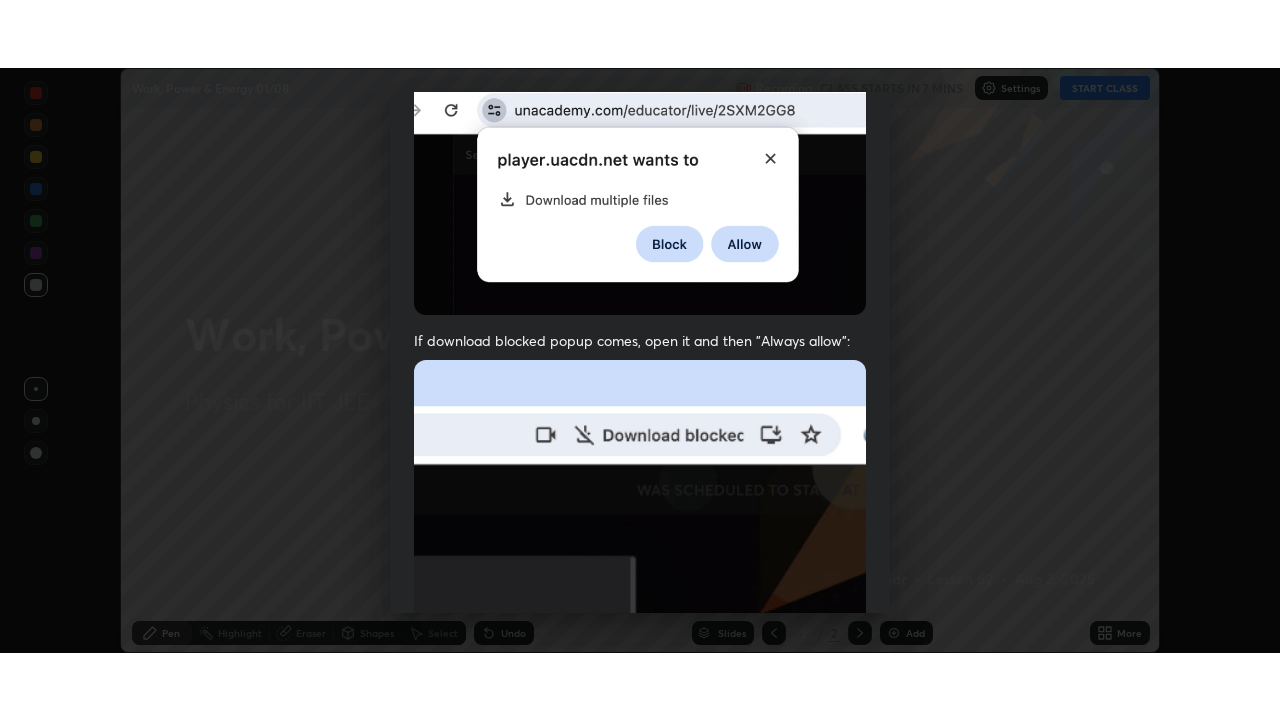 scroll, scrollTop: 479, scrollLeft: 0, axis: vertical 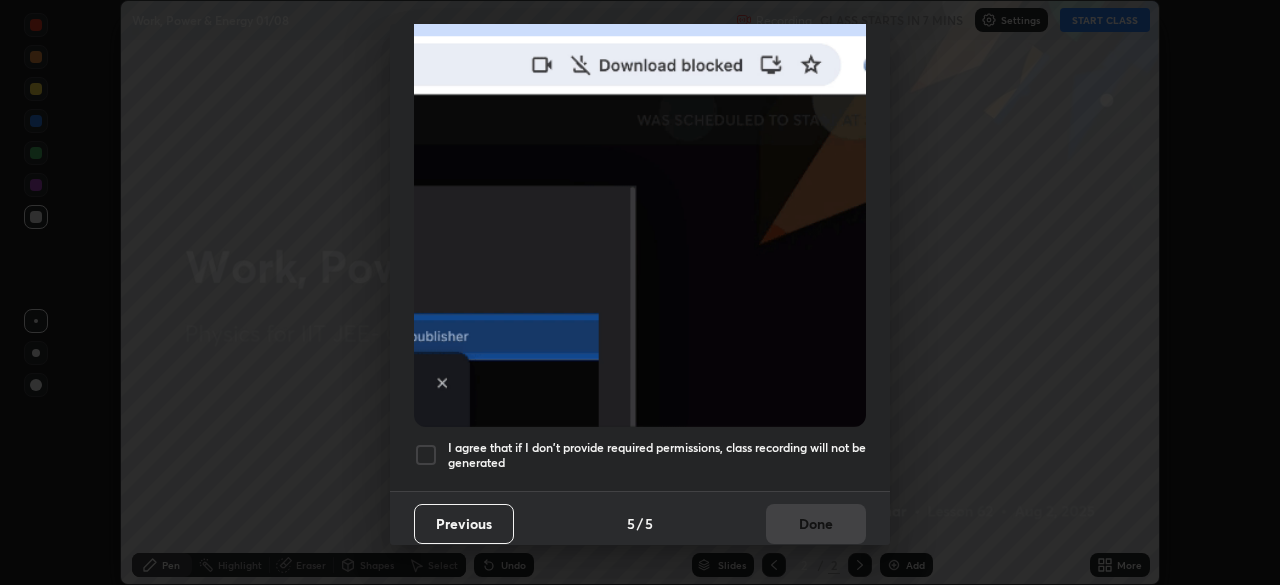 click at bounding box center (426, 455) 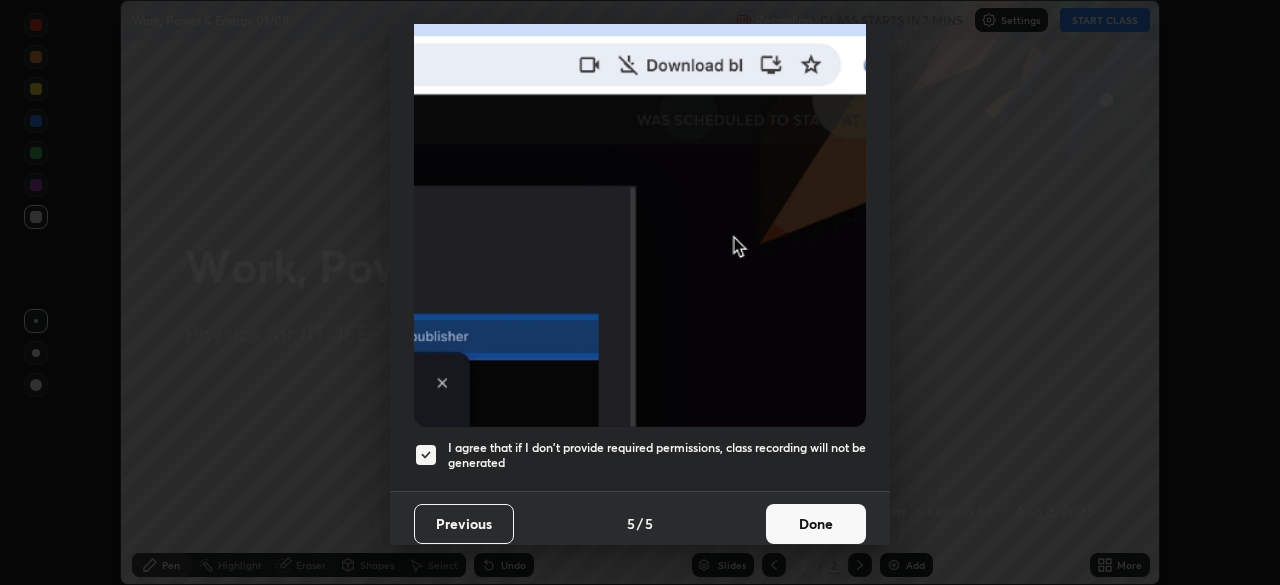 click on "Done" at bounding box center [816, 524] 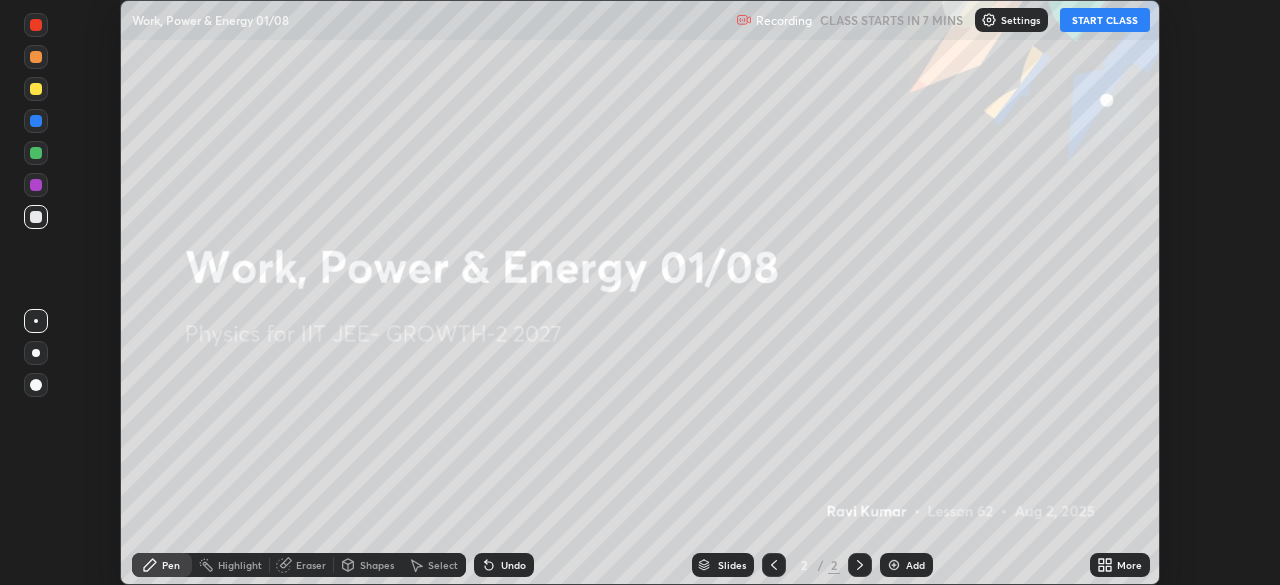 click 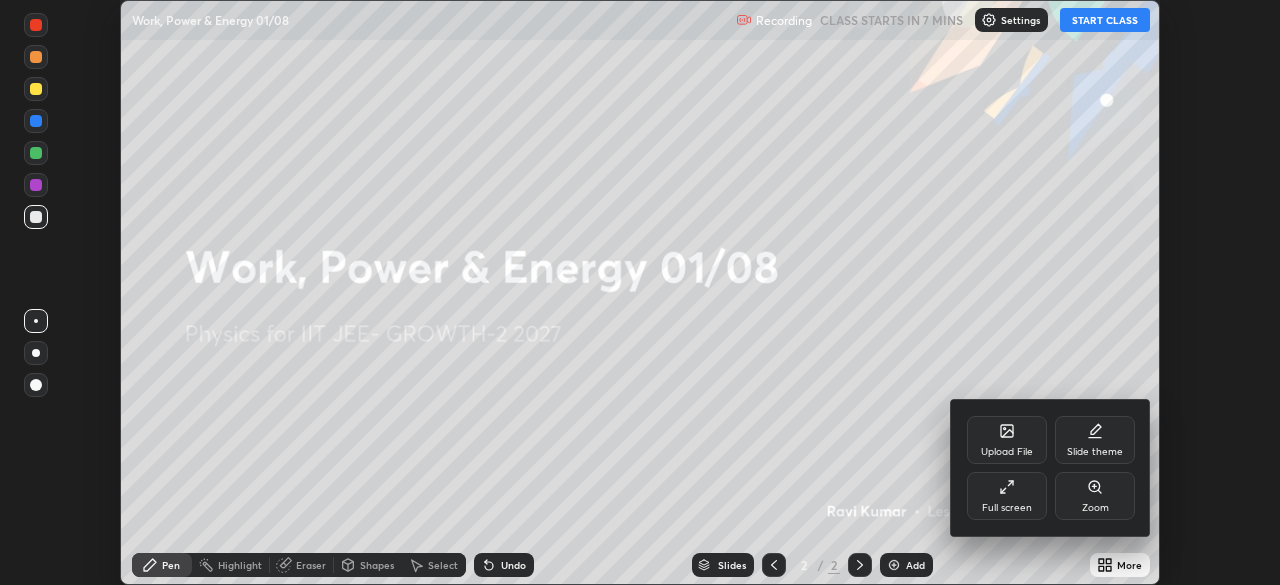 click on "Full screen" at bounding box center [1007, 496] 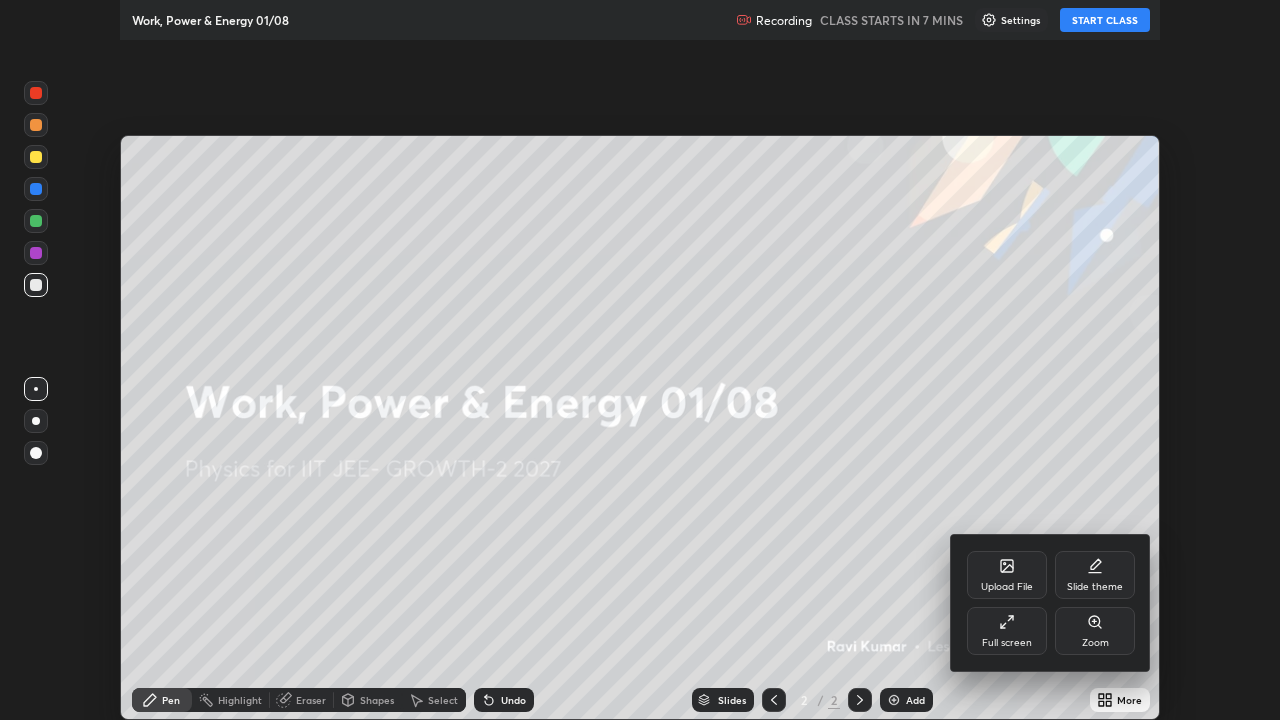 scroll, scrollTop: 99280, scrollLeft: 98720, axis: both 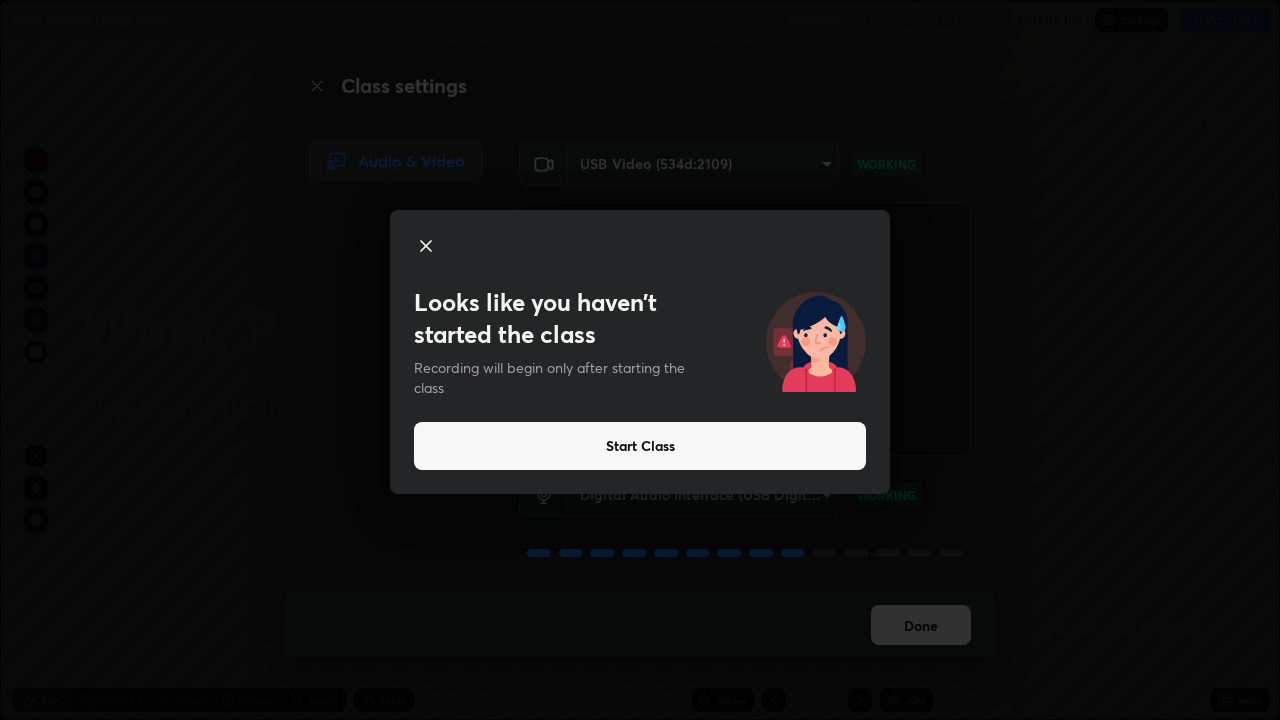 click on "Start Class" at bounding box center (640, 446) 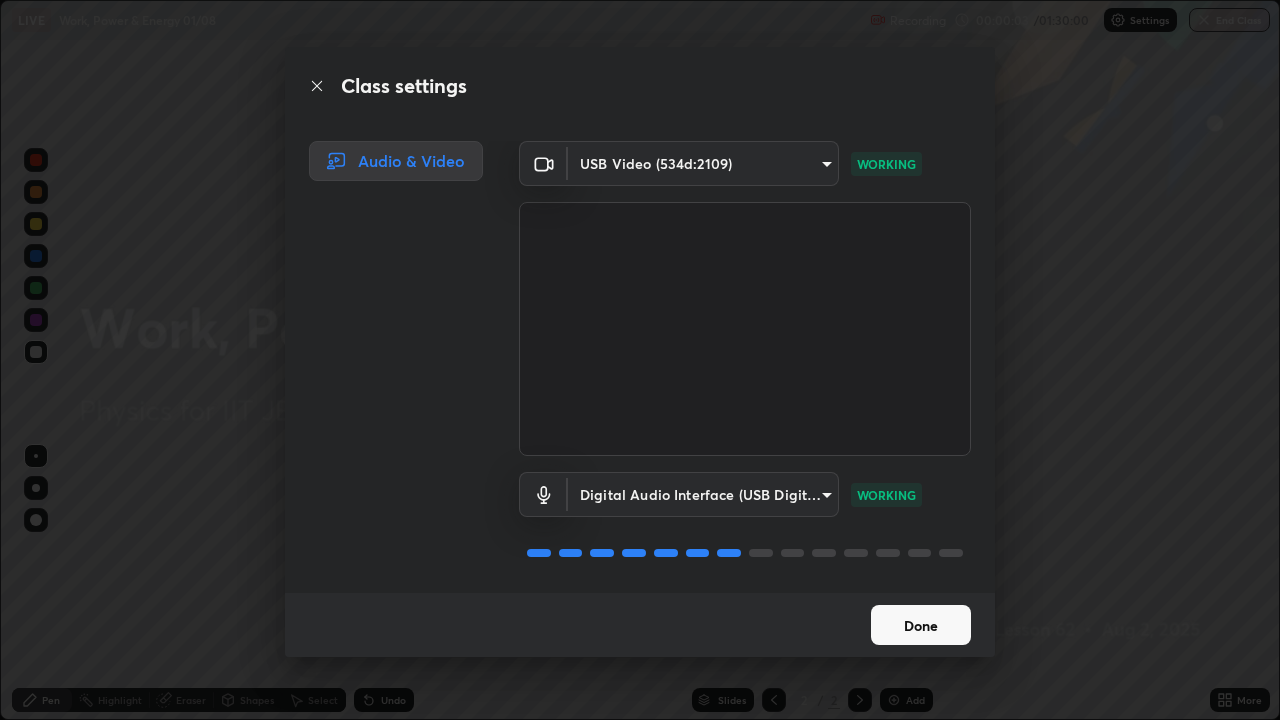 click on "Done" at bounding box center (921, 625) 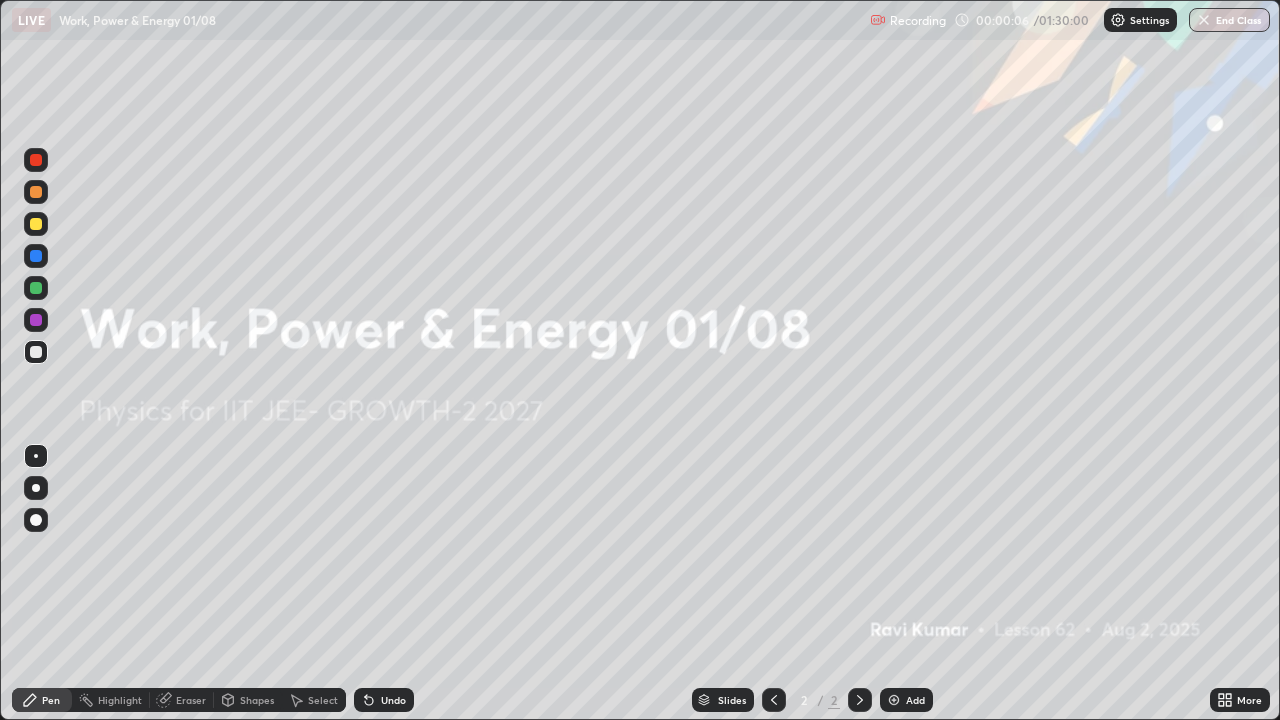 click at bounding box center (860, 700) 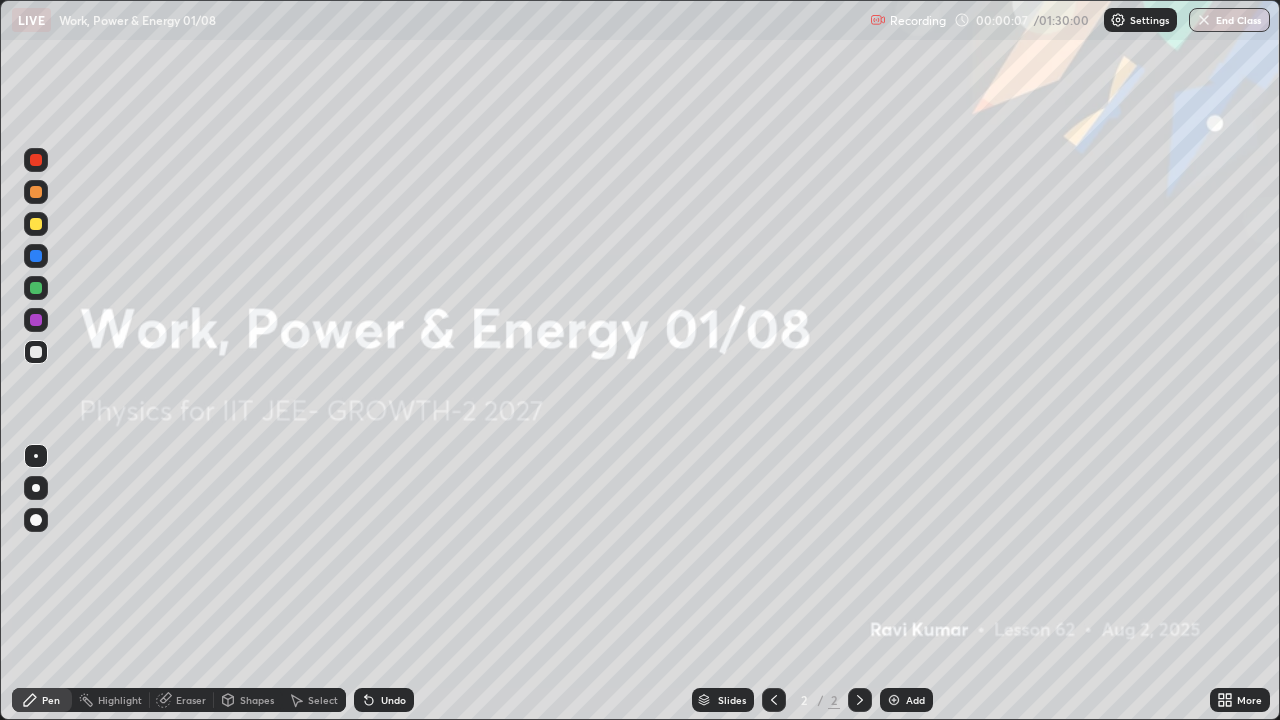 click at bounding box center (894, 700) 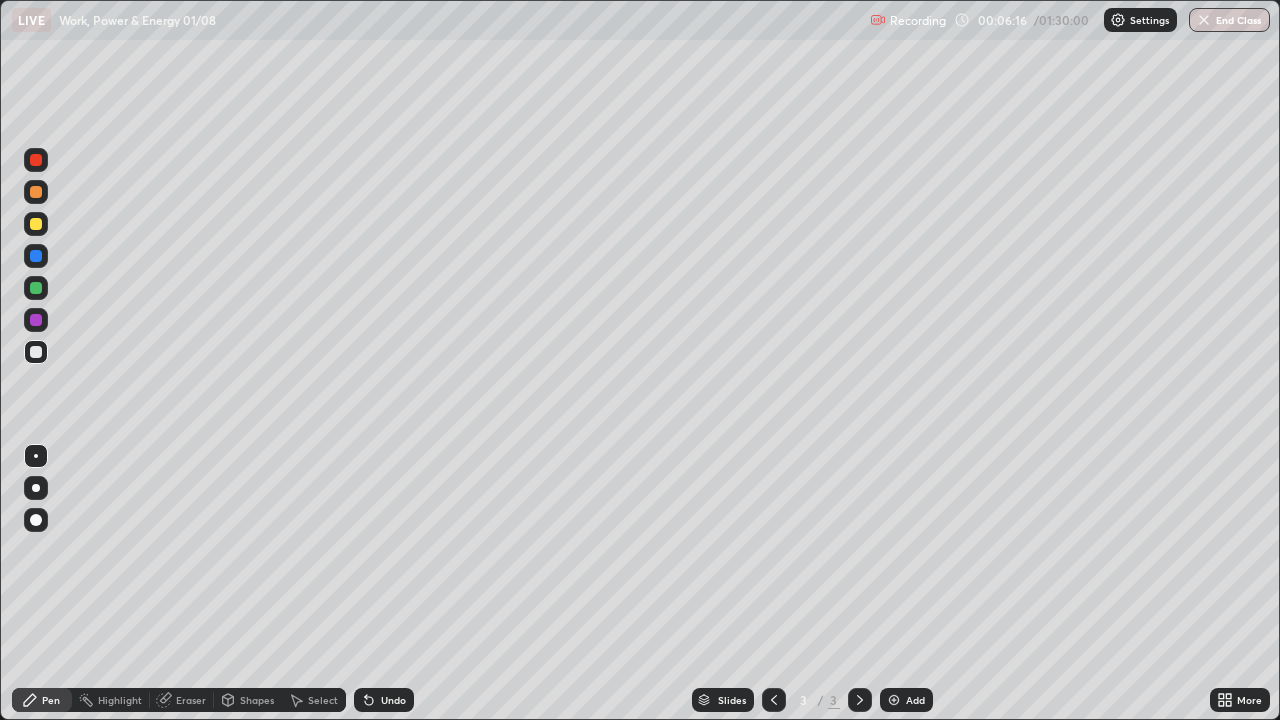 click 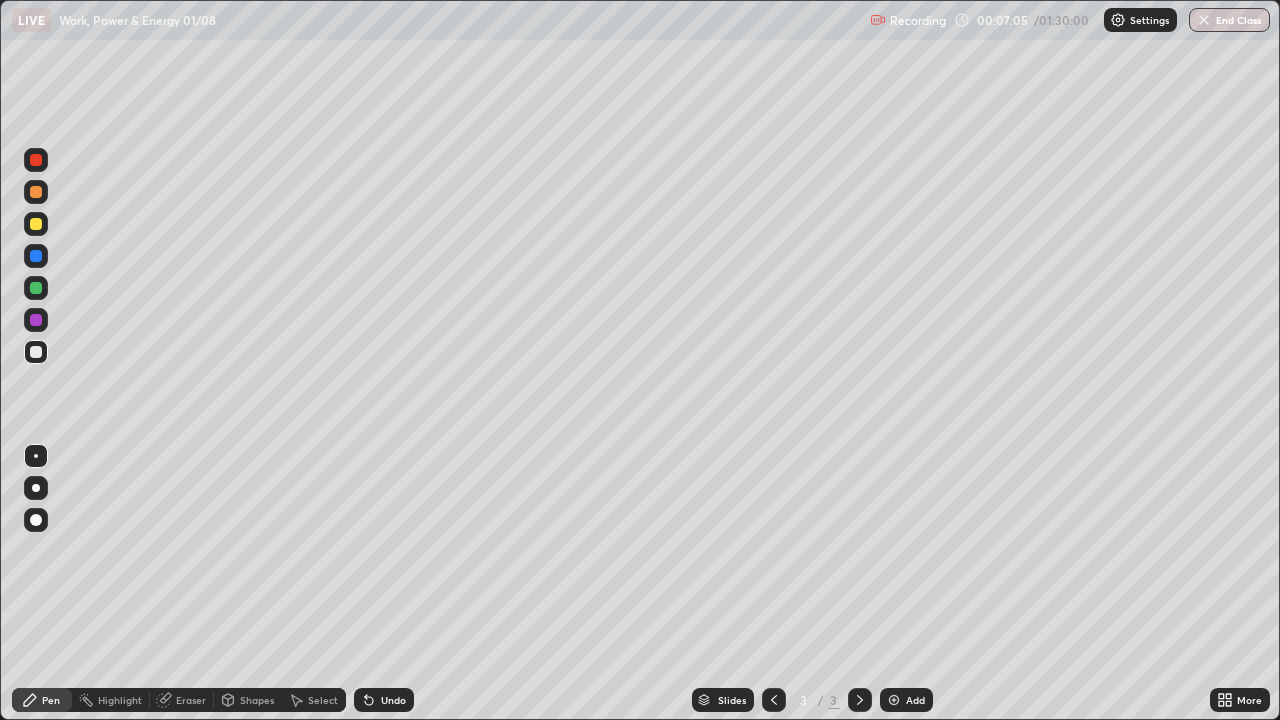 click at bounding box center (36, 288) 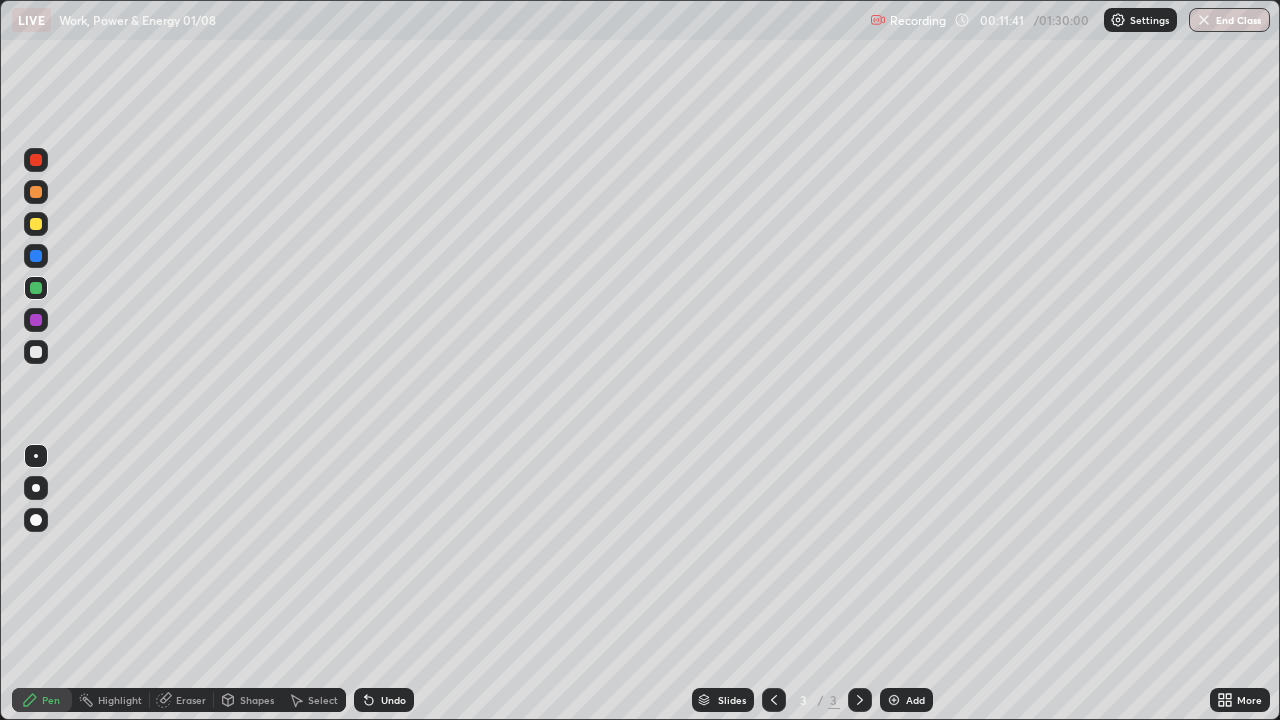 click on "Undo" at bounding box center (393, 700) 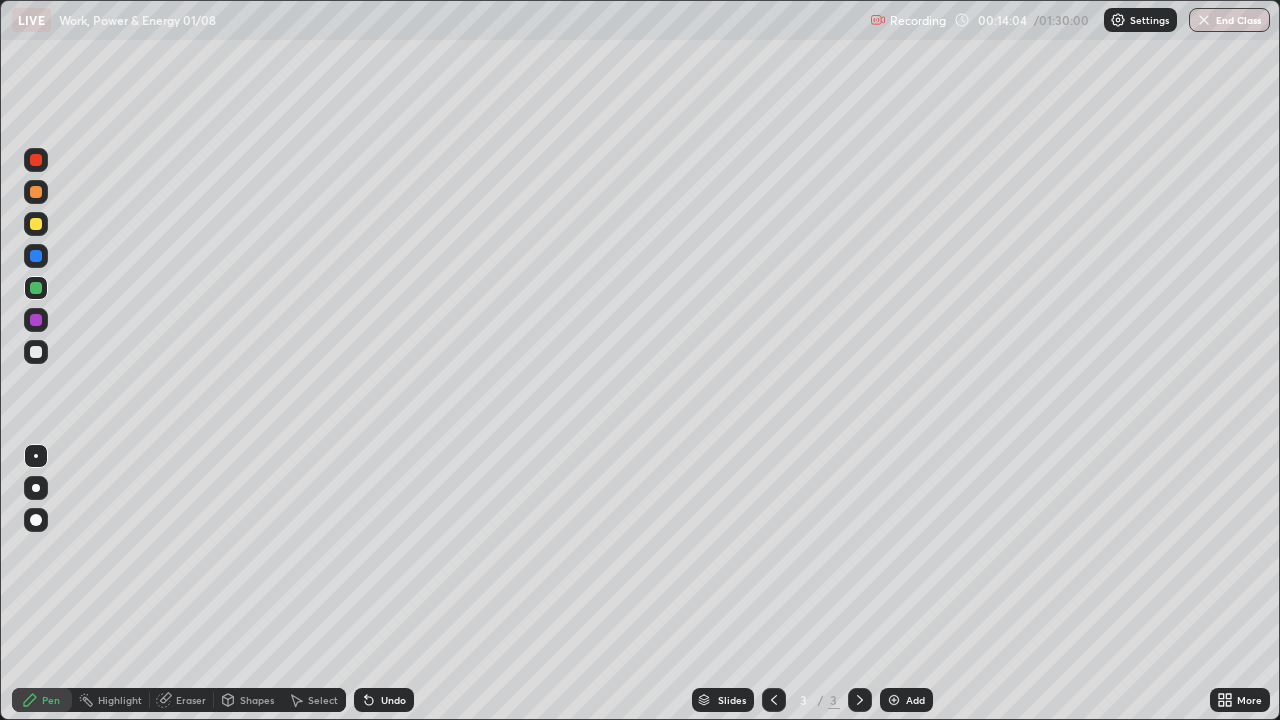 click 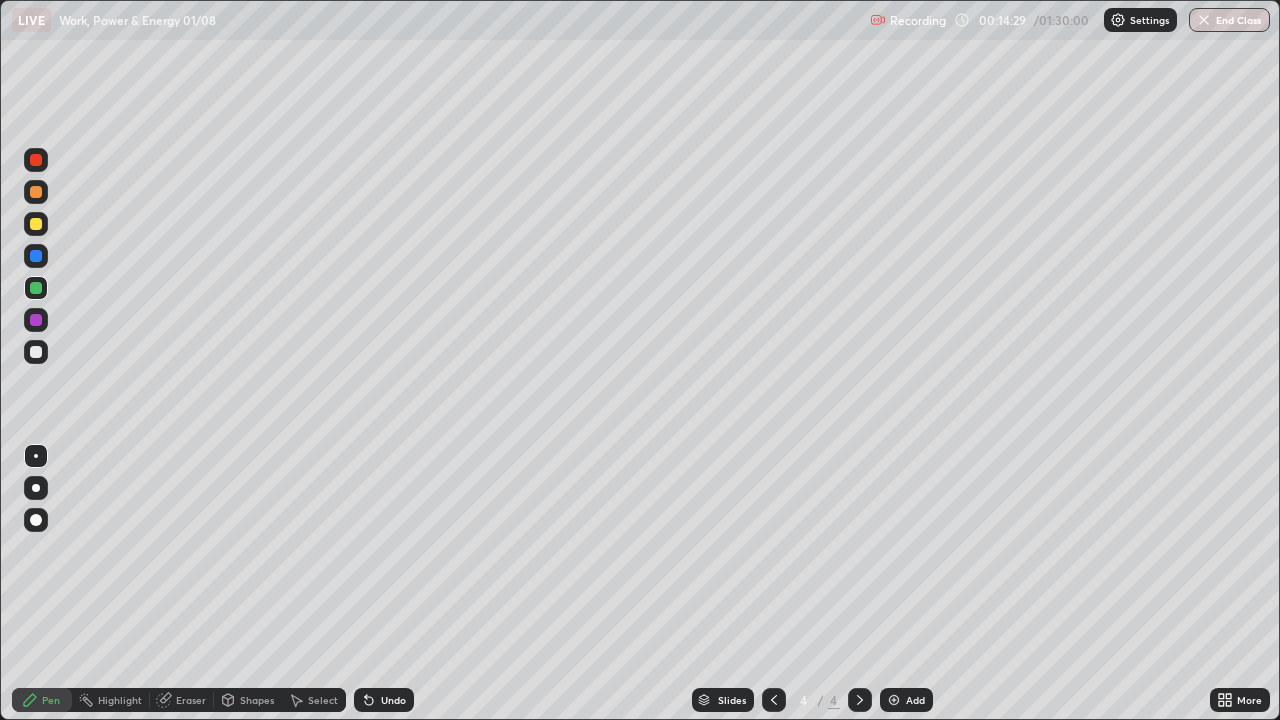 click at bounding box center [36, 352] 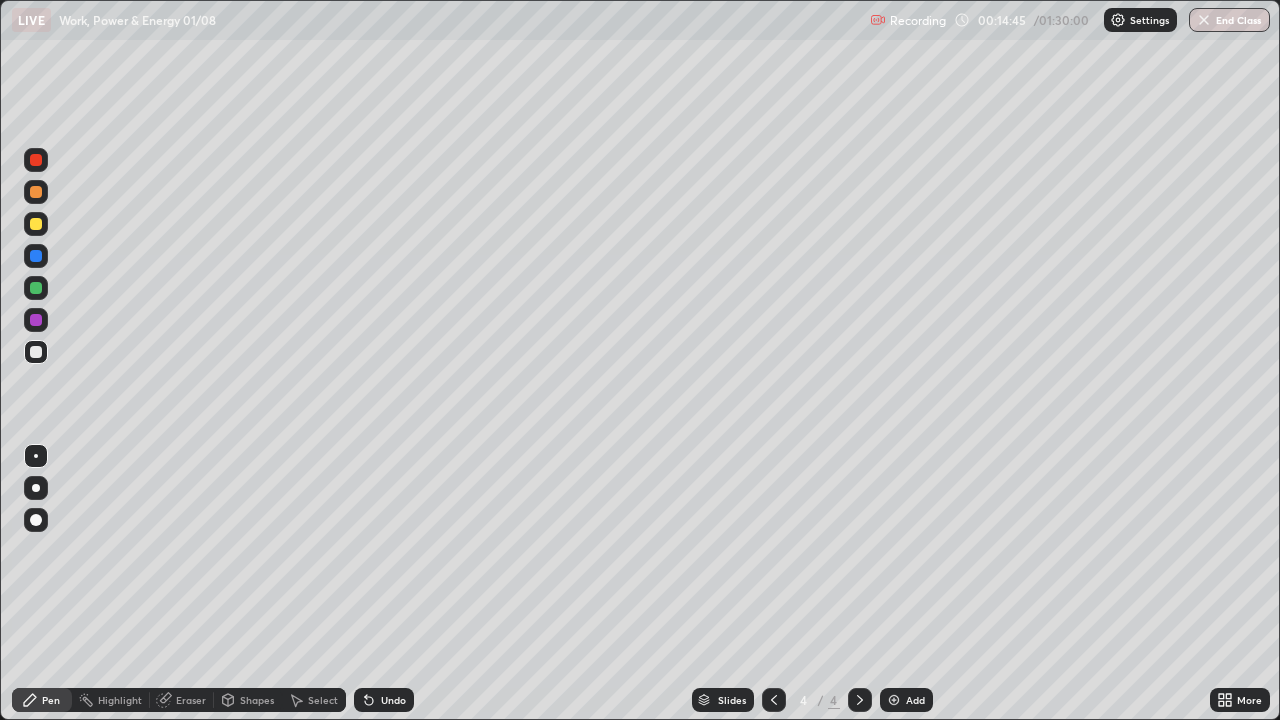 click at bounding box center (36, 224) 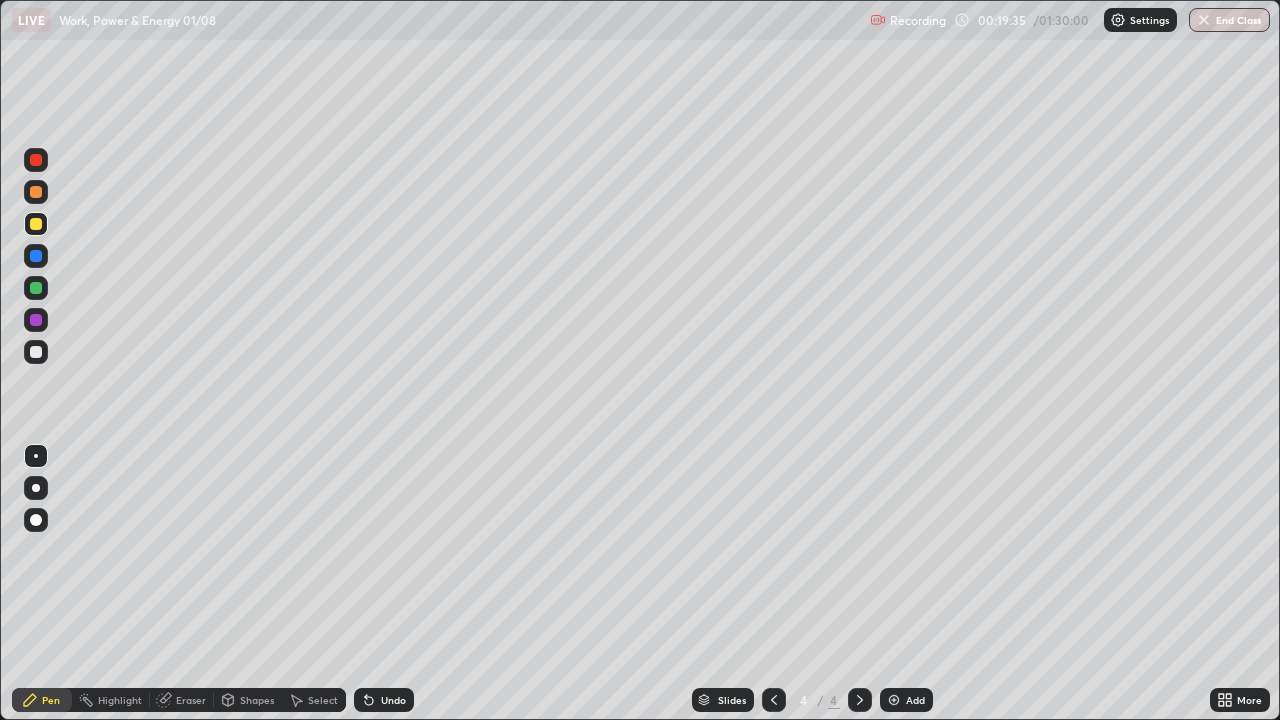 click 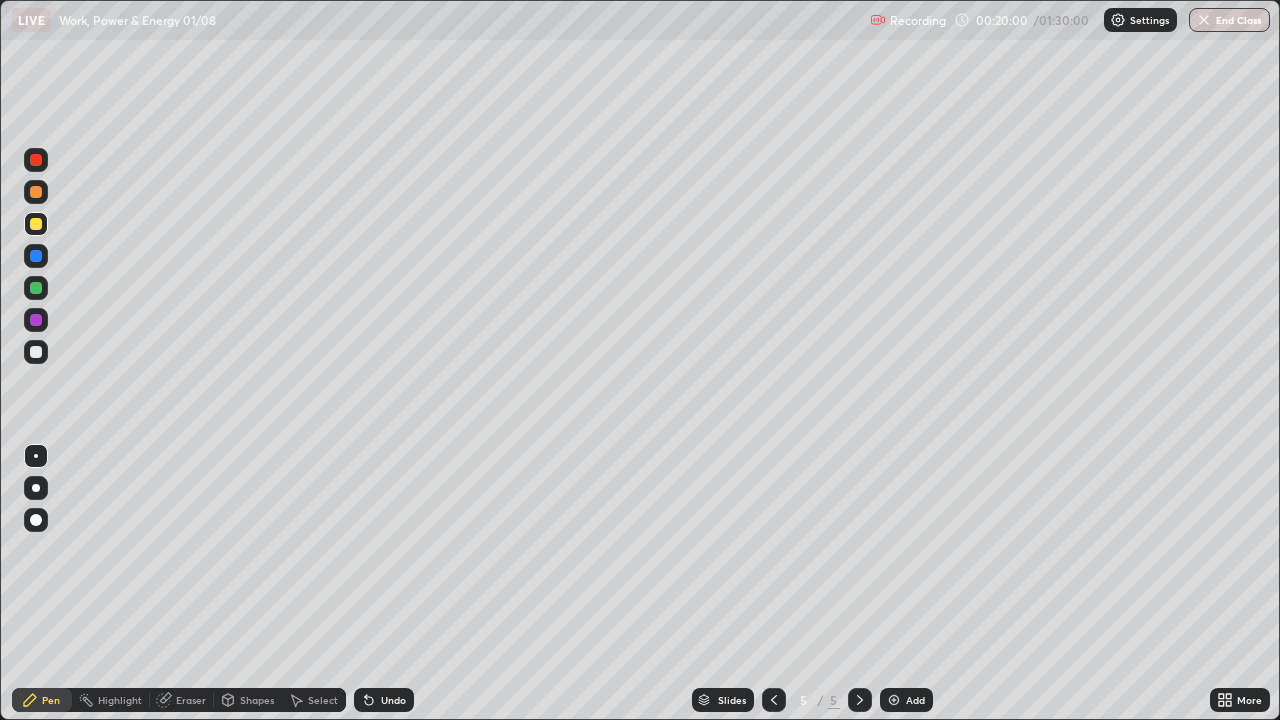 click at bounding box center (36, 352) 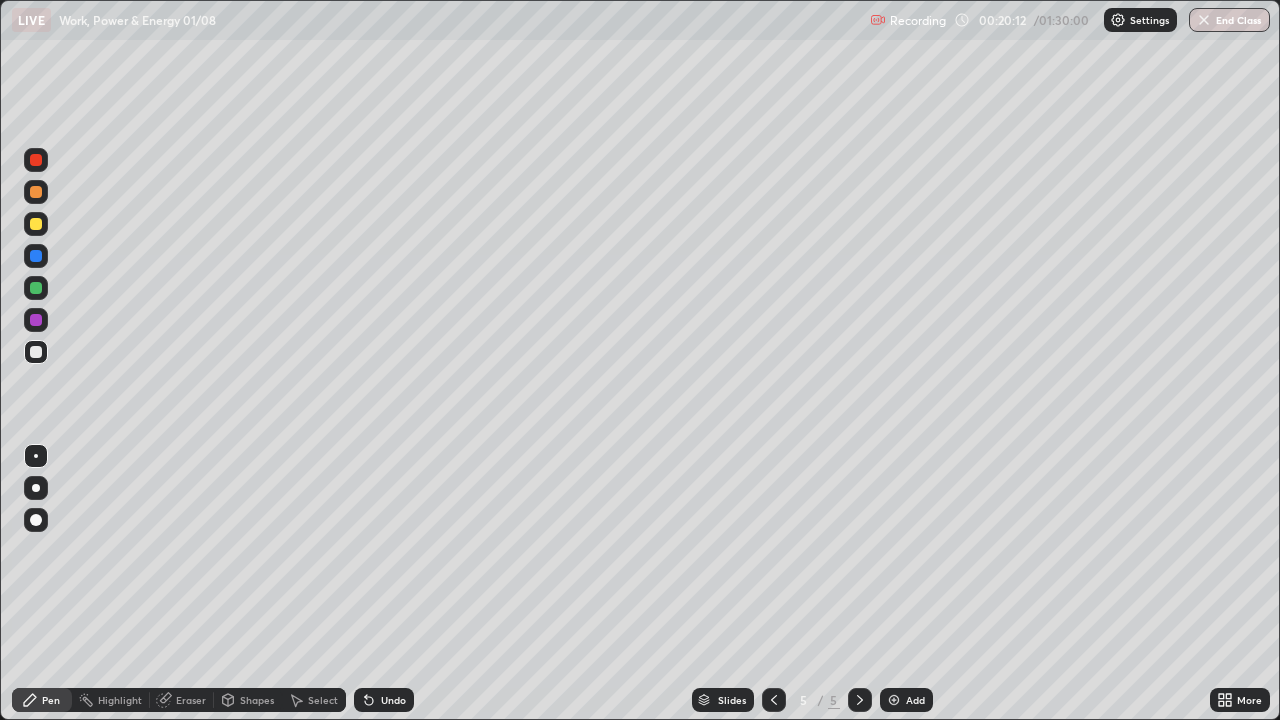click 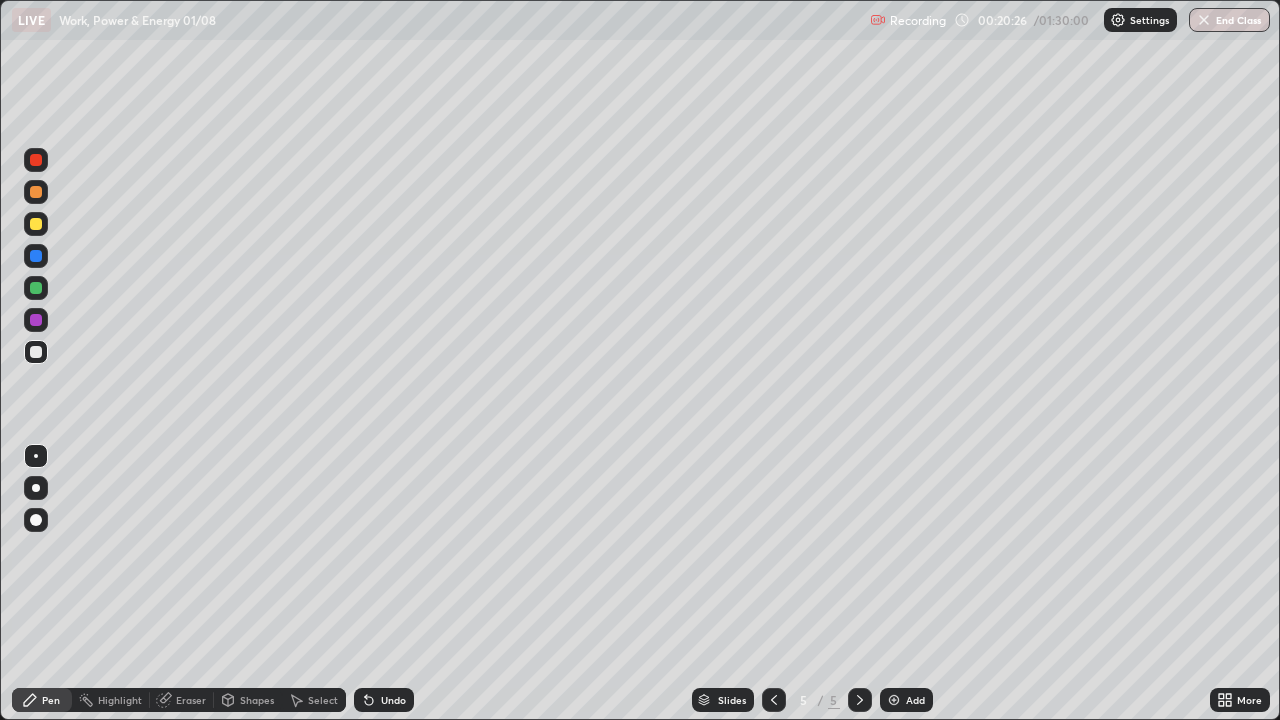 click at bounding box center [36, 224] 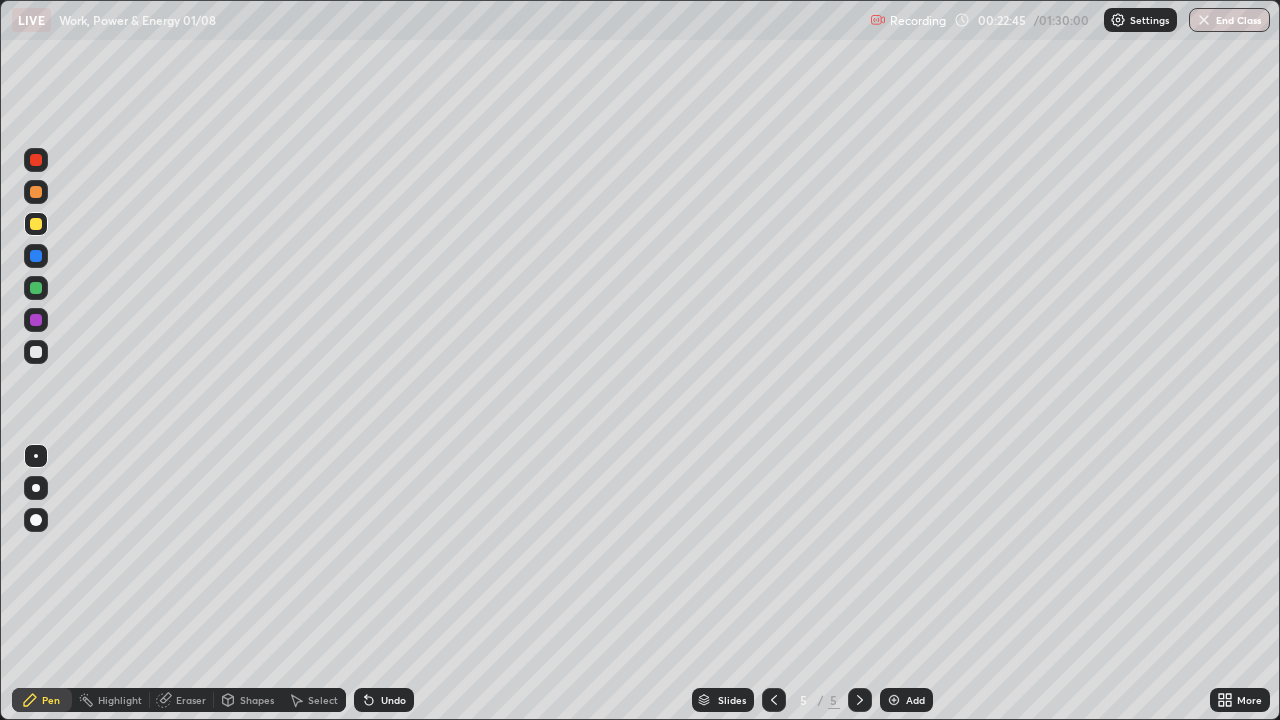 click at bounding box center [36, 352] 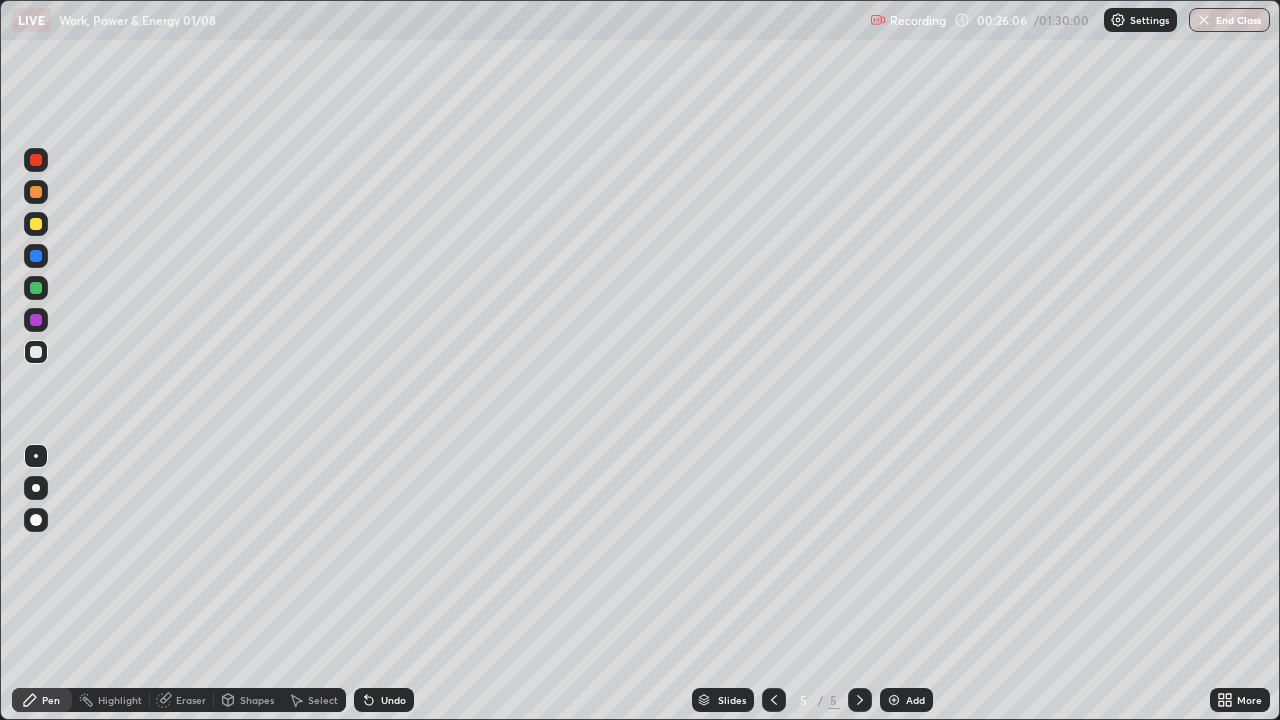 click on "Undo" at bounding box center (393, 700) 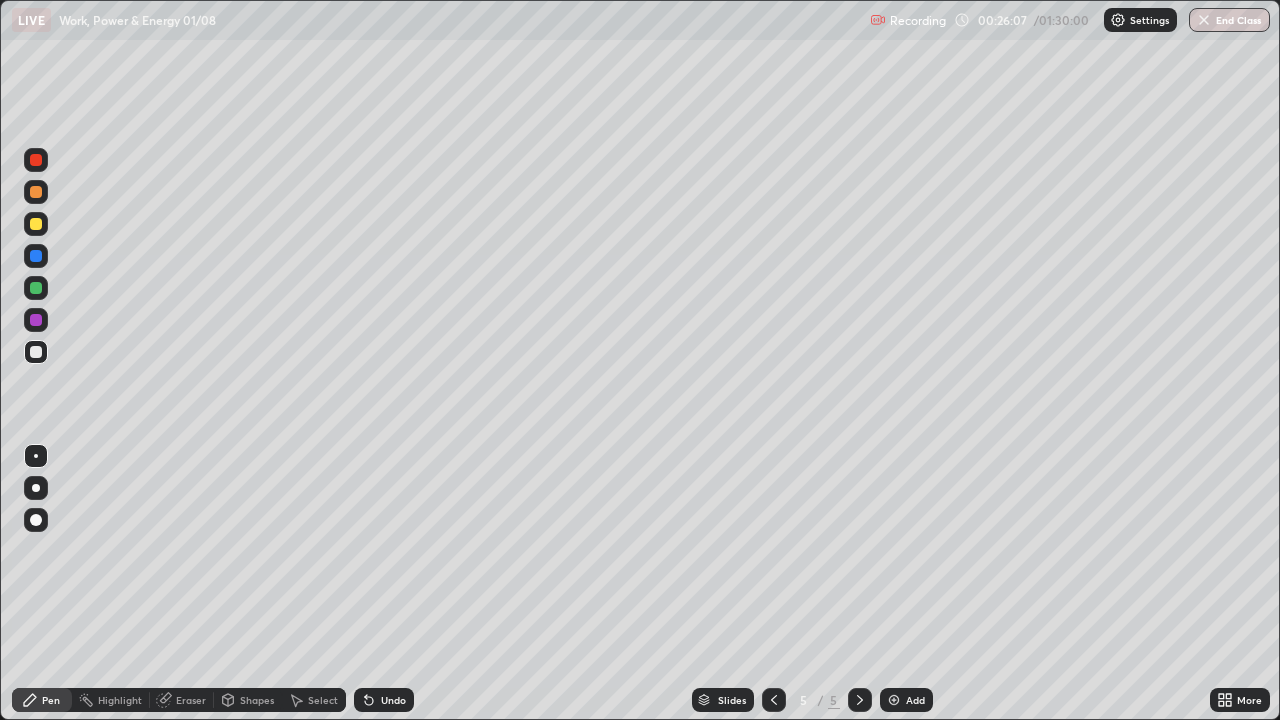 click on "Undo" at bounding box center [393, 700] 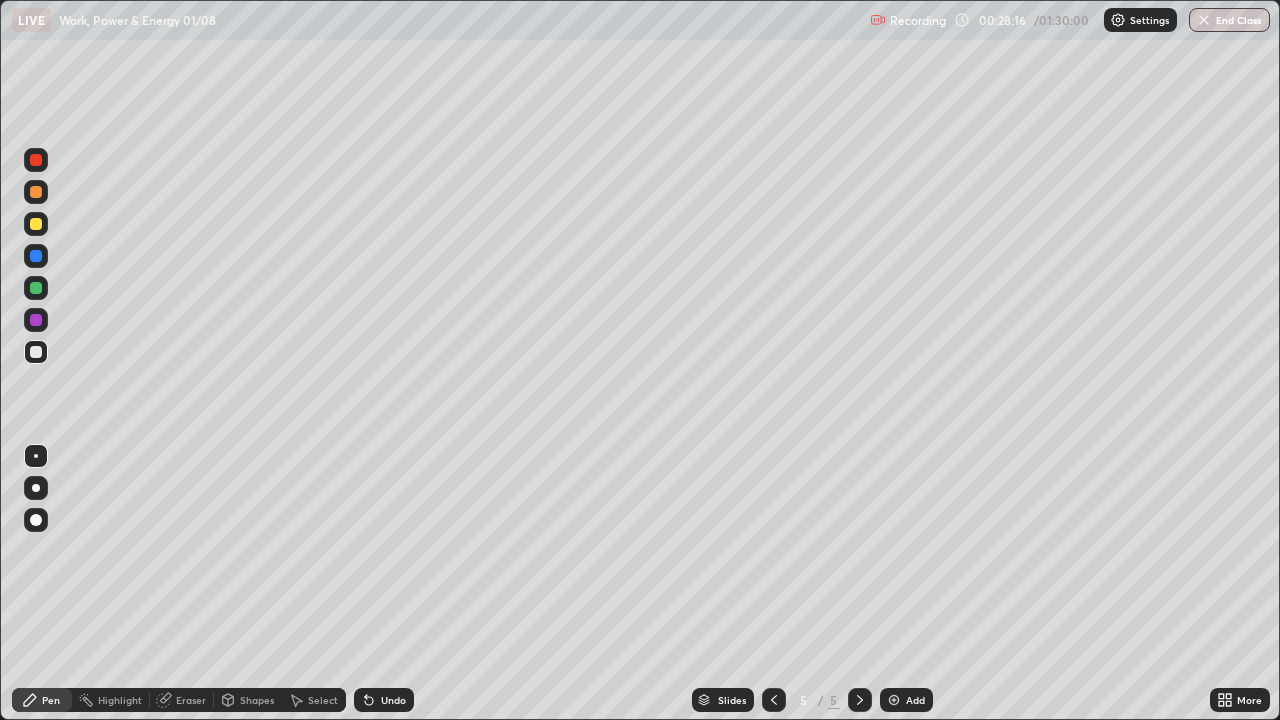 click 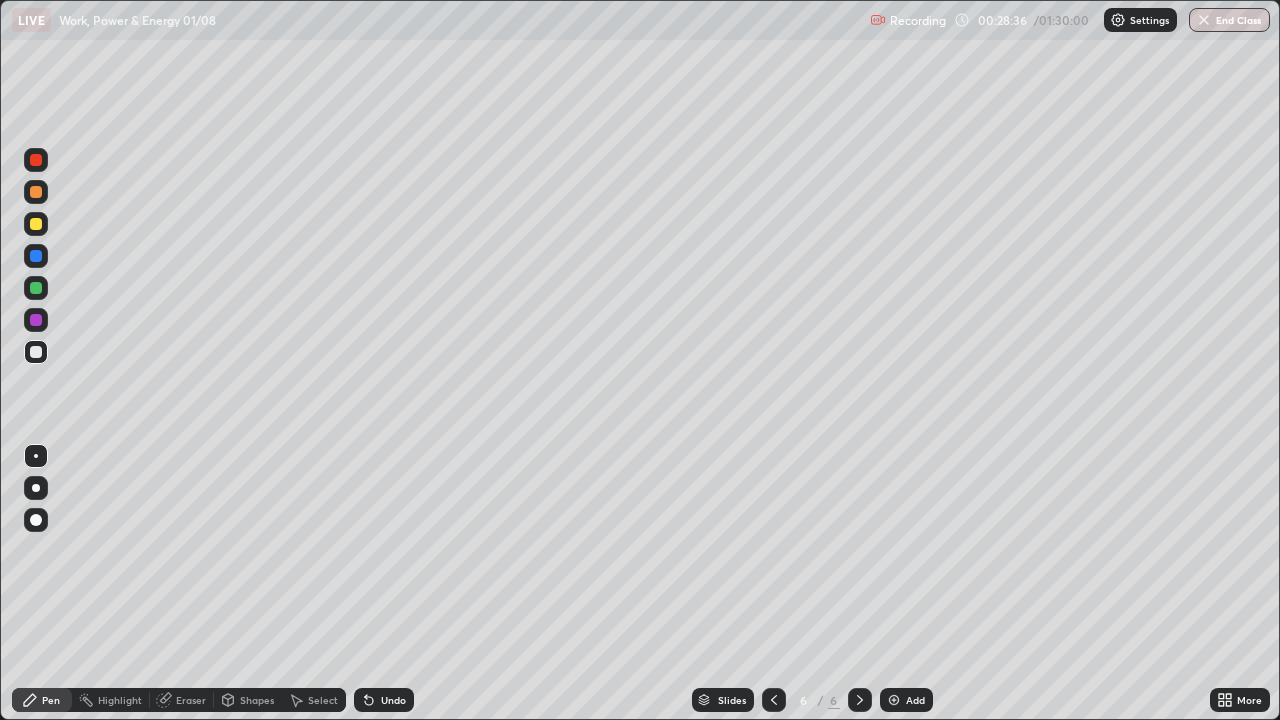 click at bounding box center [36, 224] 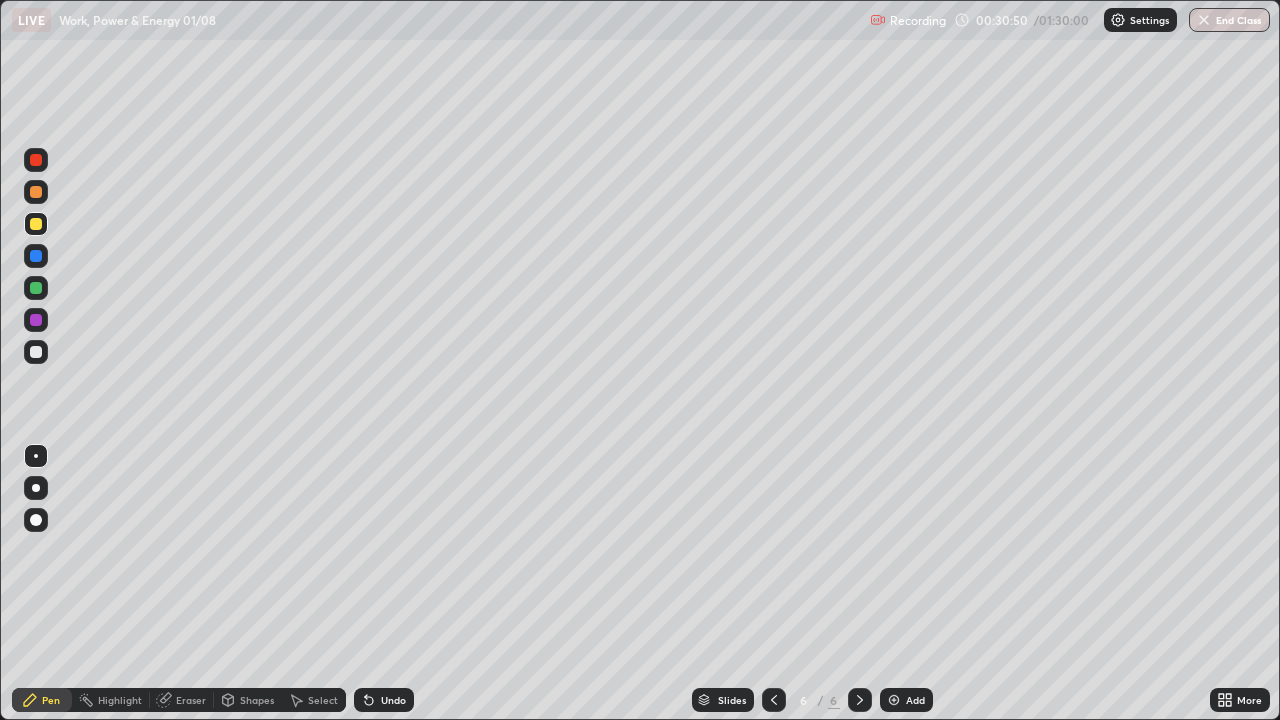 click at bounding box center (36, 160) 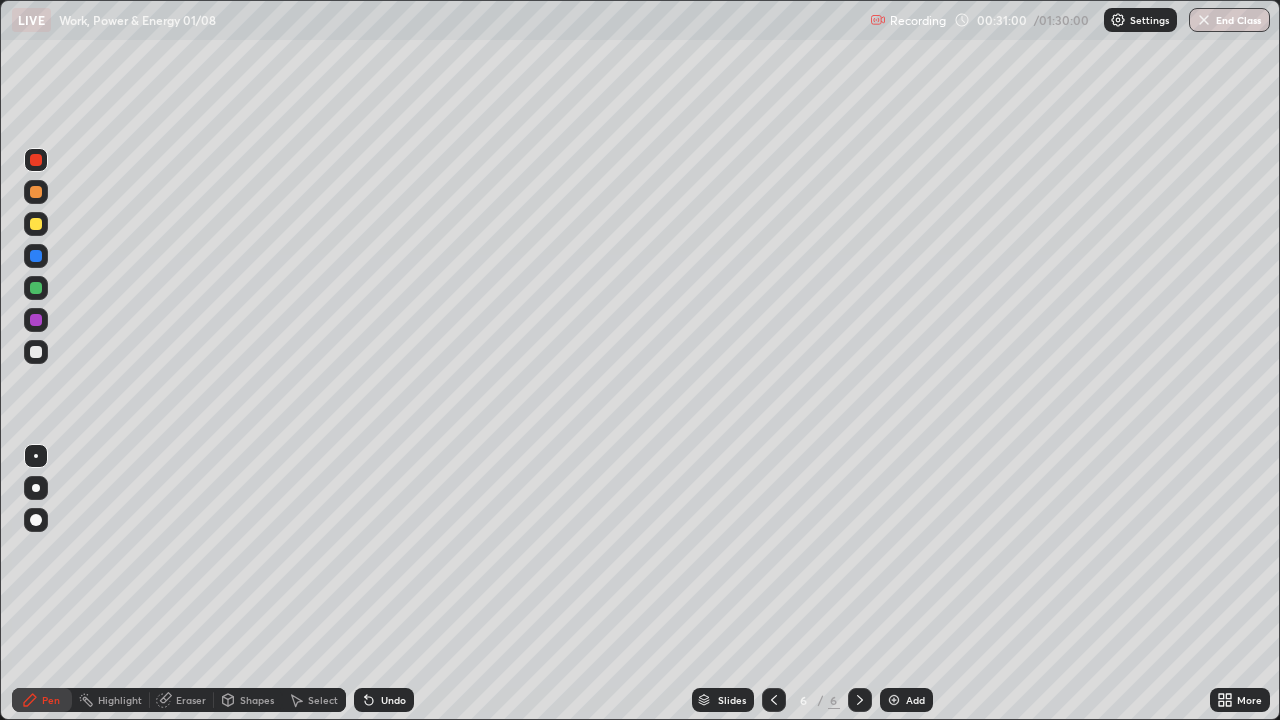 click at bounding box center [36, 224] 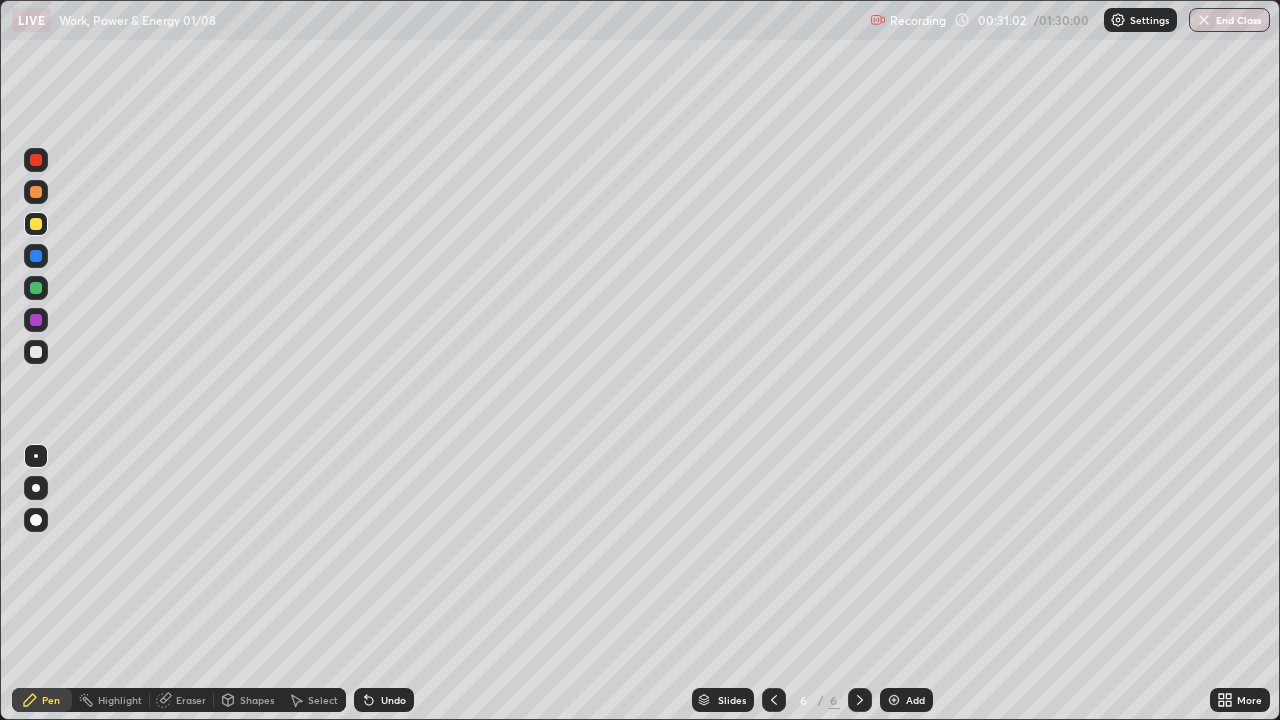 click at bounding box center (36, 160) 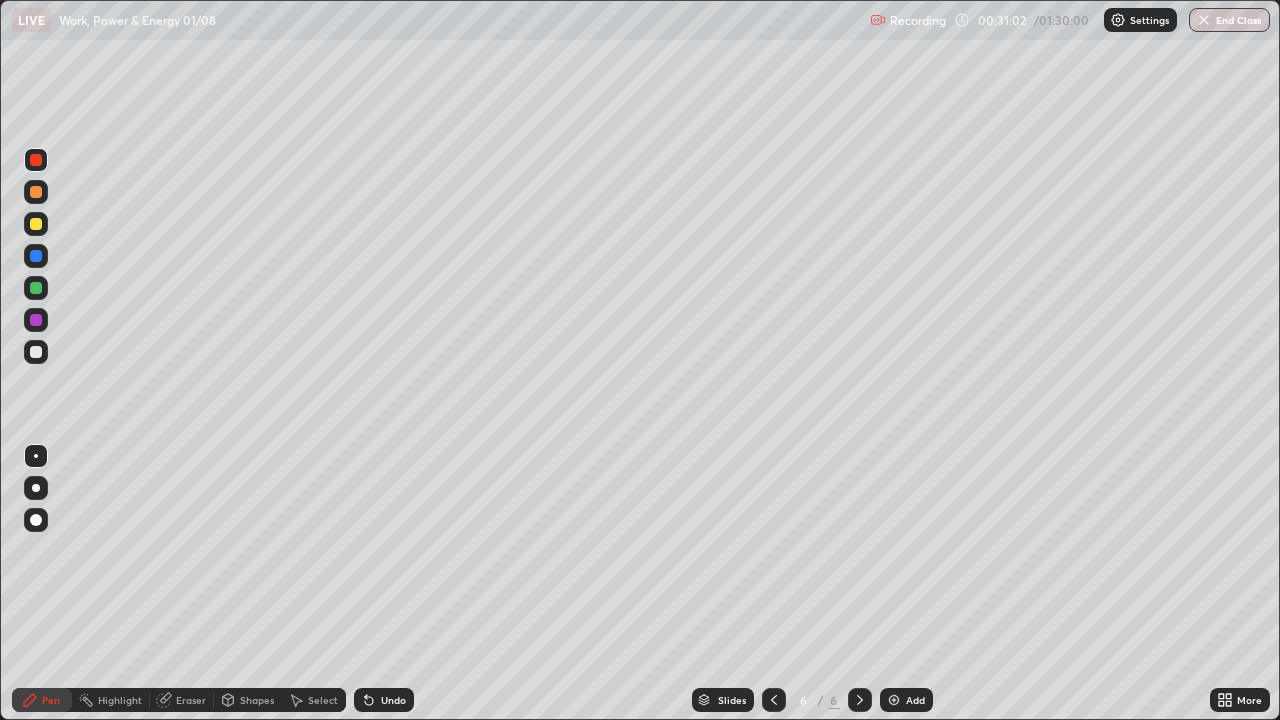 click at bounding box center [36, 288] 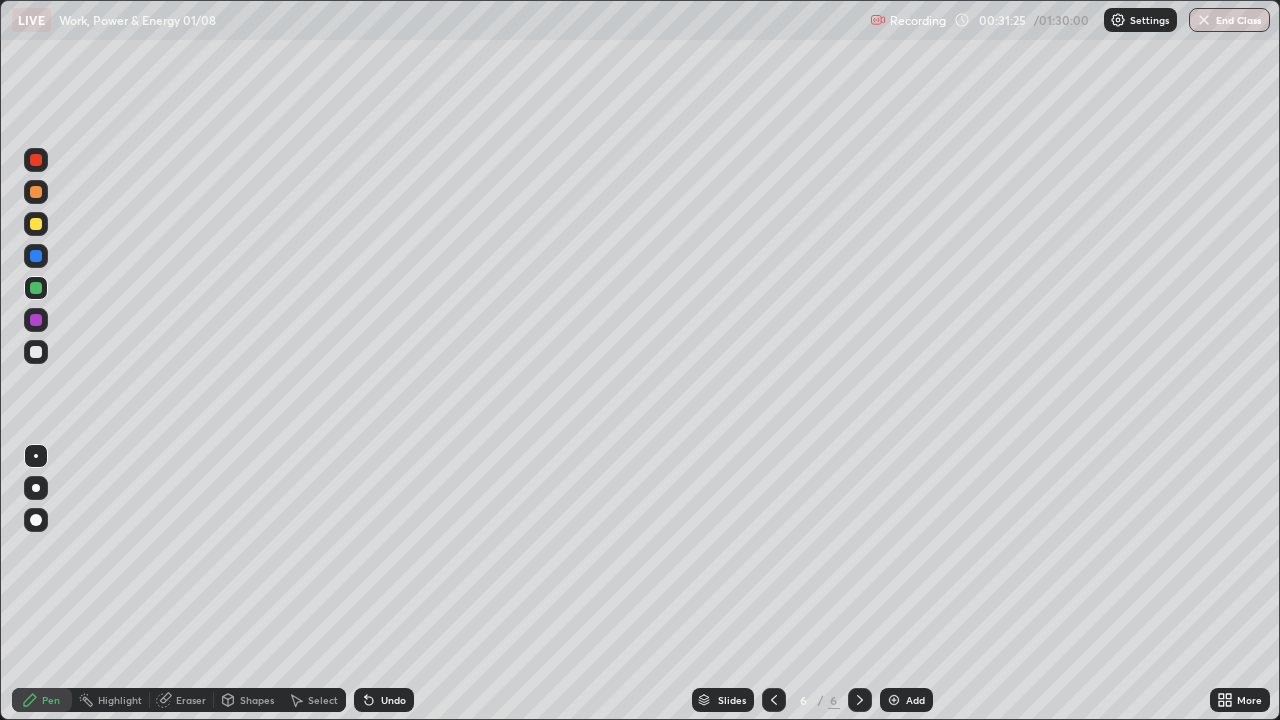 click on "Undo" at bounding box center (384, 700) 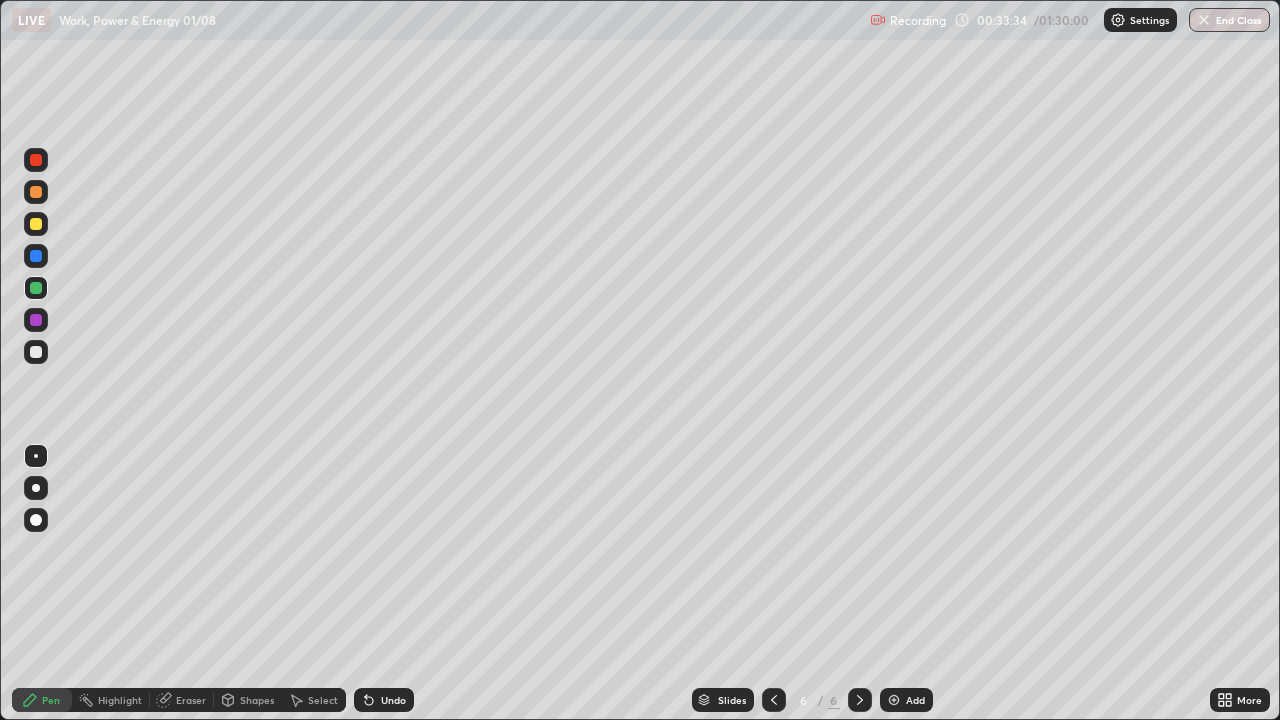 click 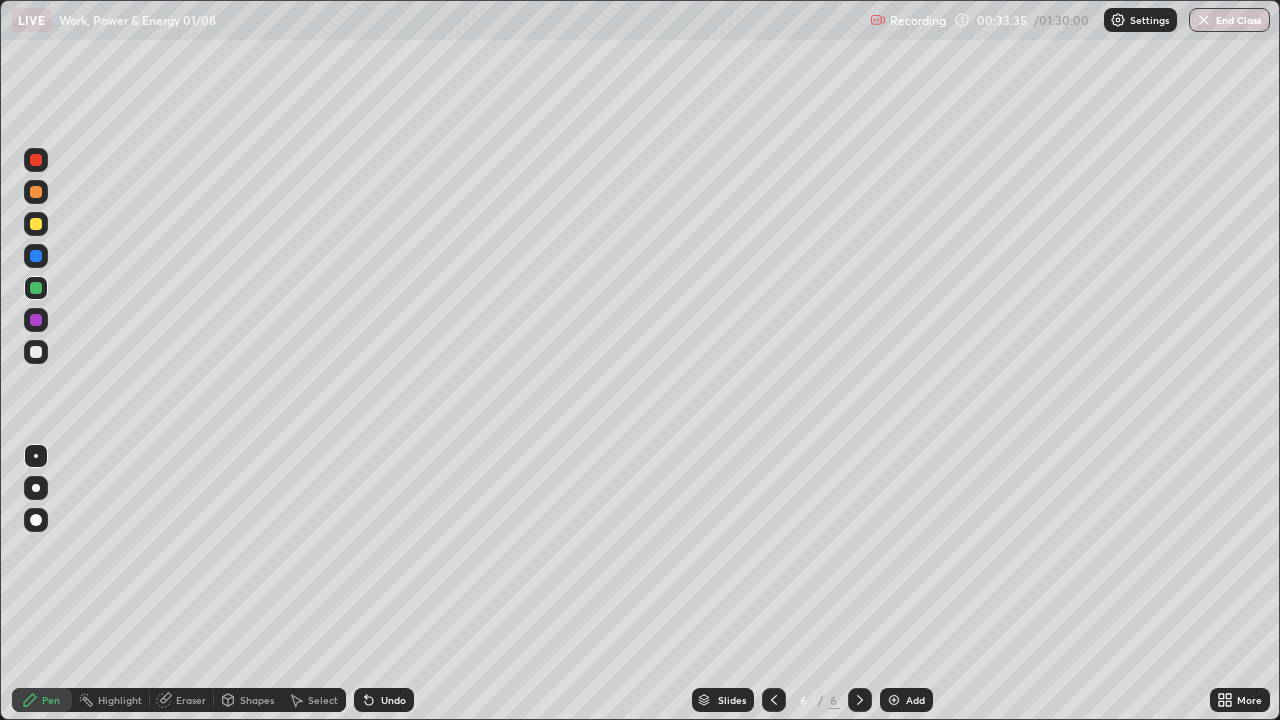click at bounding box center [894, 700] 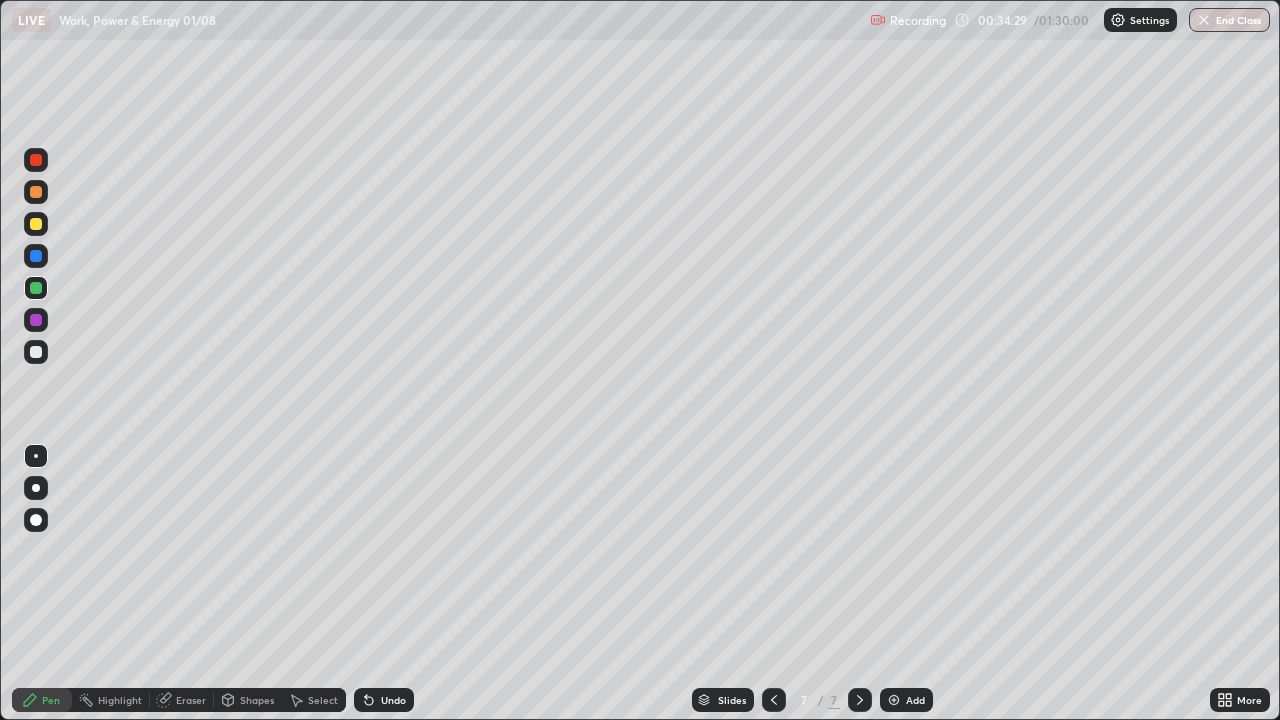 click at bounding box center [36, 224] 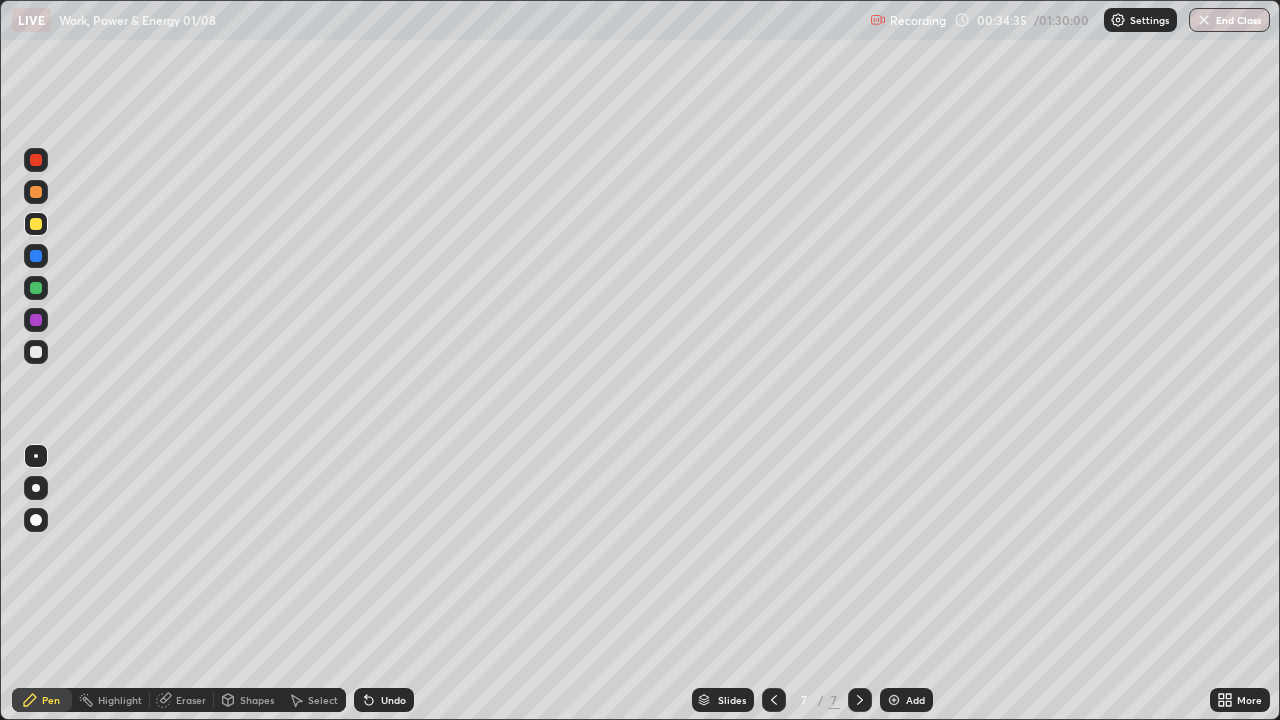 click on "Undo" at bounding box center [393, 700] 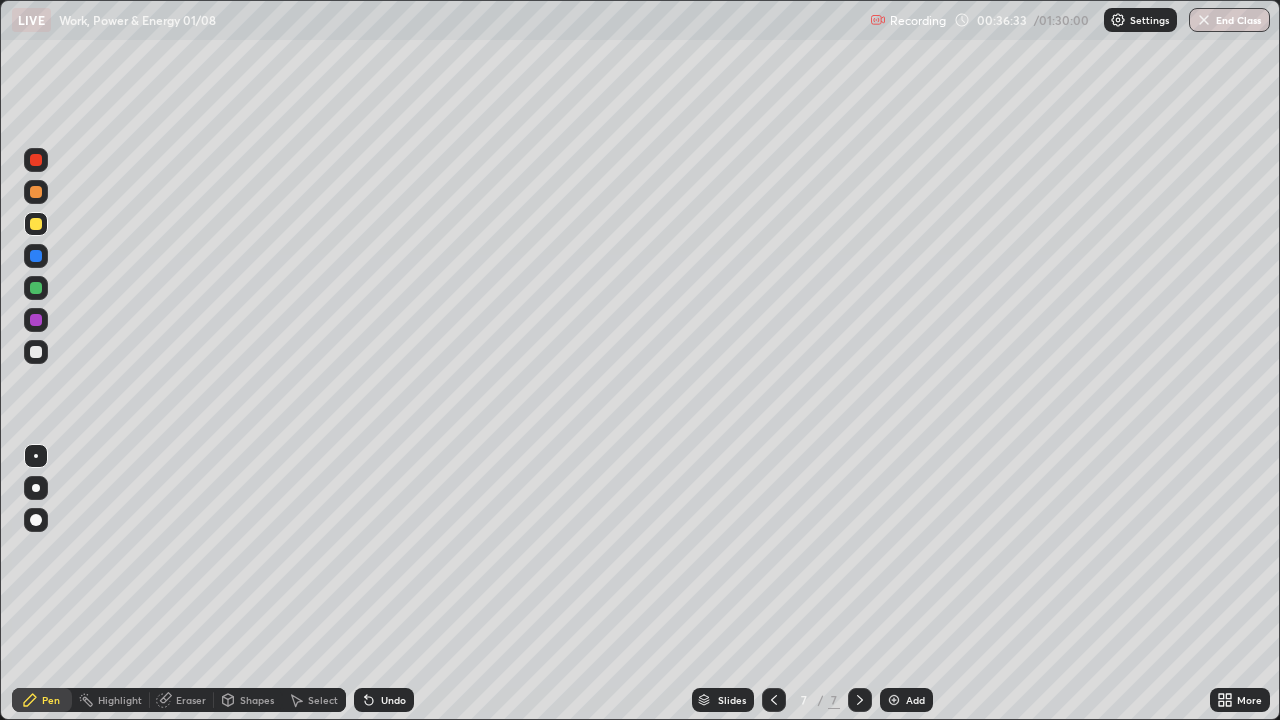 click at bounding box center [36, 352] 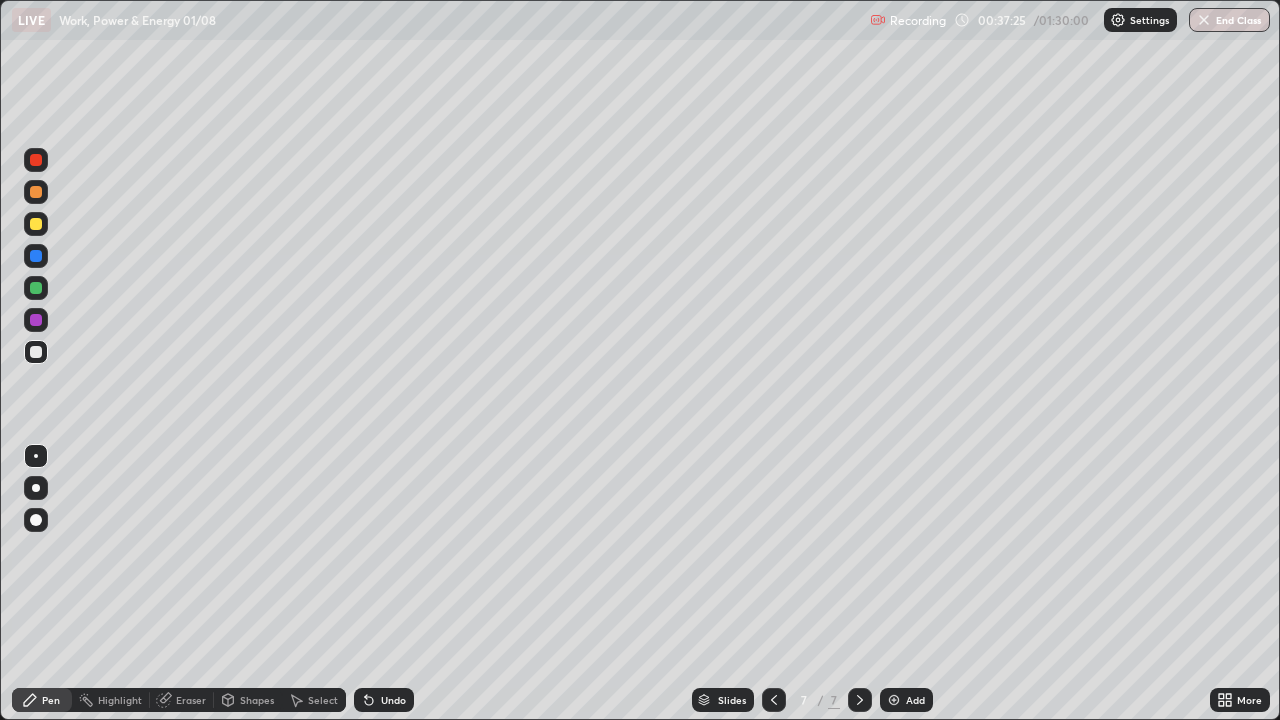 click at bounding box center (36, 224) 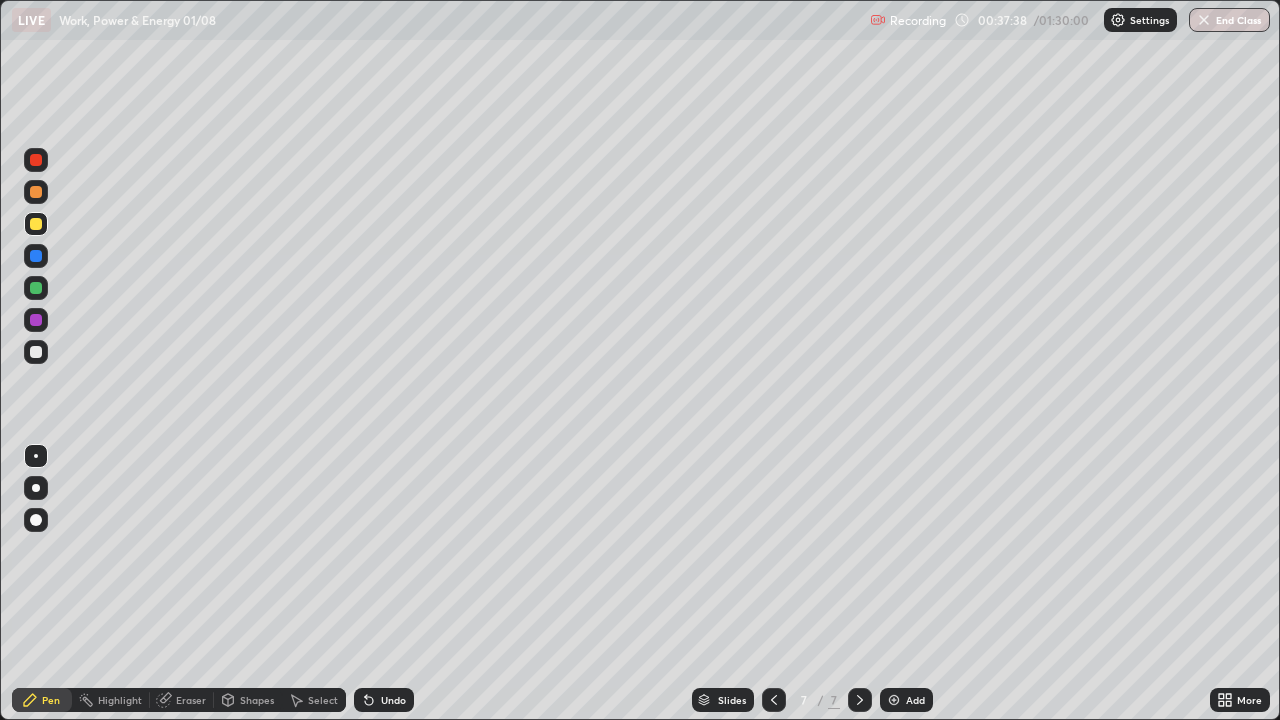 click on "Undo" at bounding box center (393, 700) 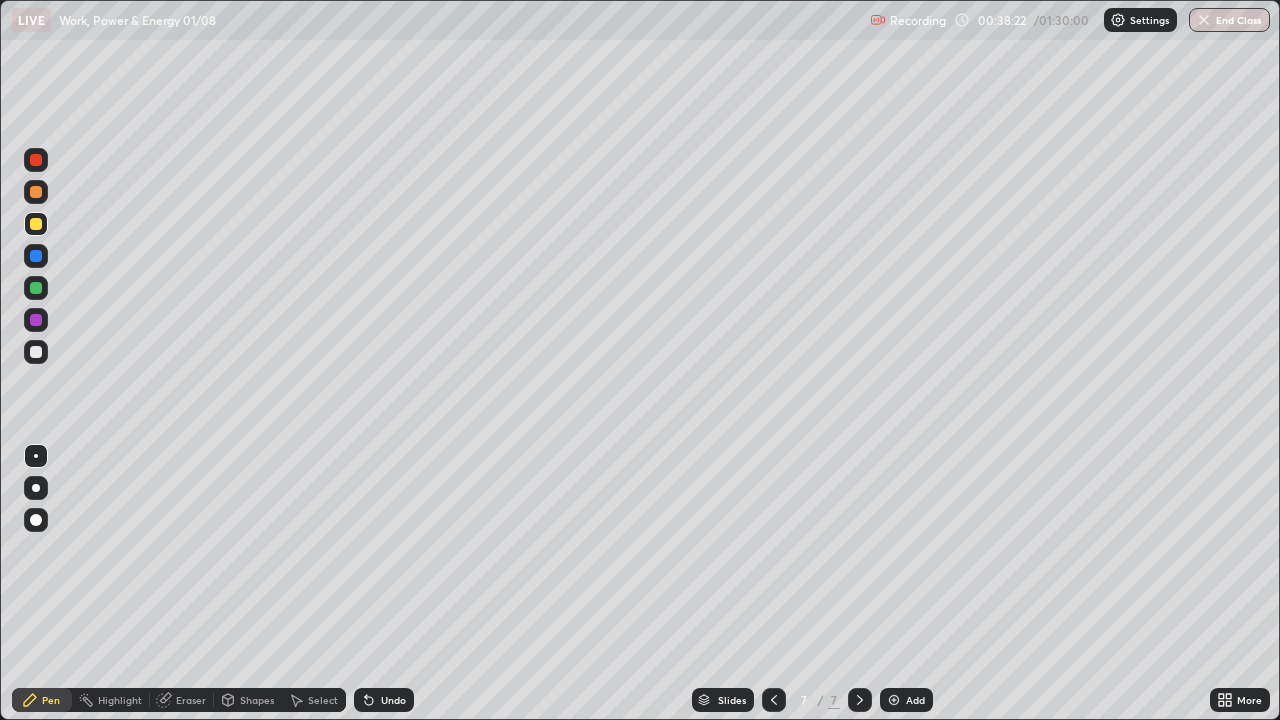 click 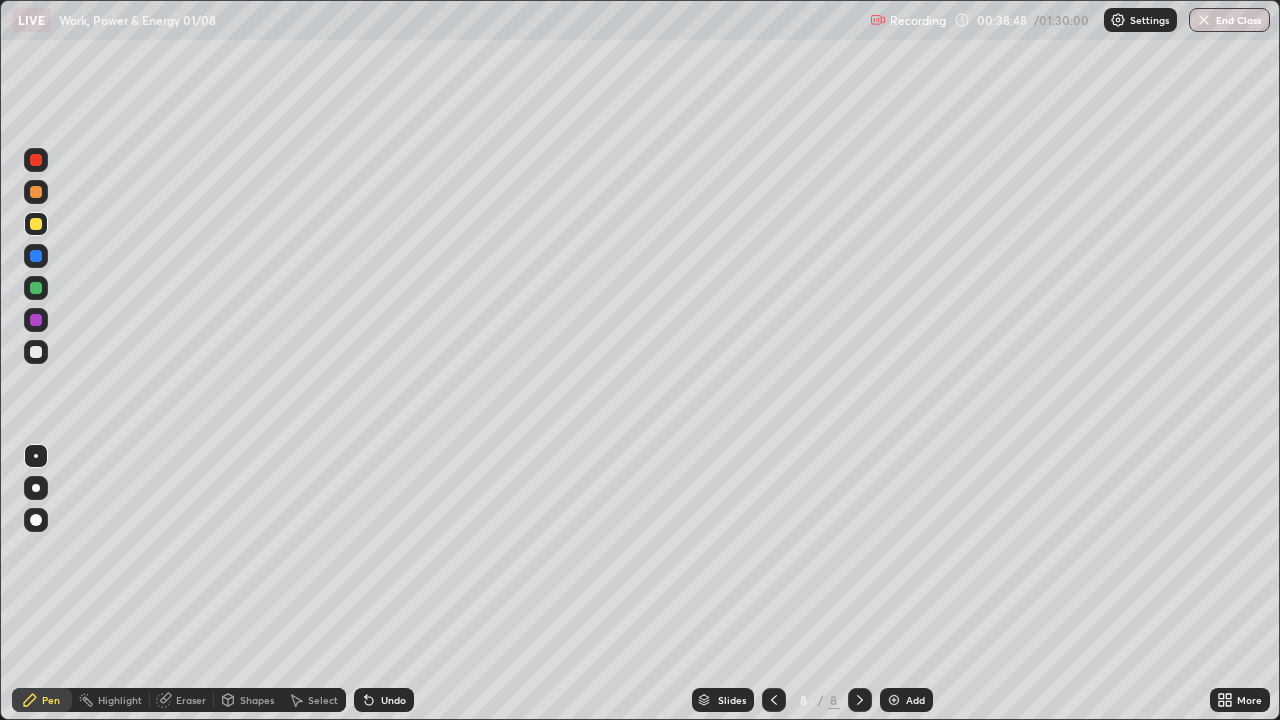 click at bounding box center [36, 352] 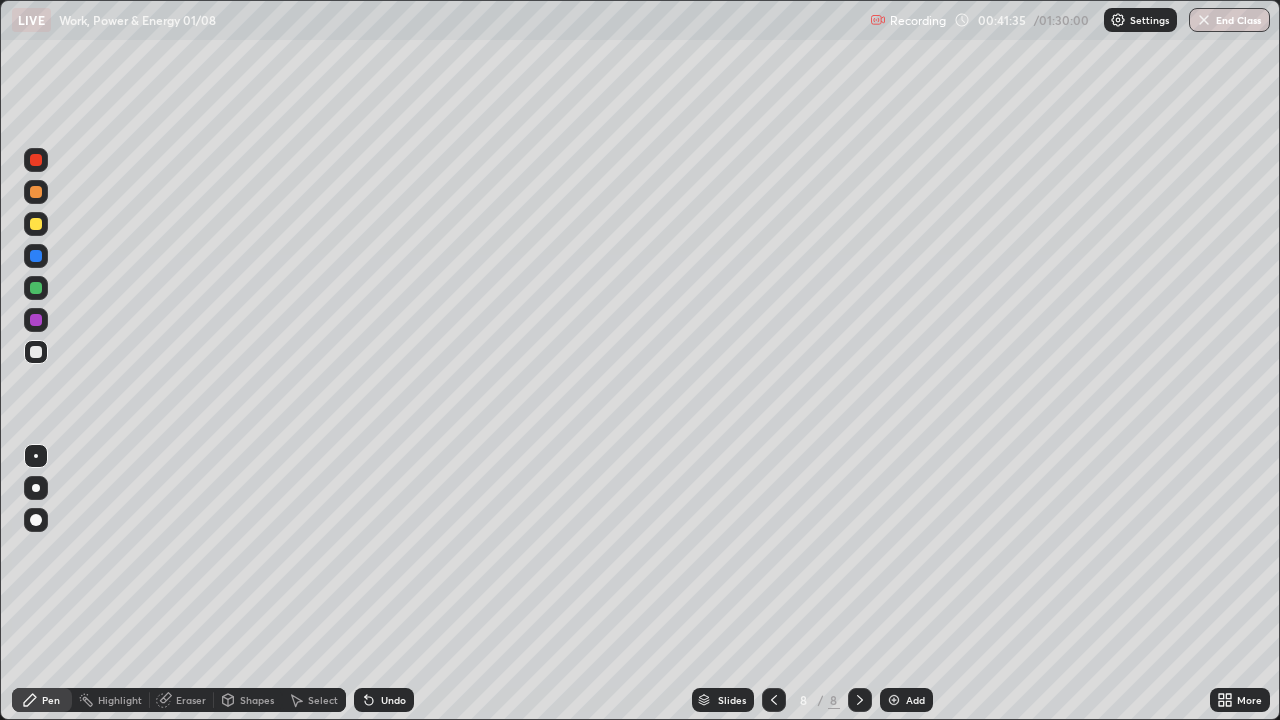 click 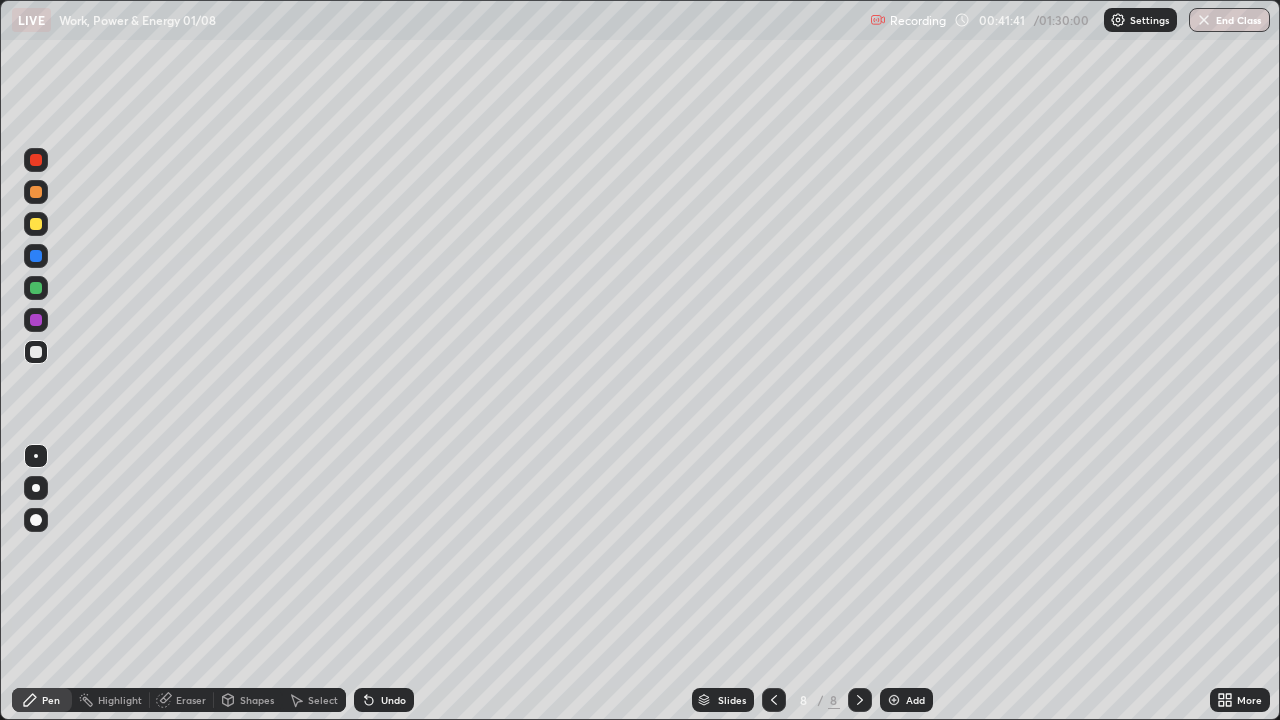 click 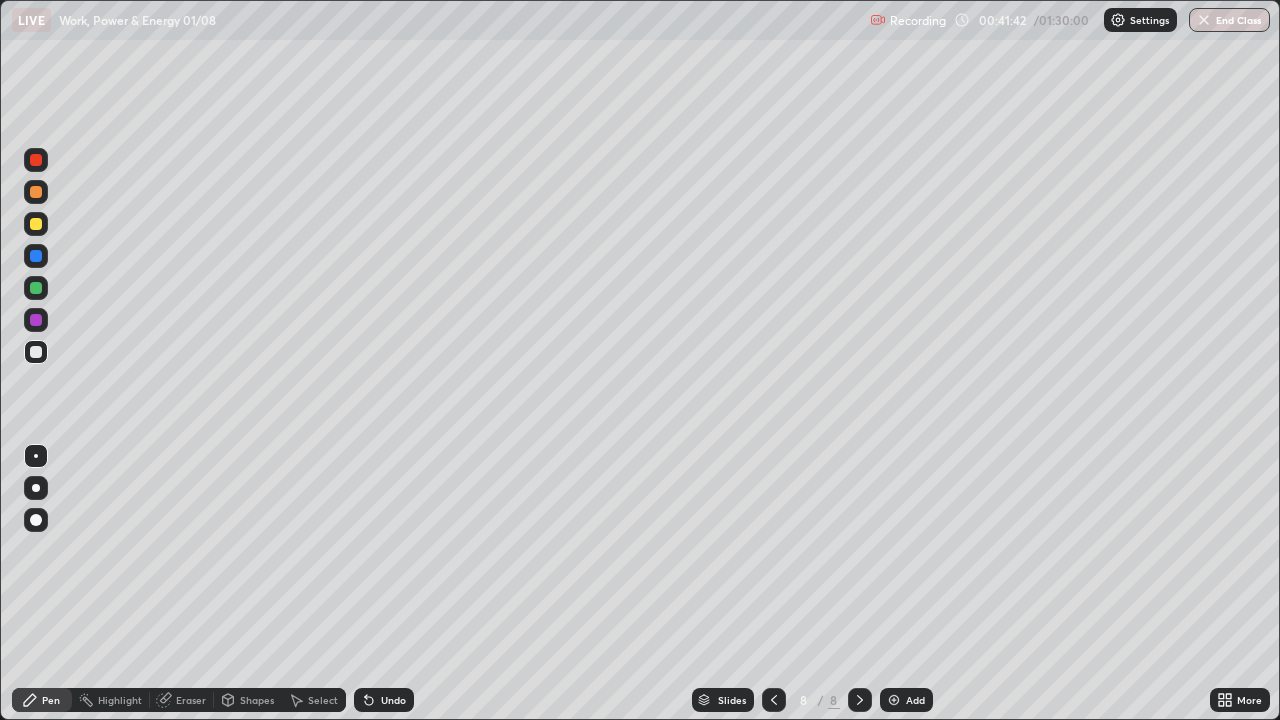 click 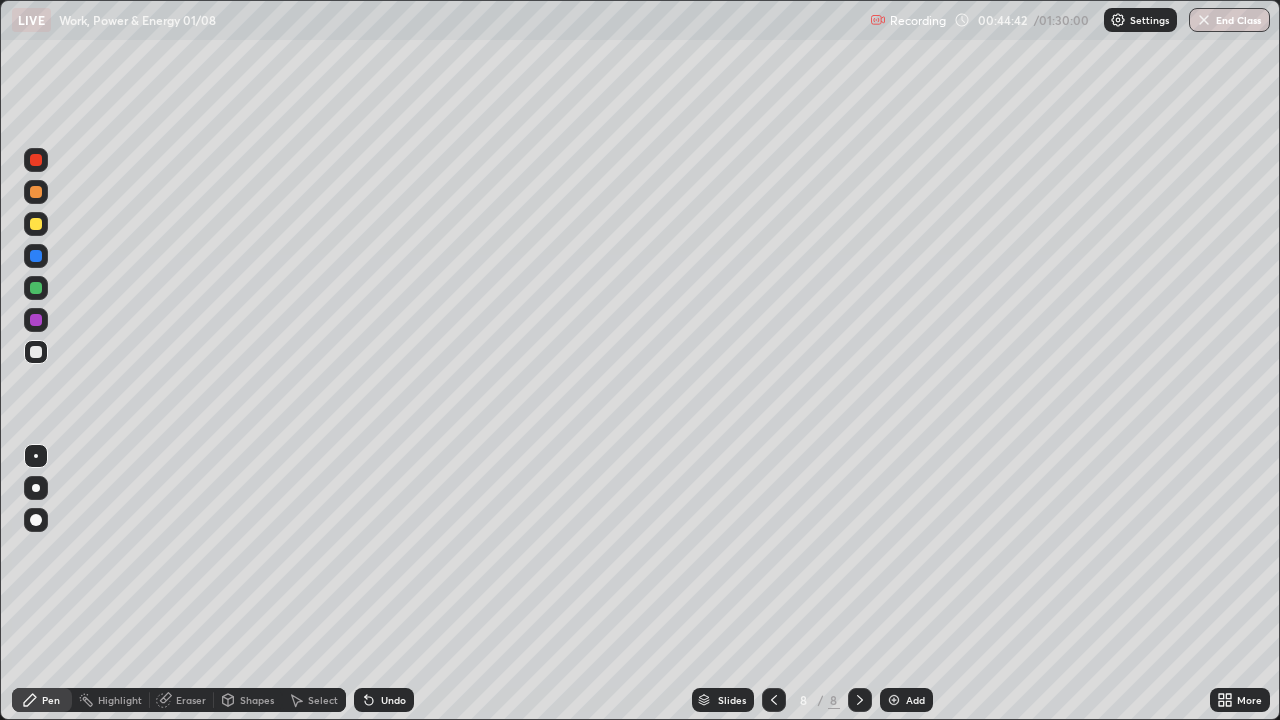 click 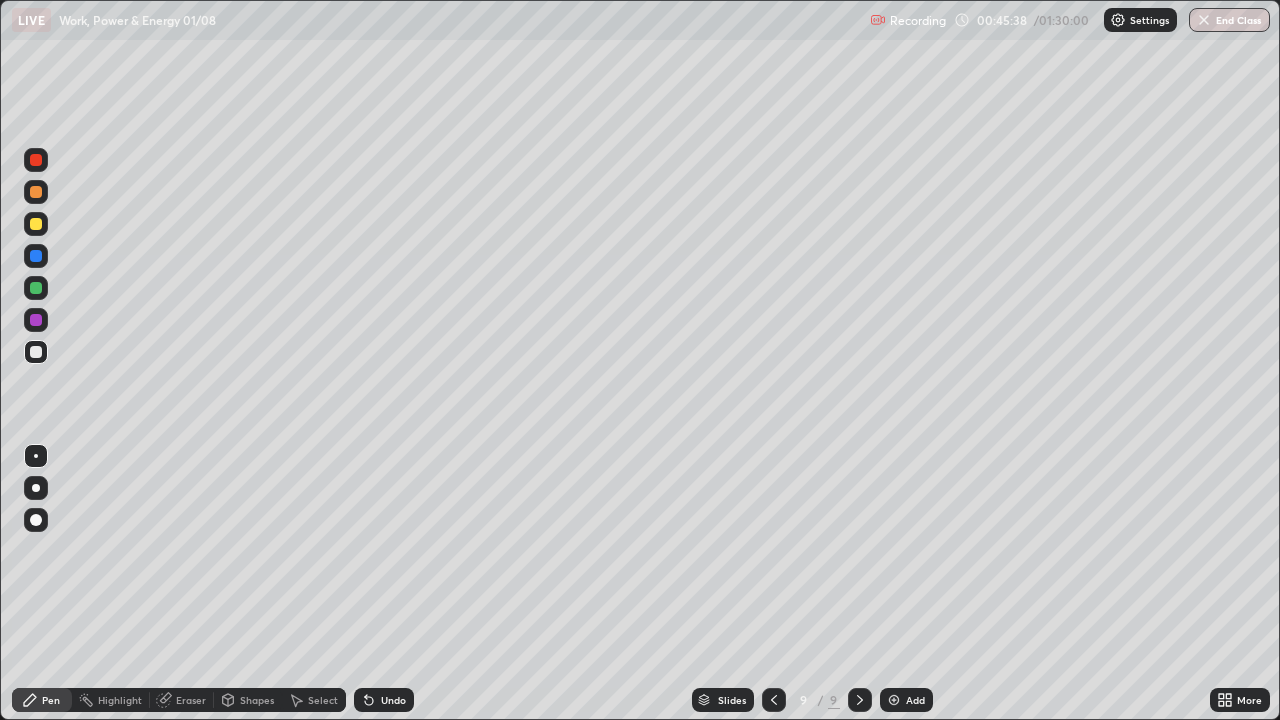 click on "Eraser" at bounding box center [191, 700] 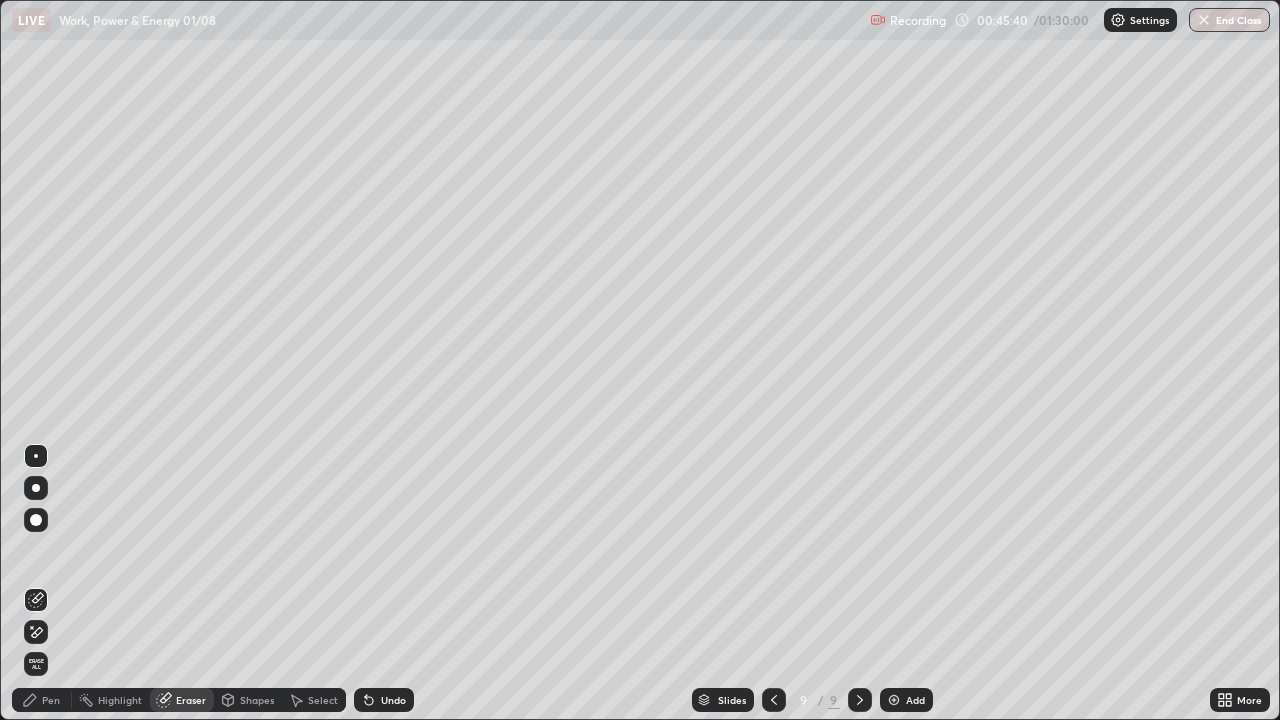 click 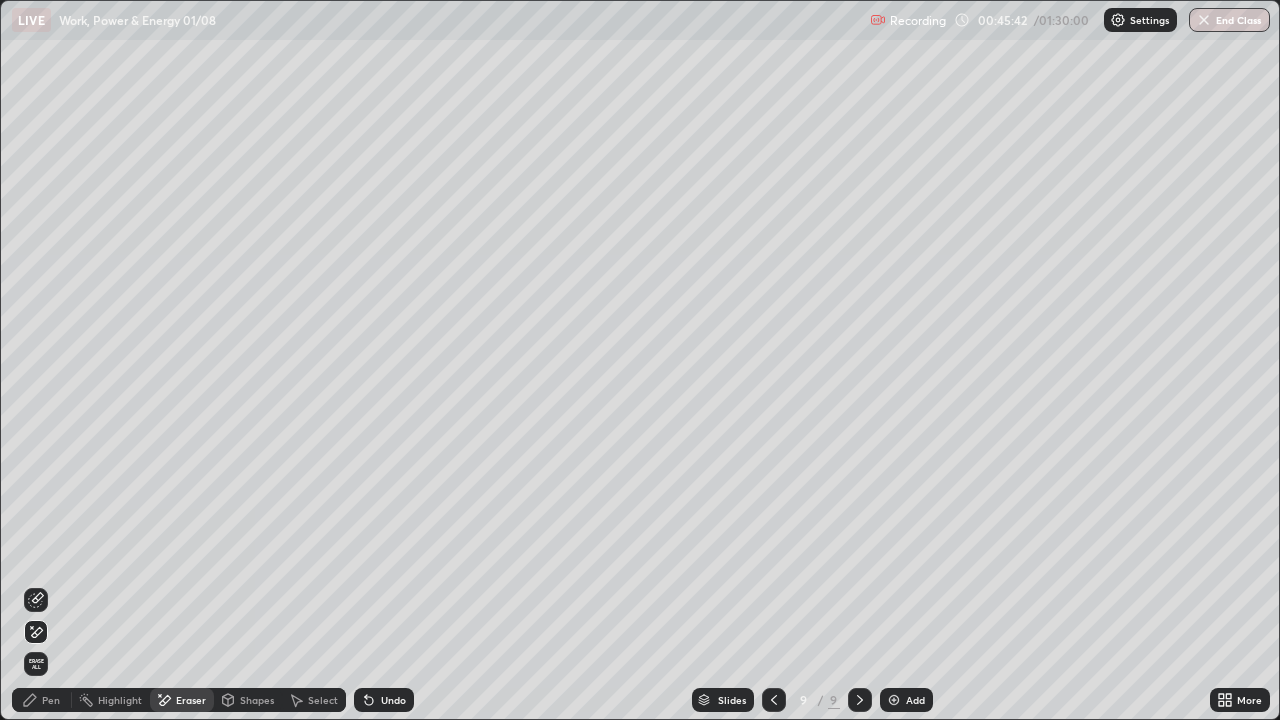 click 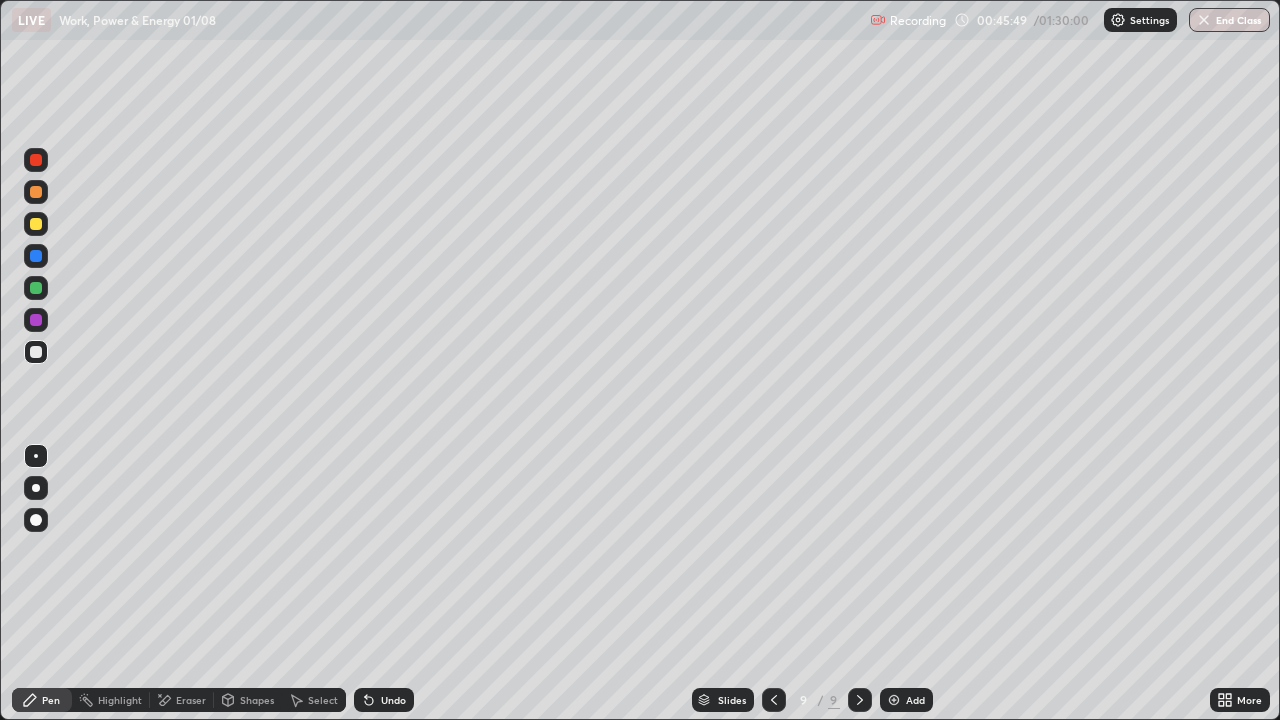 click at bounding box center (36, 288) 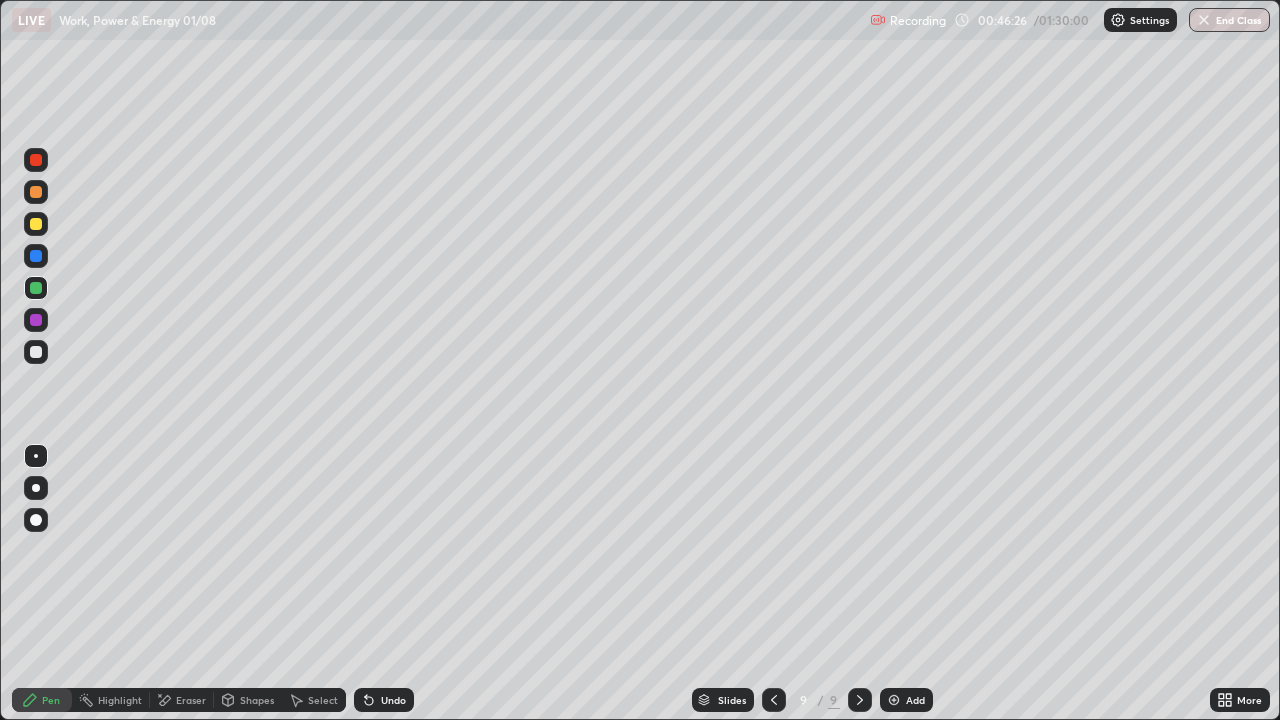 click at bounding box center [36, 224] 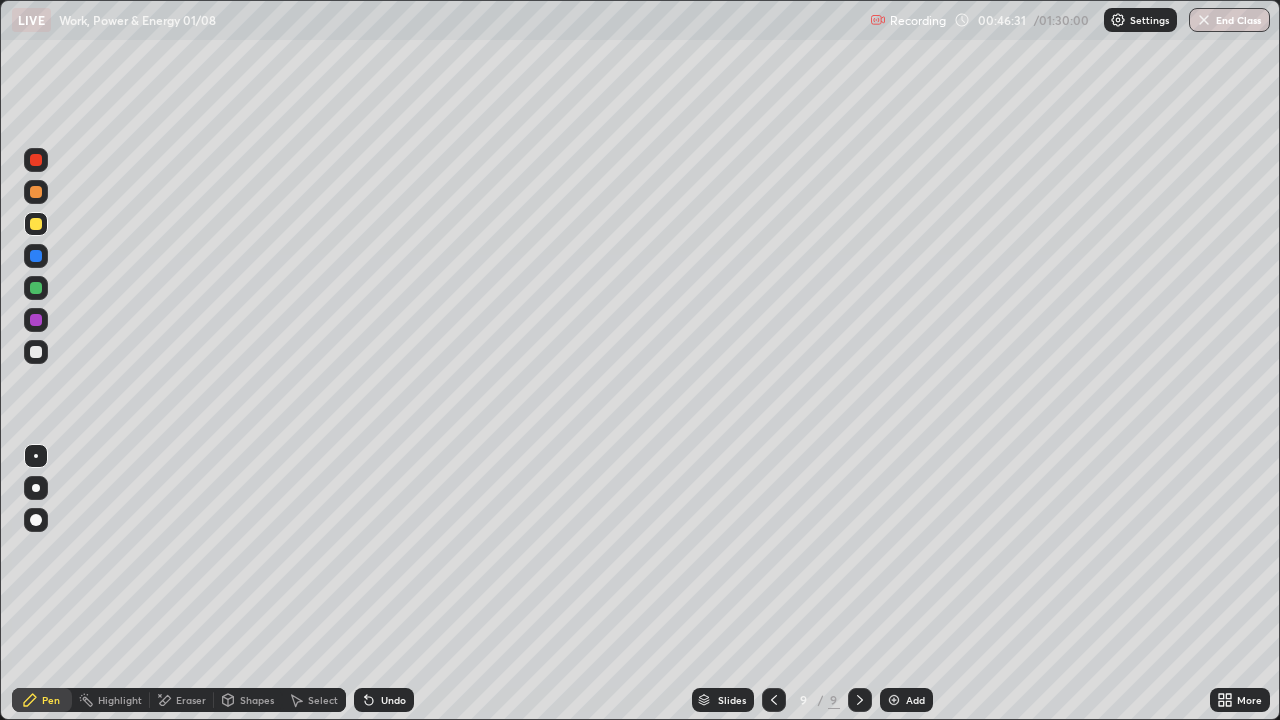click on "LIVE Work, Power & Energy 01/08" at bounding box center (437, 20) 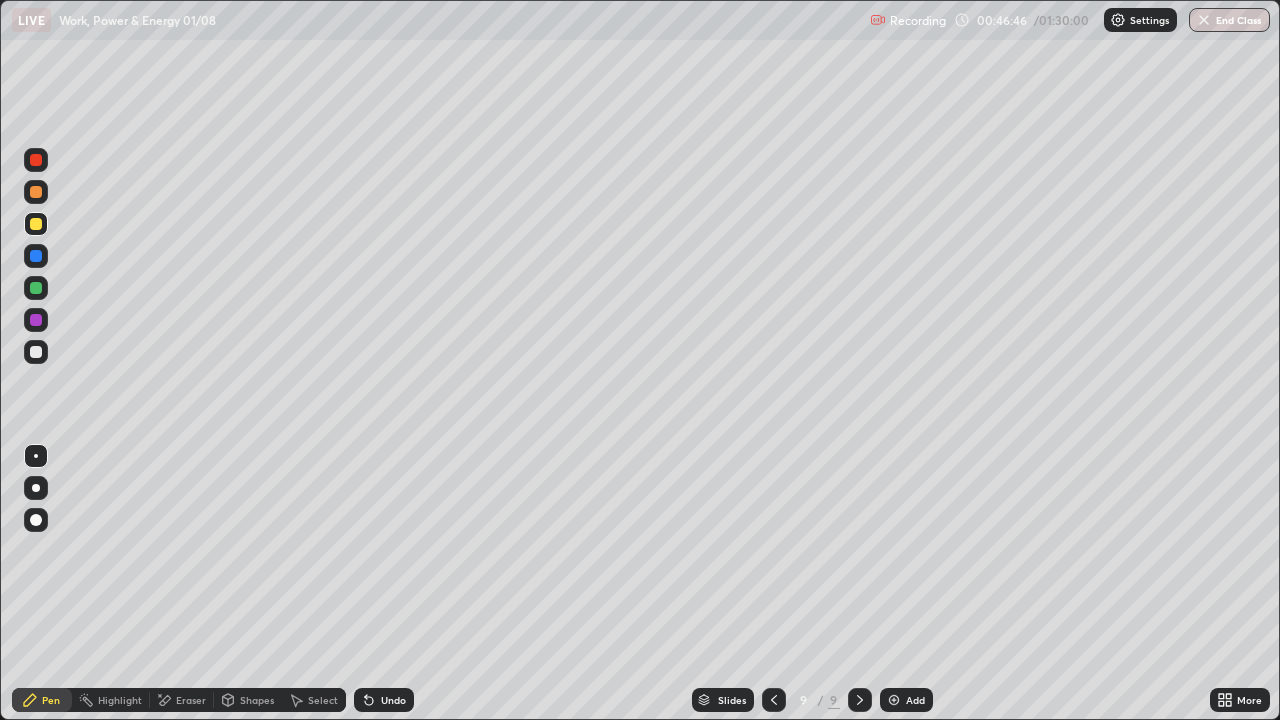 click 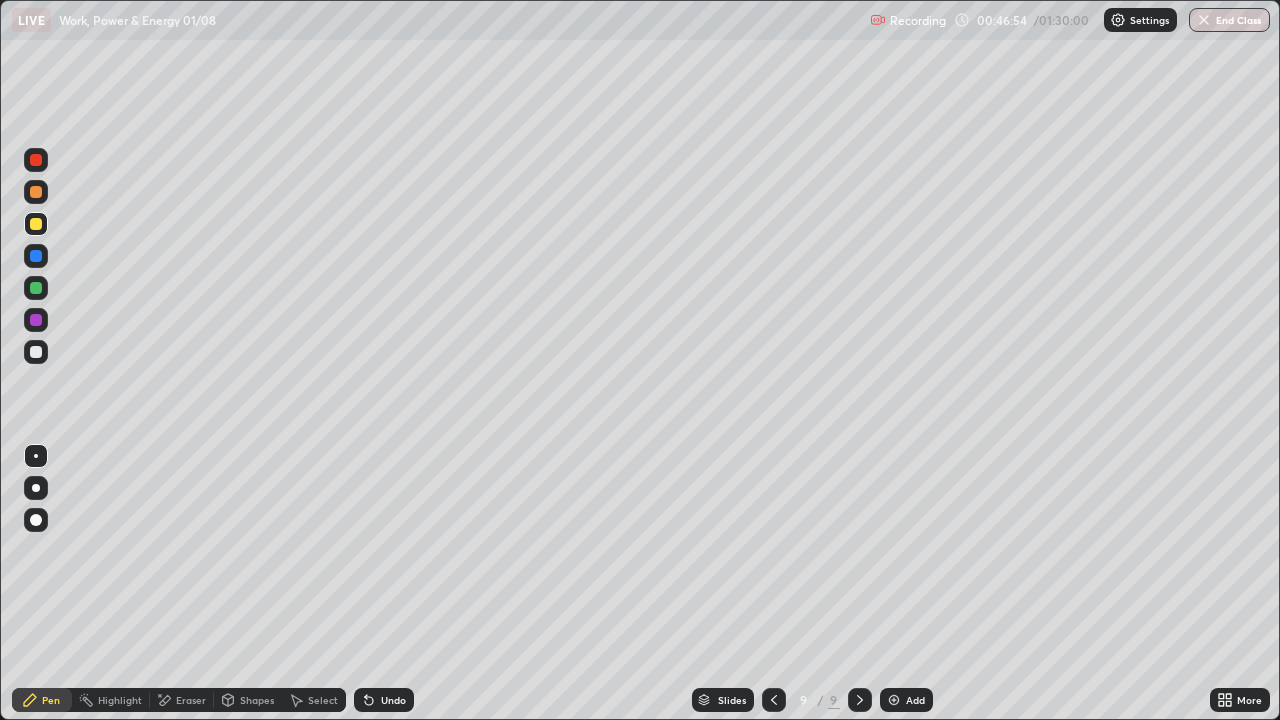 click 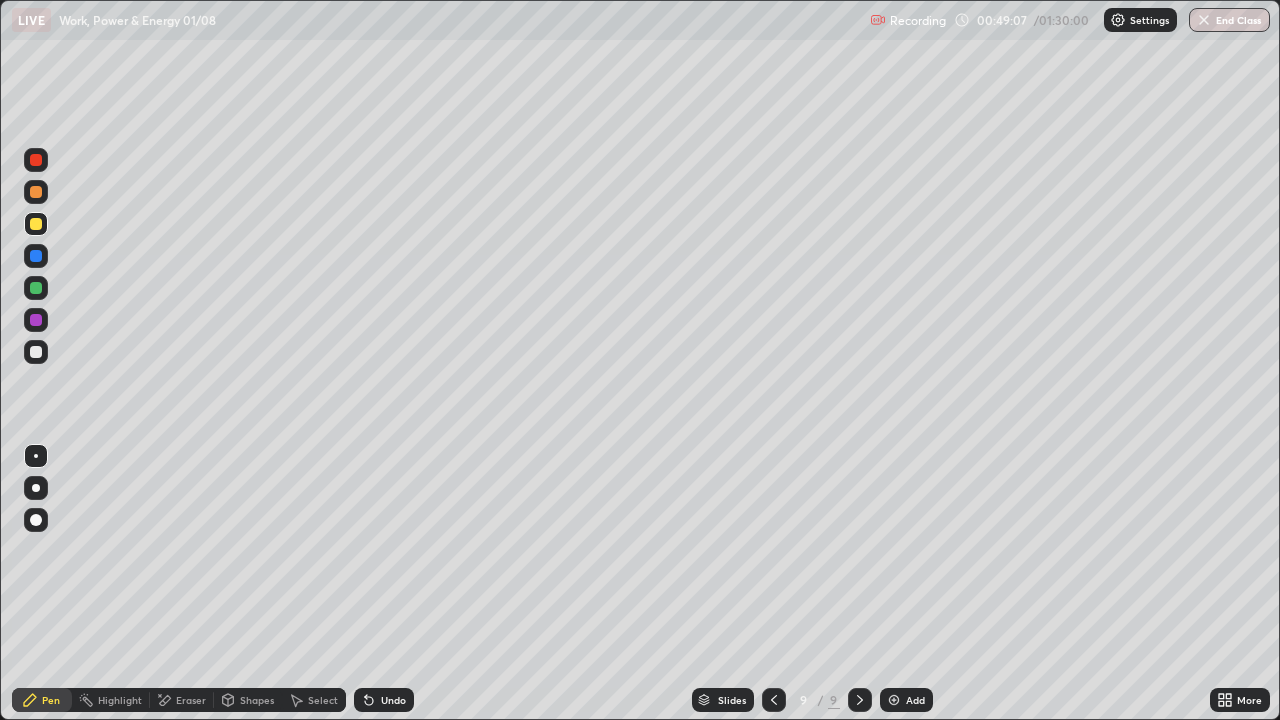 click 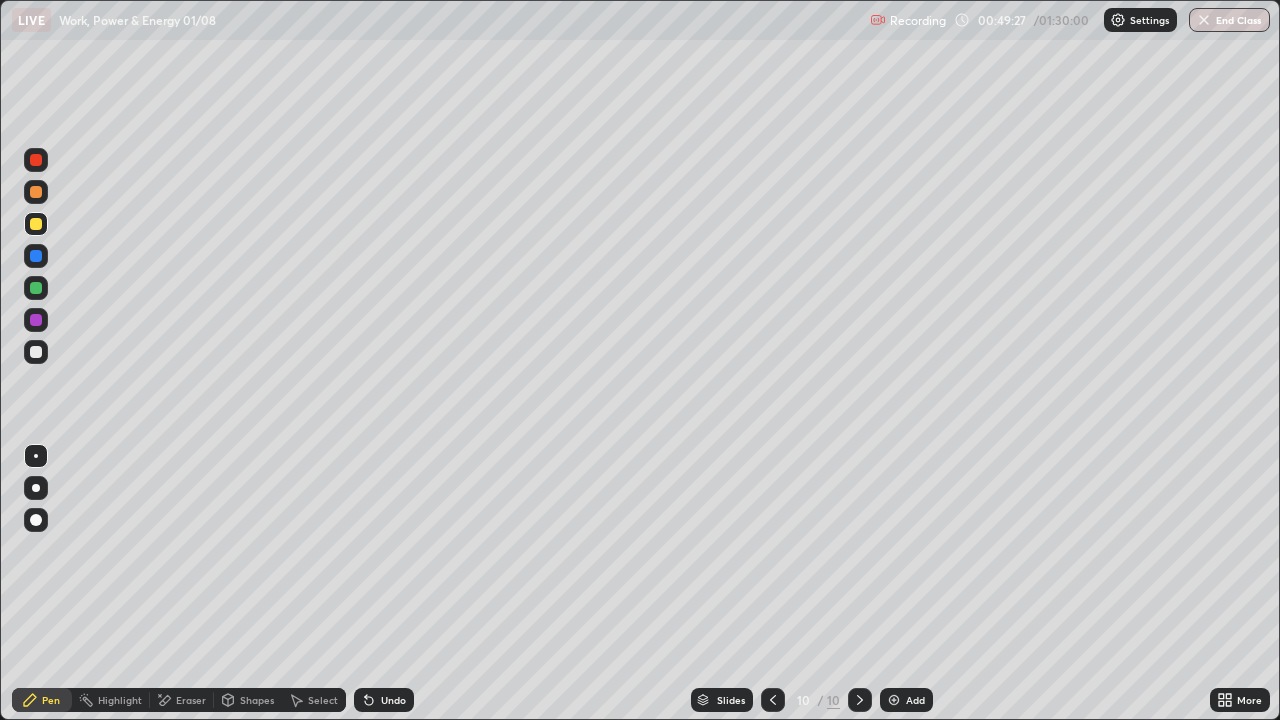 click at bounding box center (36, 352) 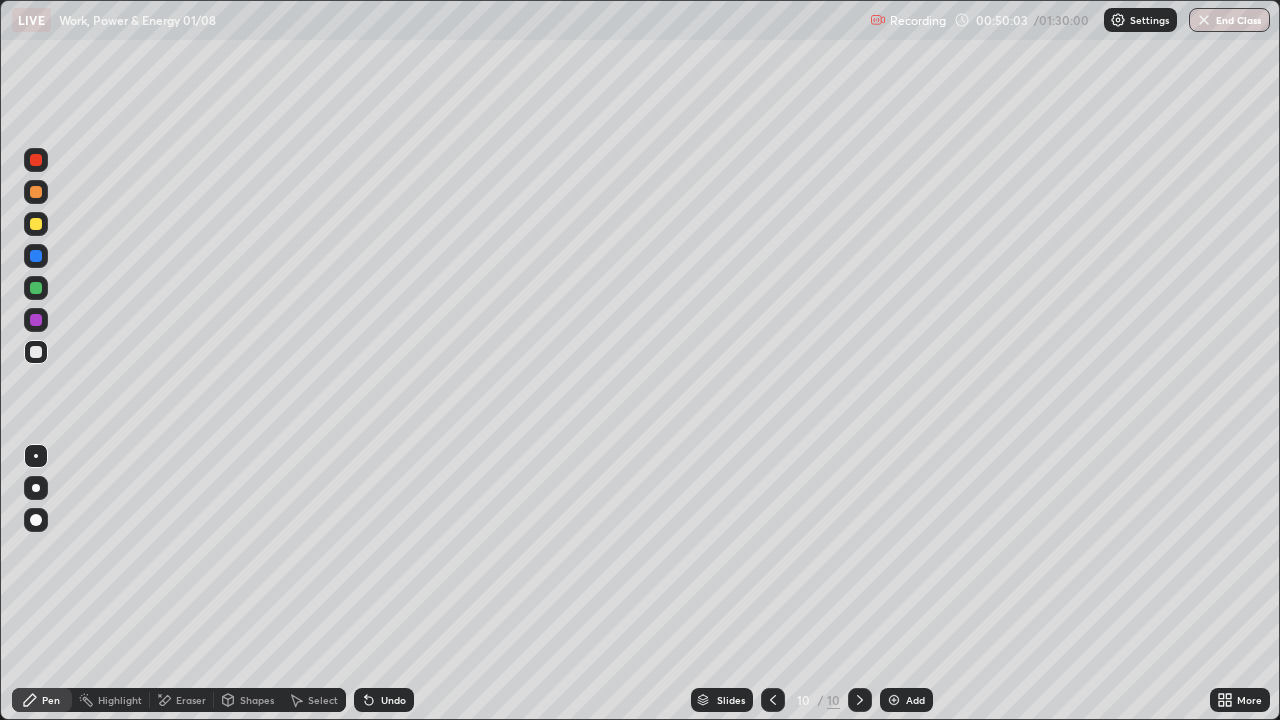 click on "Undo" at bounding box center [384, 700] 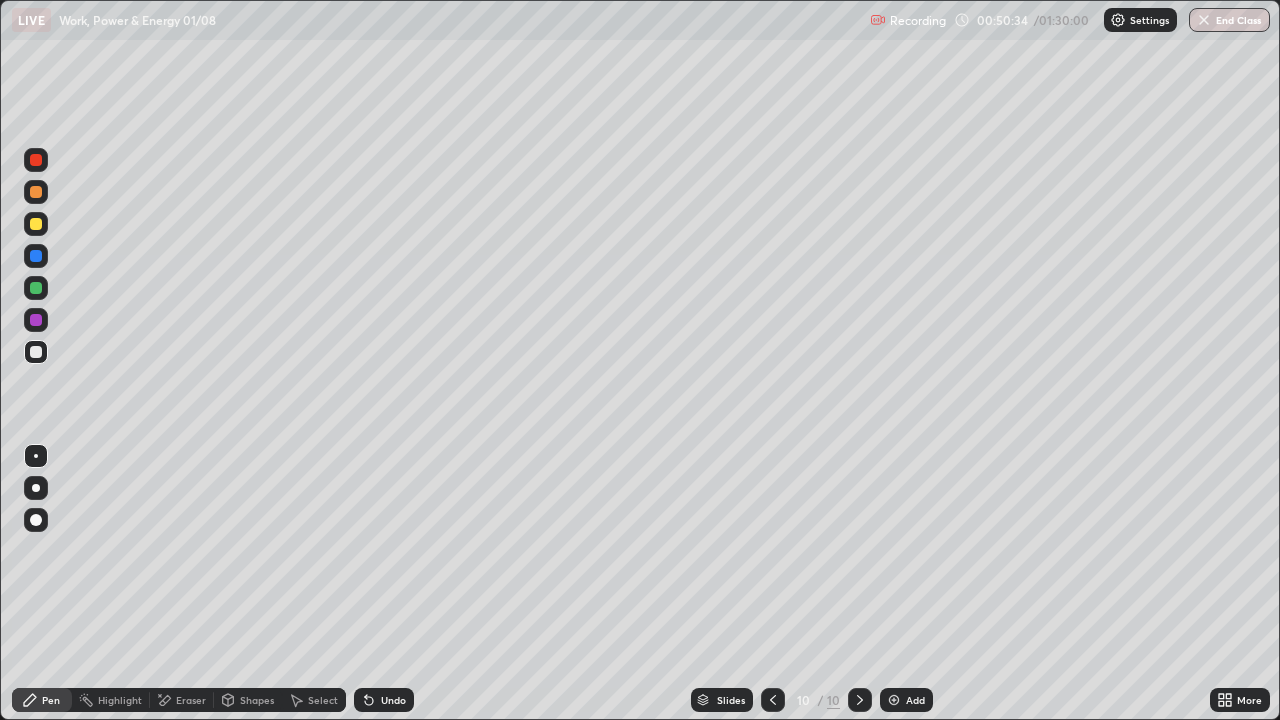 click at bounding box center (36, 224) 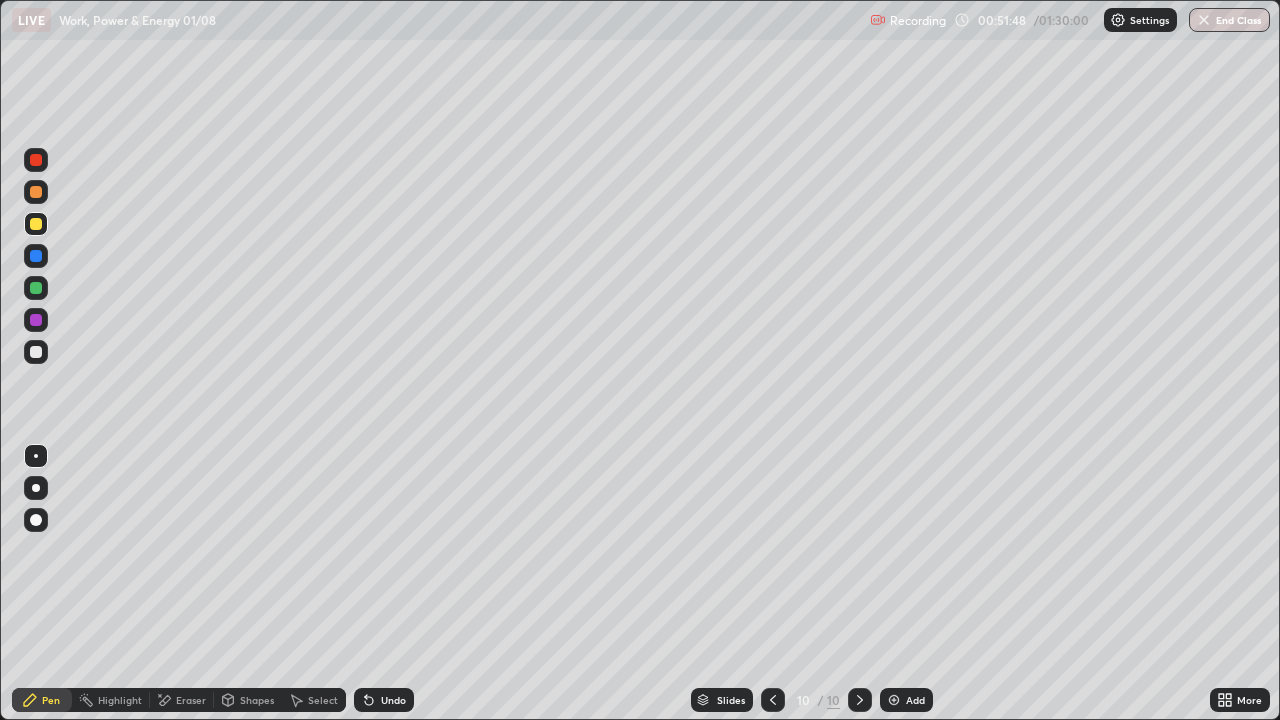 click on "Undo" at bounding box center [393, 700] 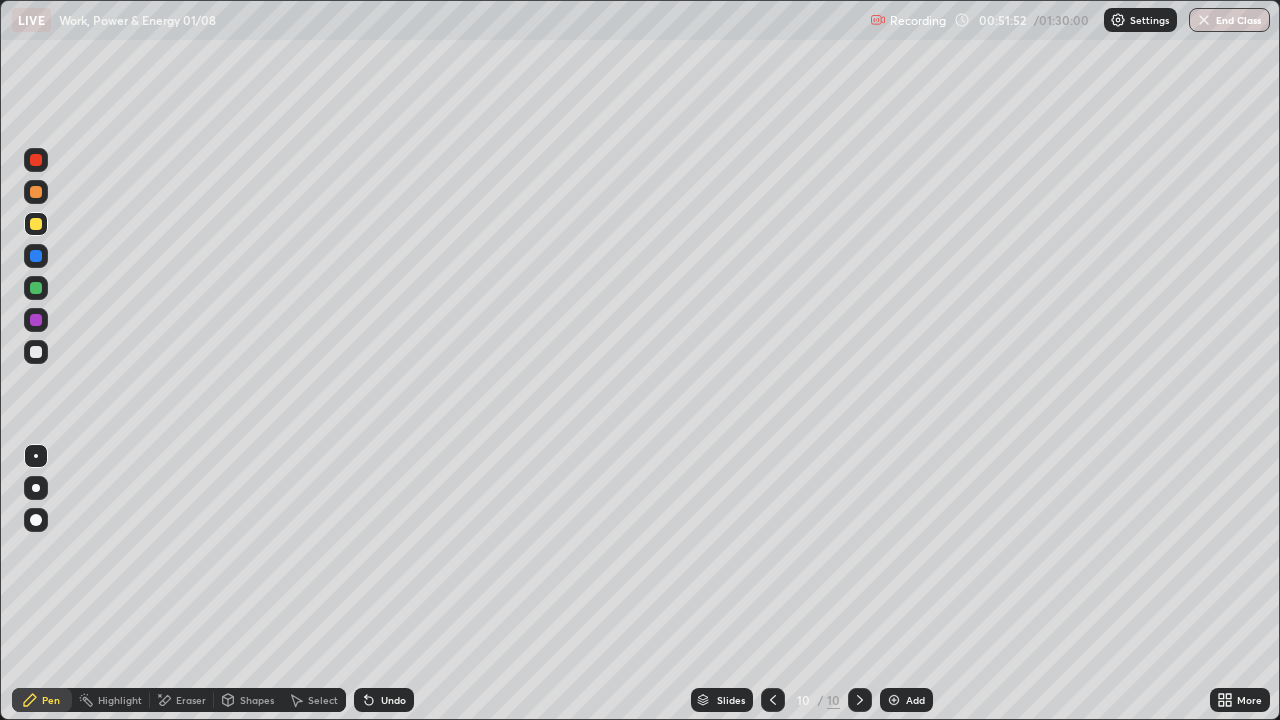 click on "Undo" at bounding box center (393, 700) 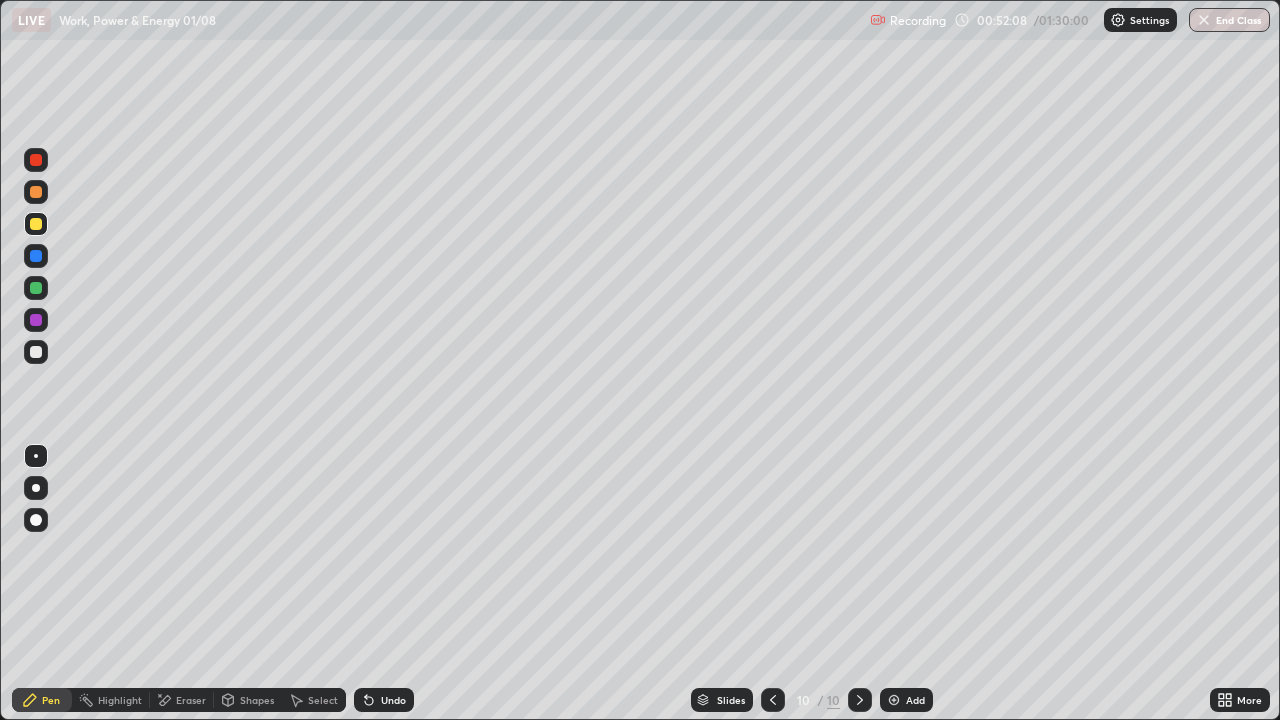 click on "Undo" at bounding box center [393, 700] 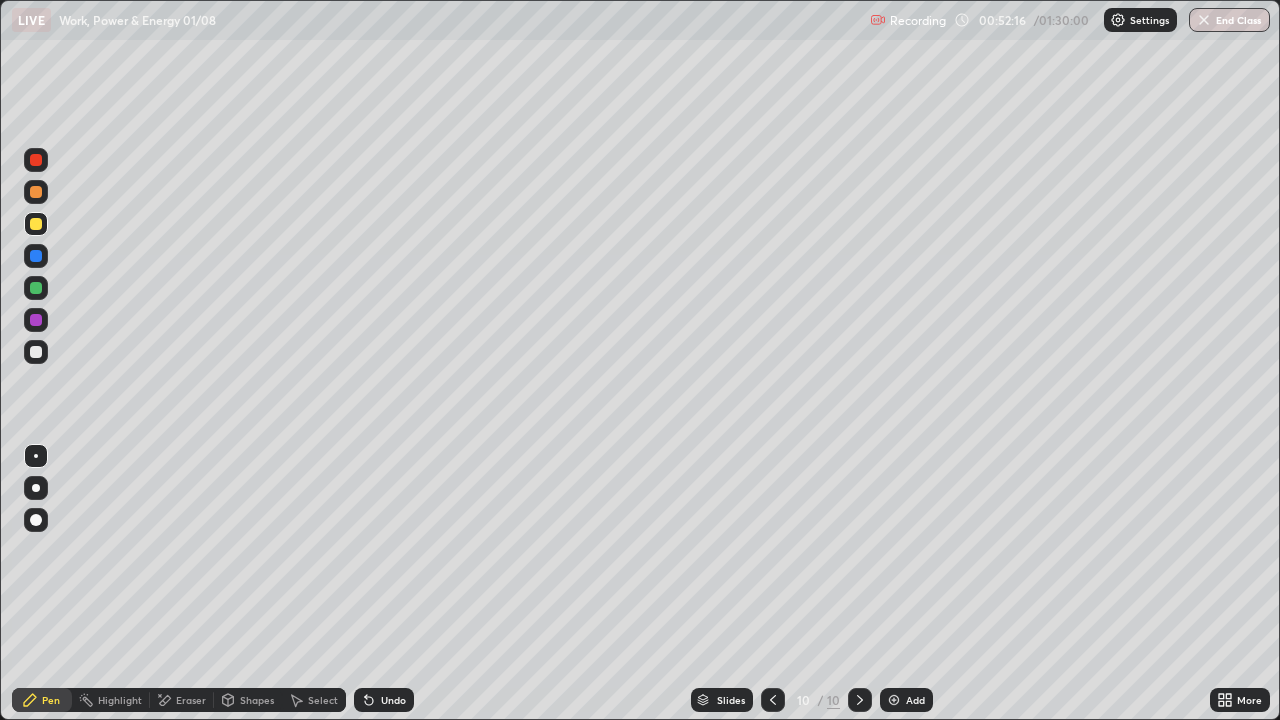 click at bounding box center (36, 352) 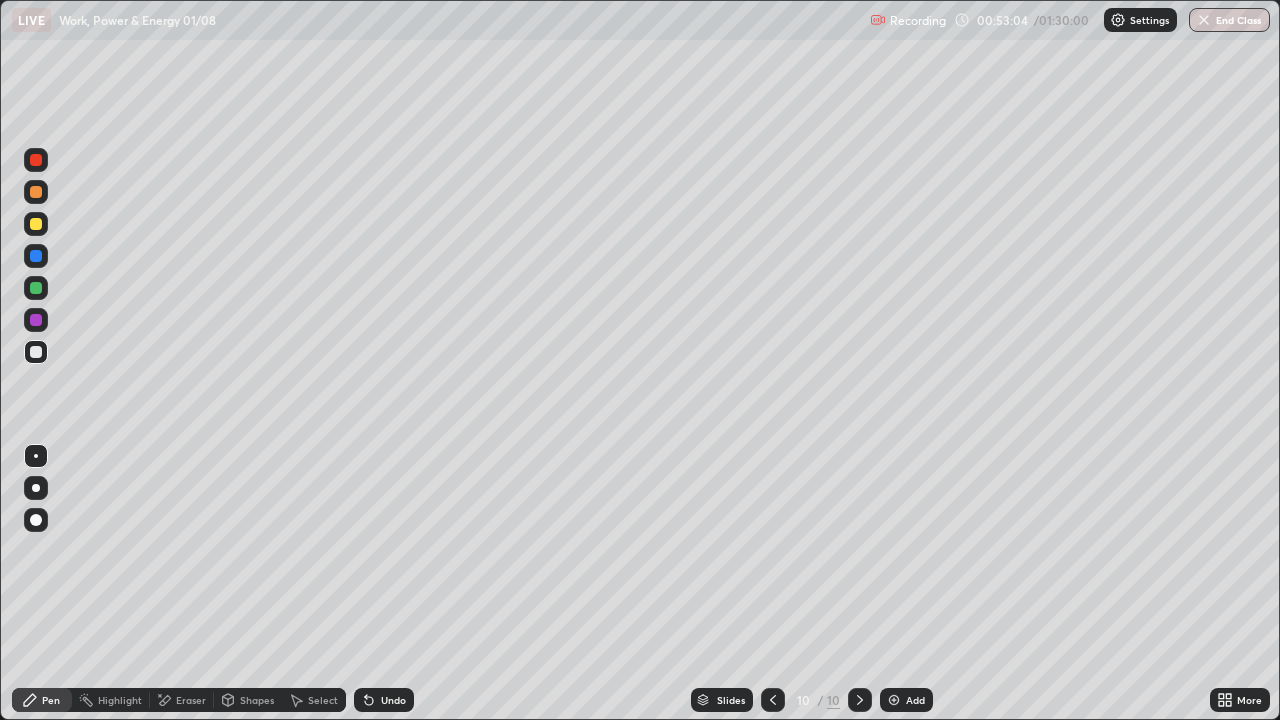 click at bounding box center (860, 700) 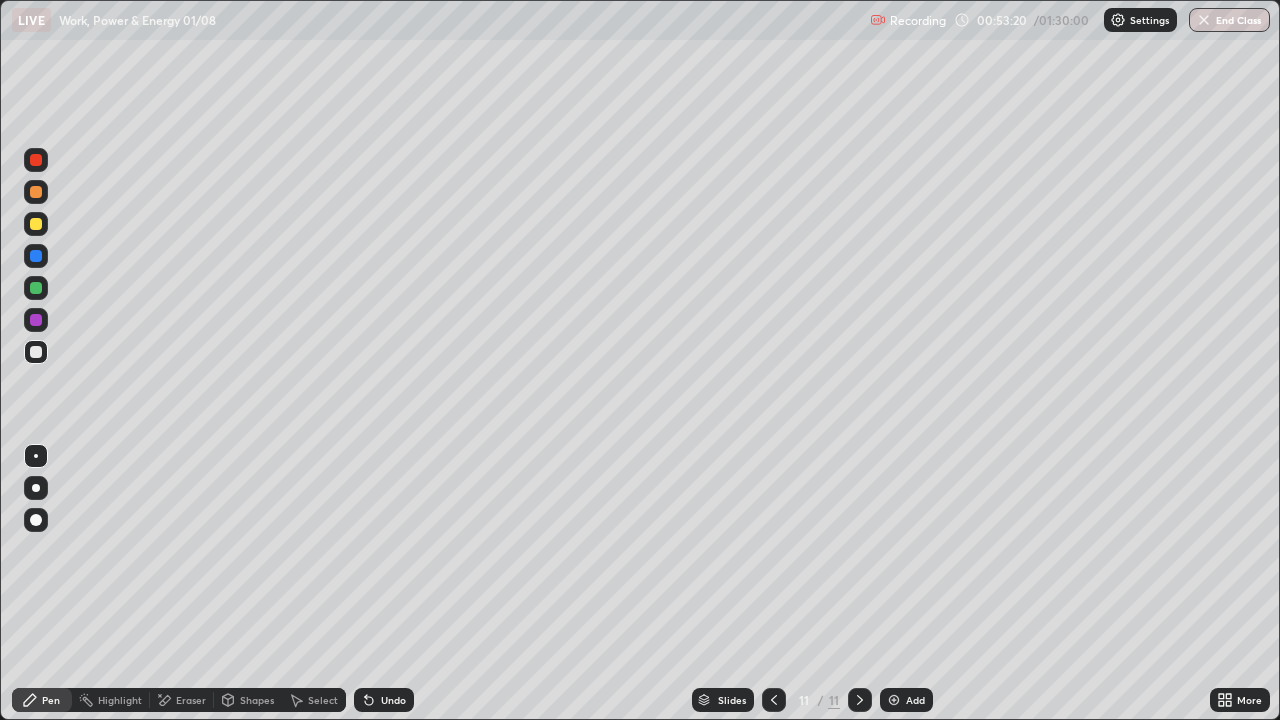 click on "Eraser" at bounding box center (191, 700) 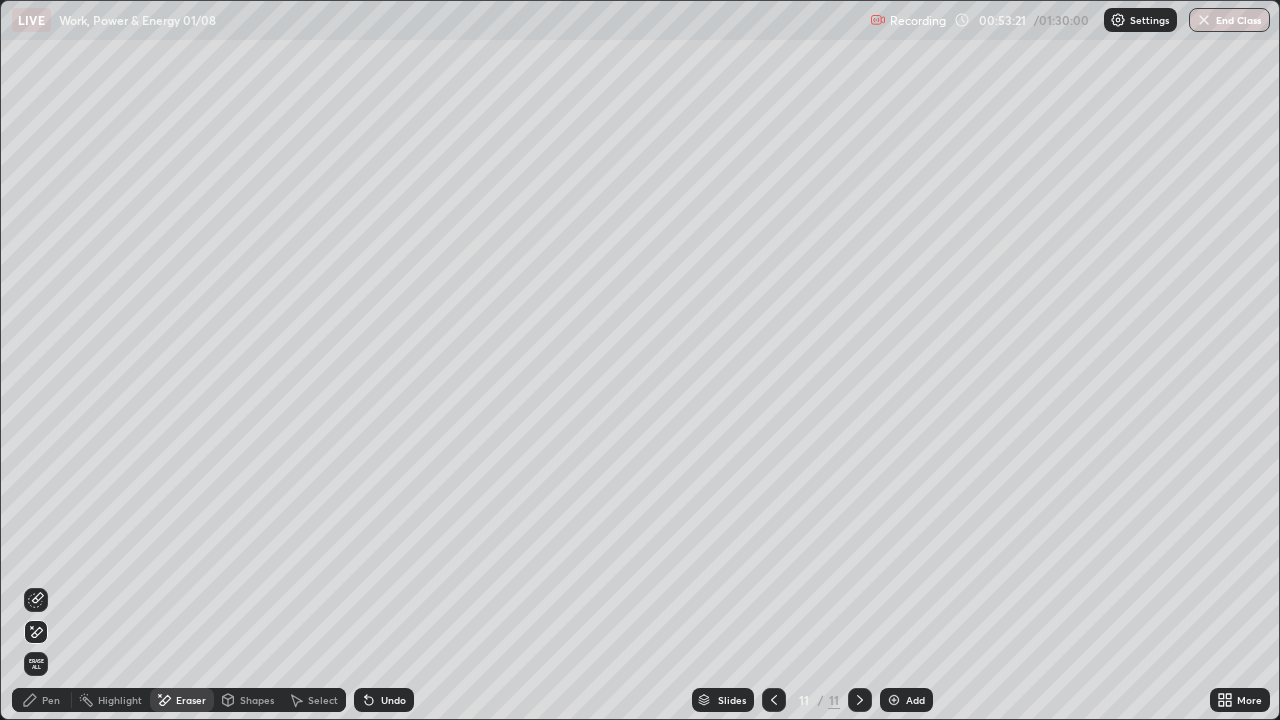 click 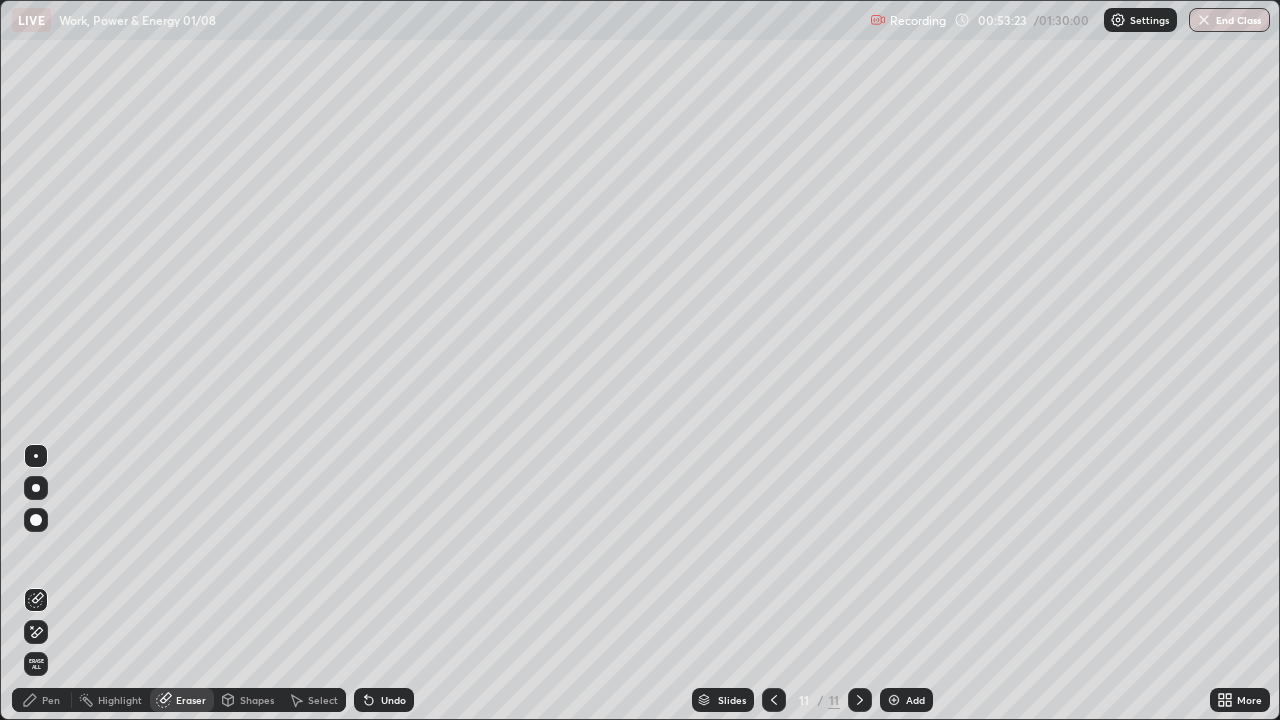click 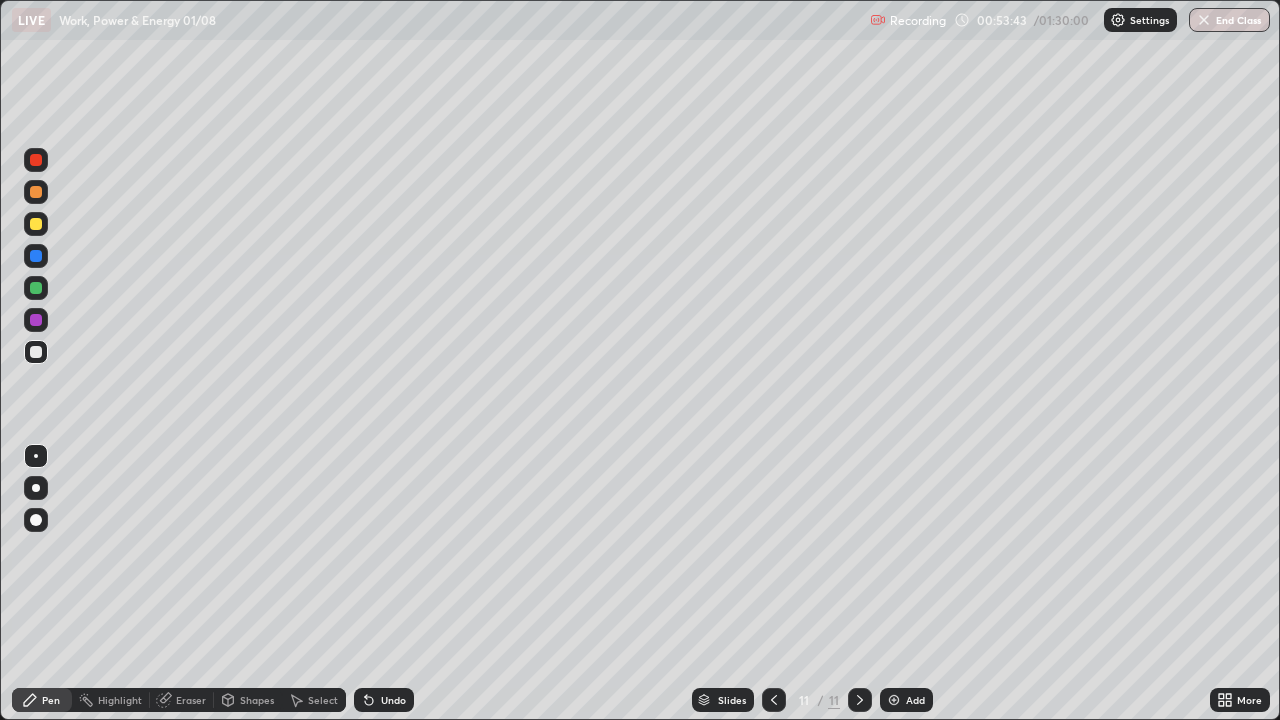 click at bounding box center (36, 224) 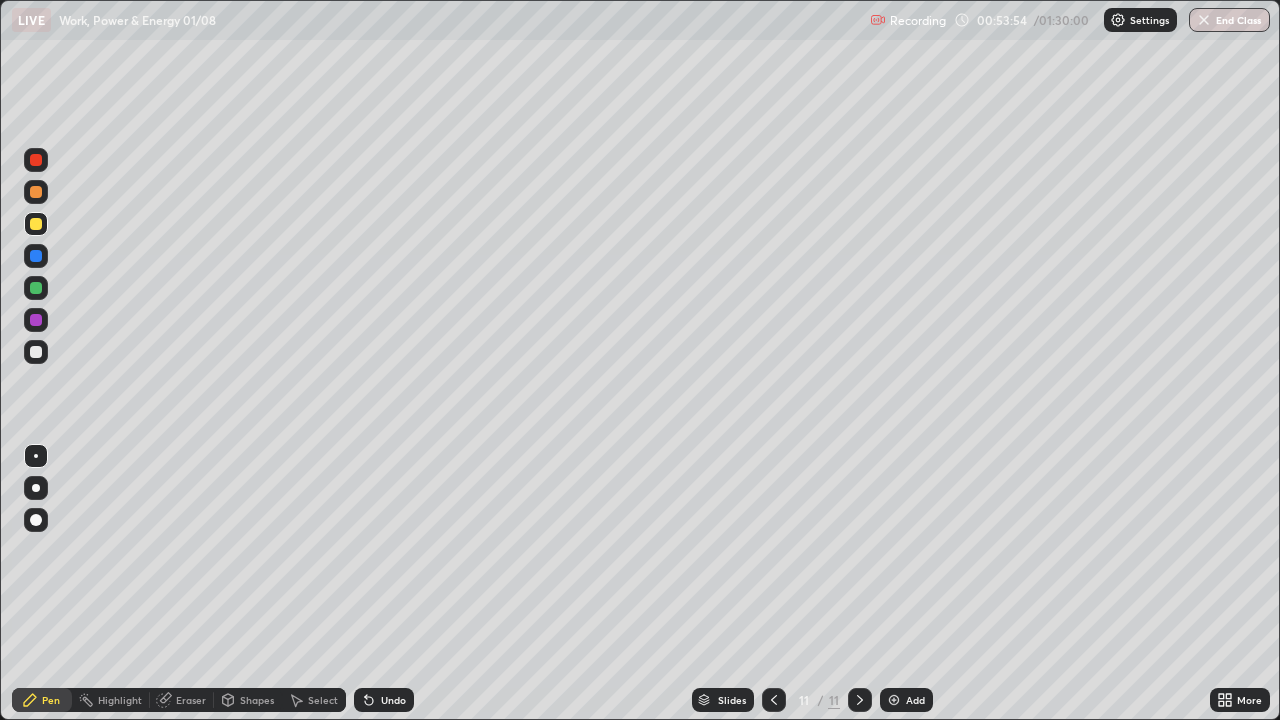 click at bounding box center [36, 352] 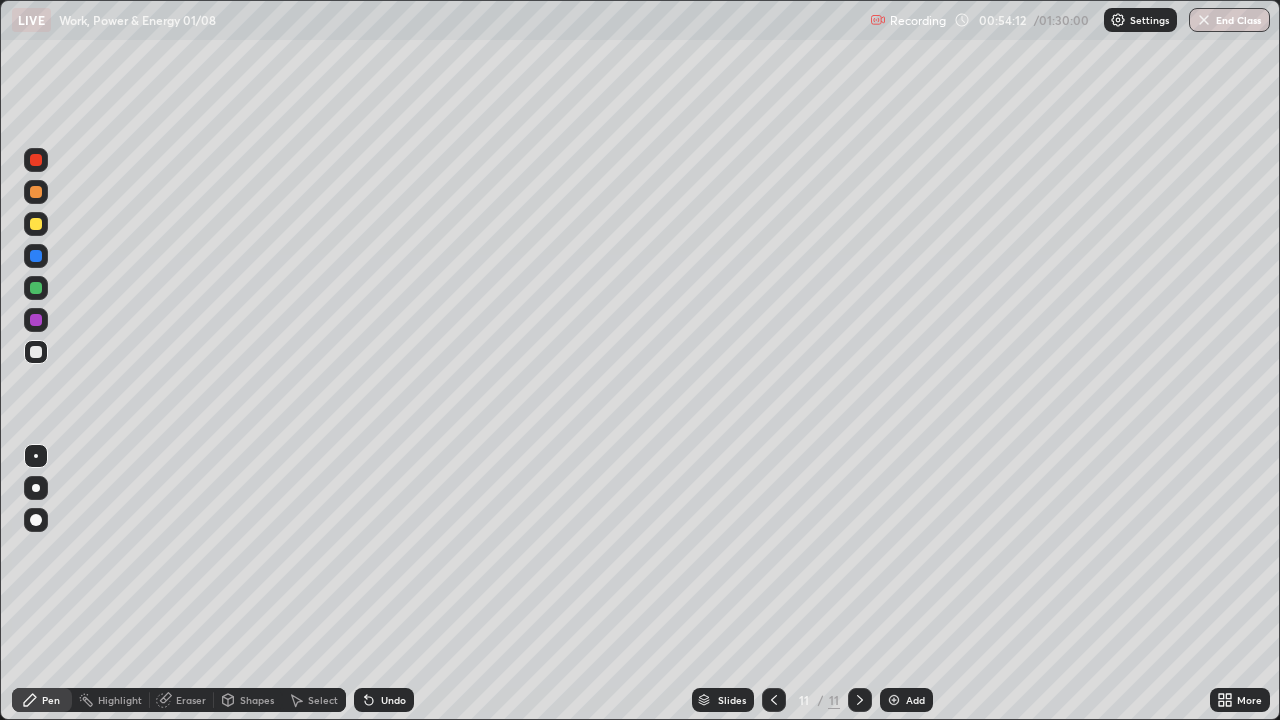 click on "Undo" at bounding box center [393, 700] 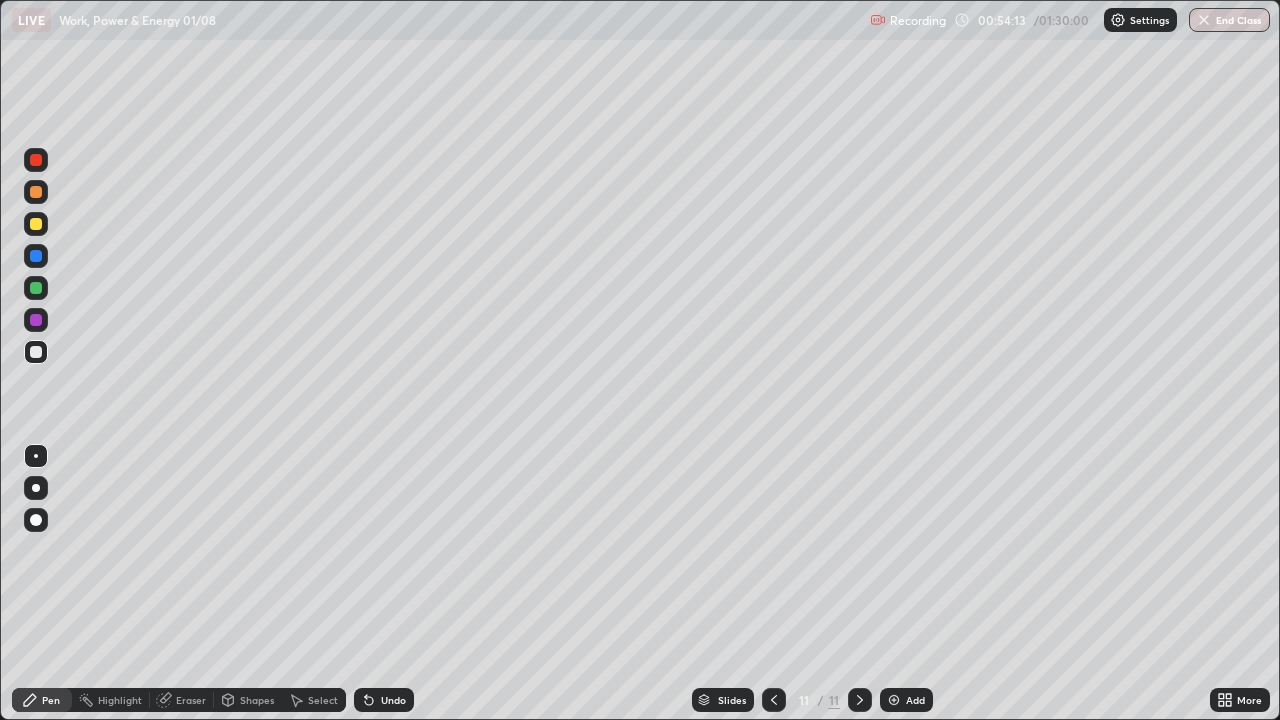 click on "Undo" at bounding box center (384, 700) 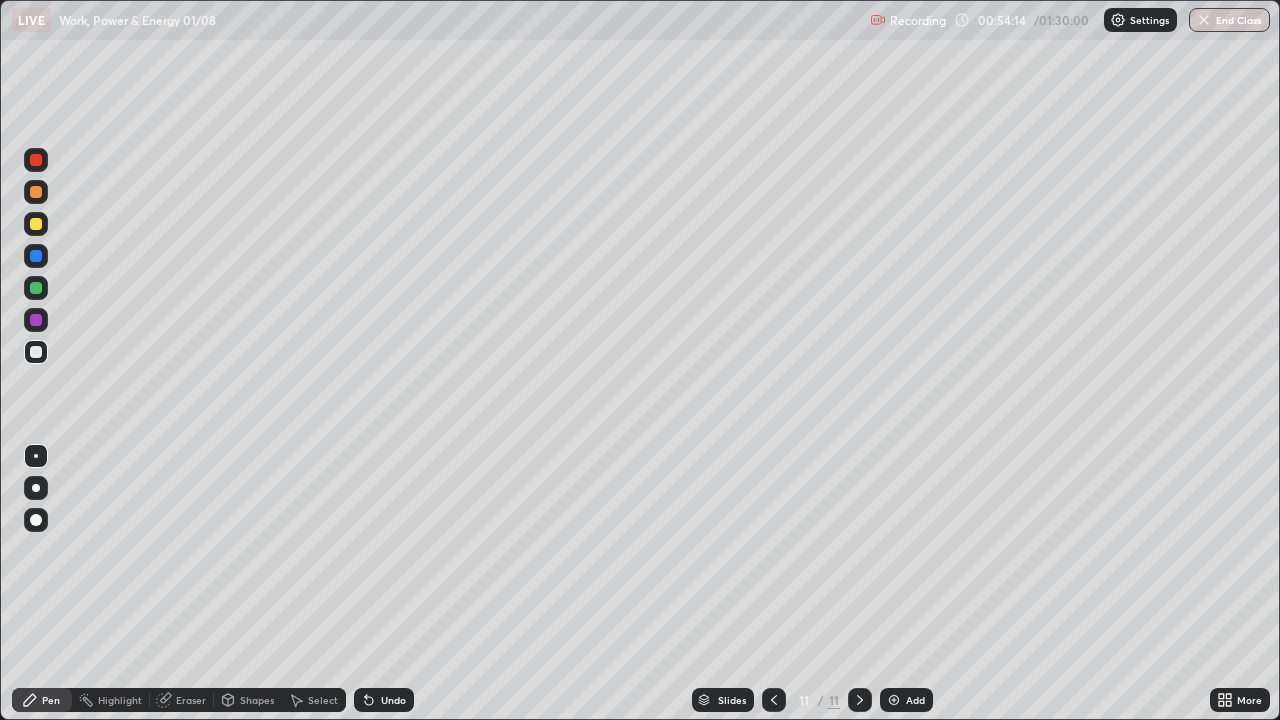 click on "Undo" at bounding box center (384, 700) 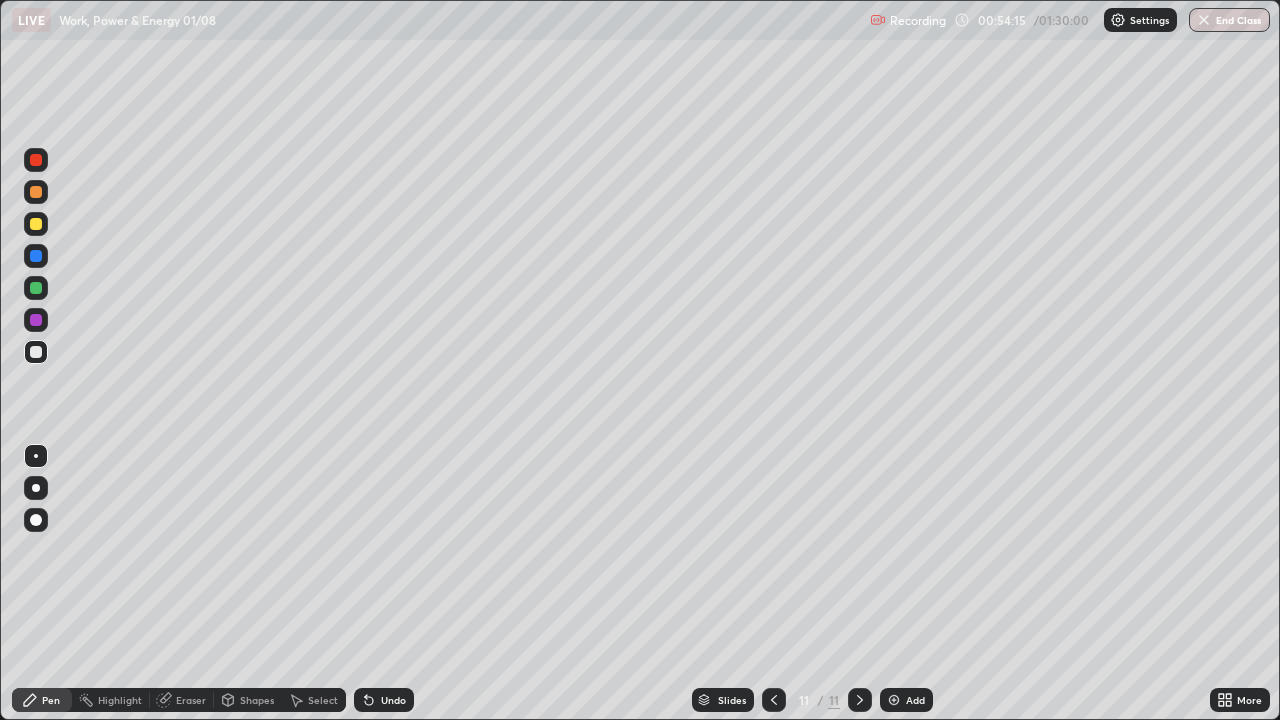 click on "Undo" at bounding box center [384, 700] 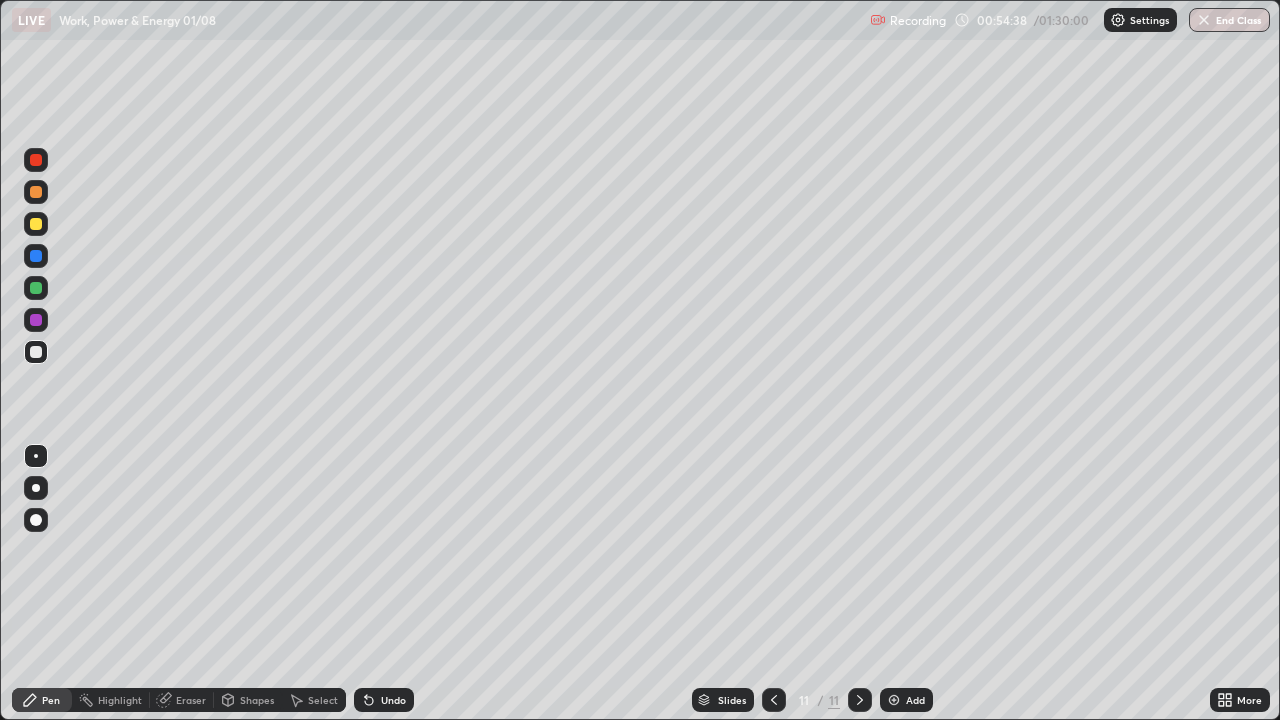click on "Undo" at bounding box center (384, 700) 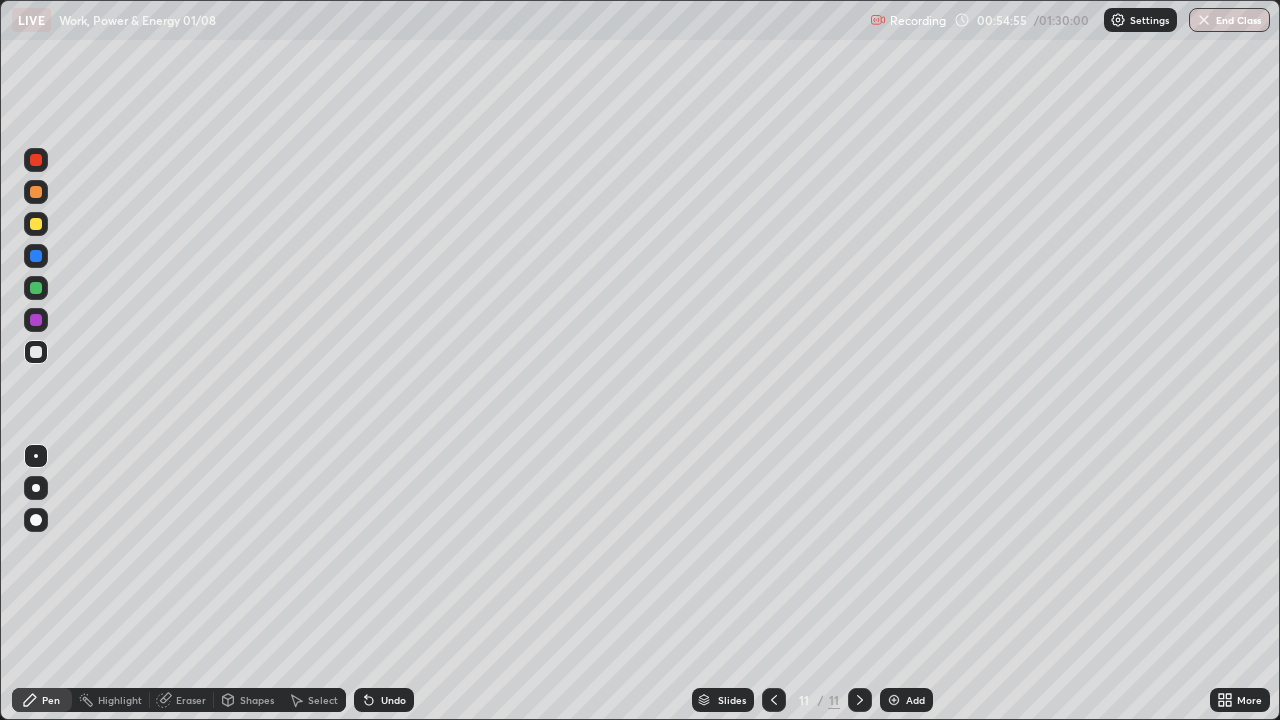 click on "Undo" at bounding box center (384, 700) 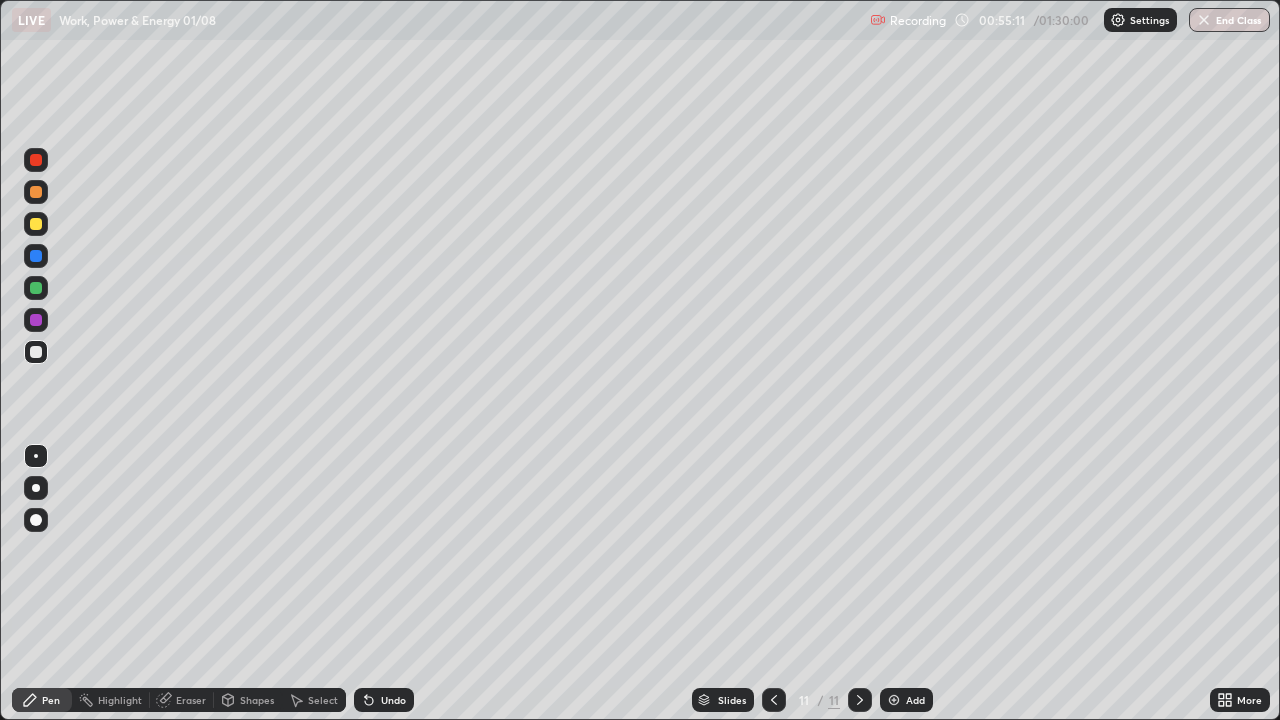 click at bounding box center (36, 224) 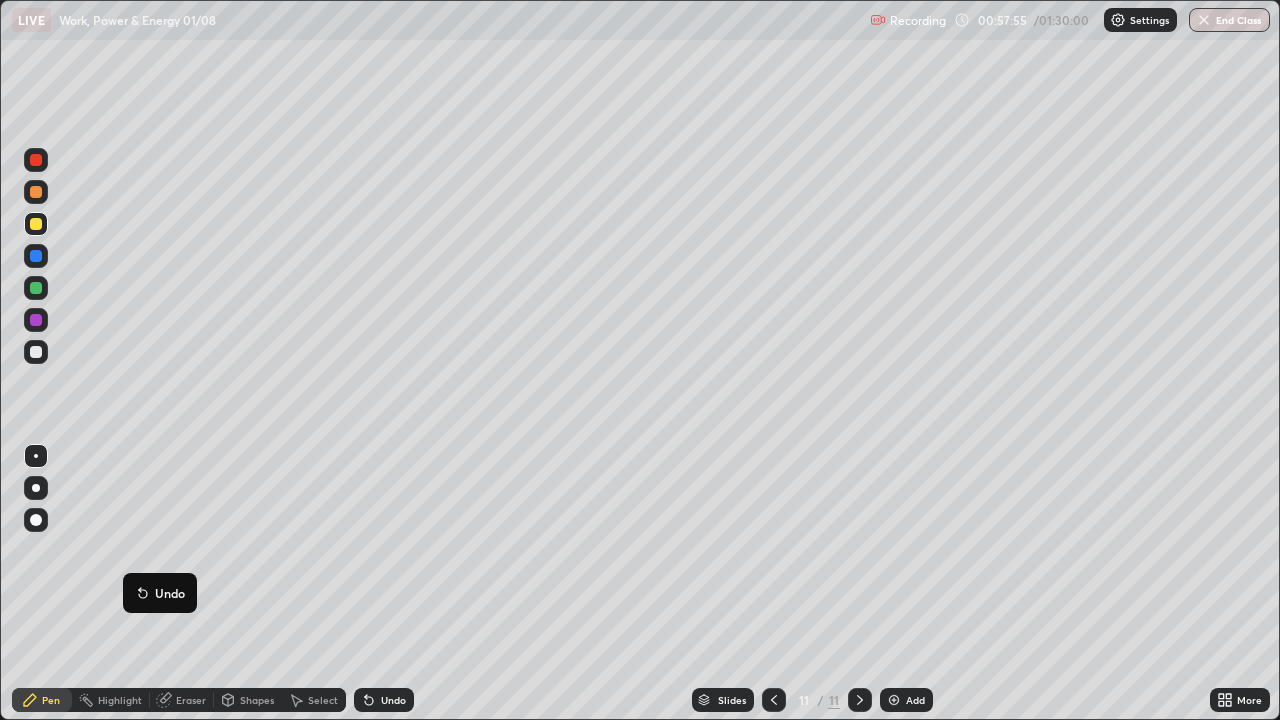 click at bounding box center (894, 700) 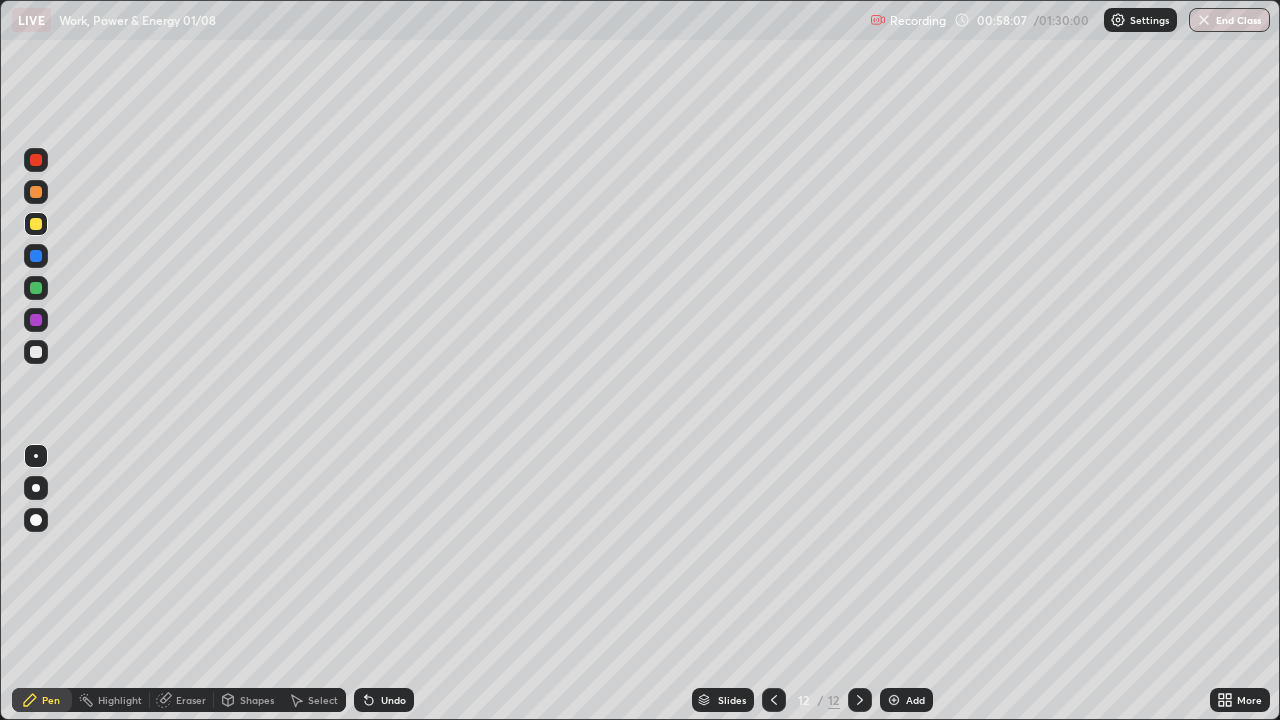 click at bounding box center (36, 352) 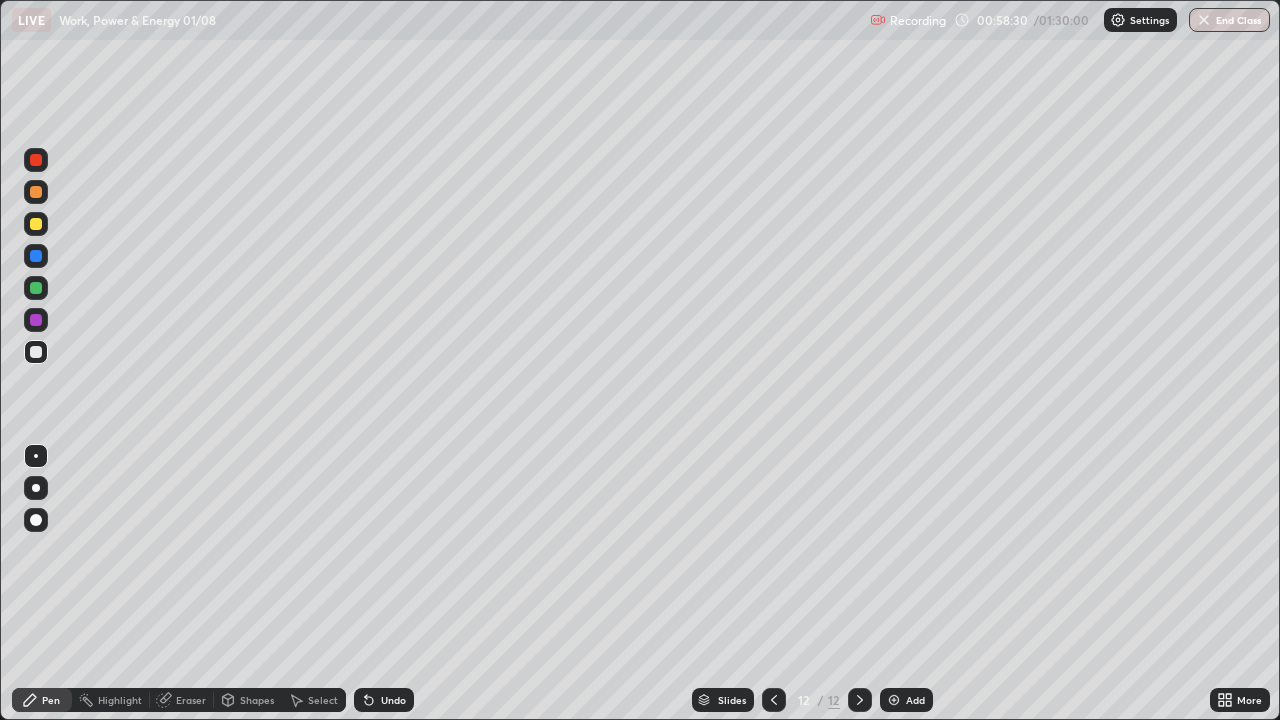 click at bounding box center [36, 352] 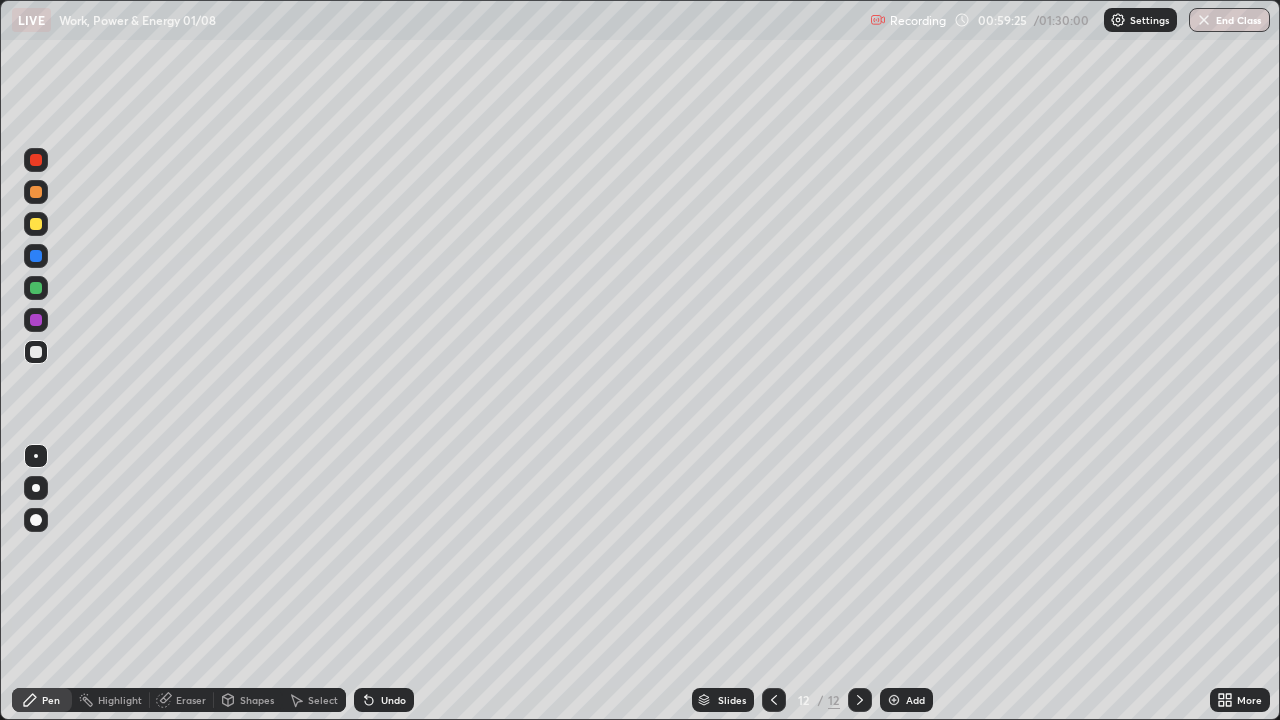 click on "Eraser" at bounding box center [191, 700] 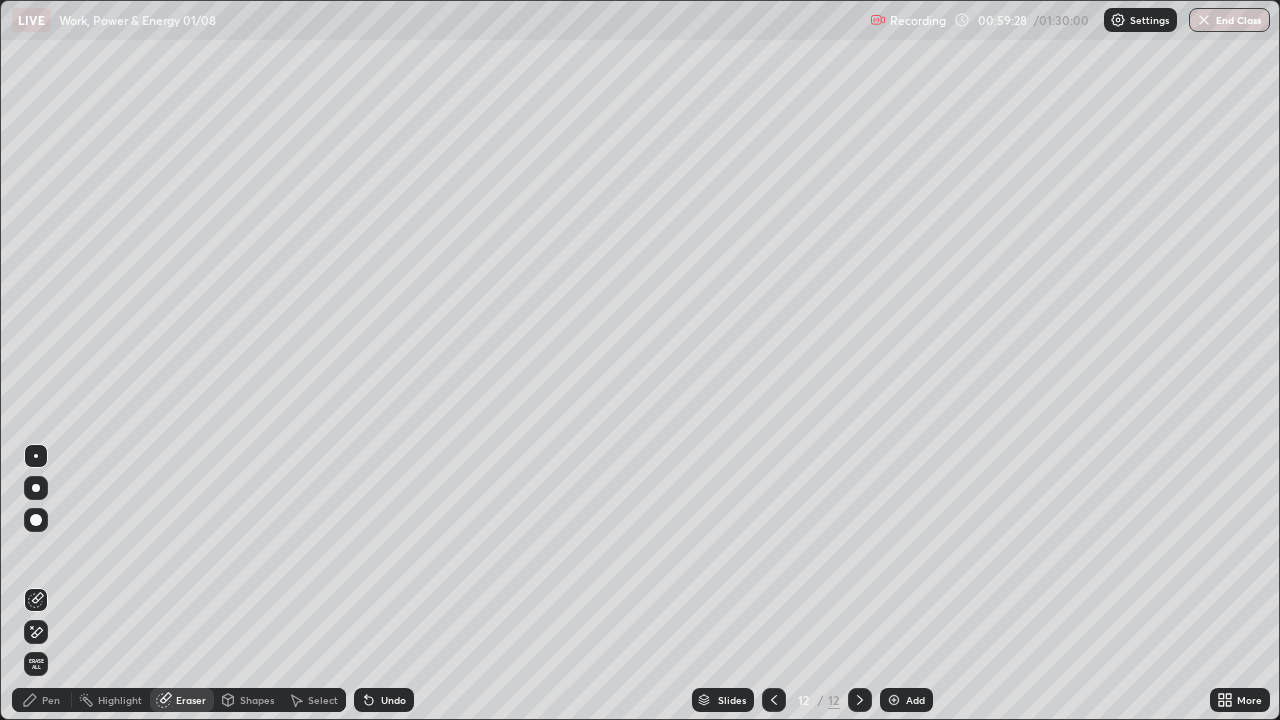 click 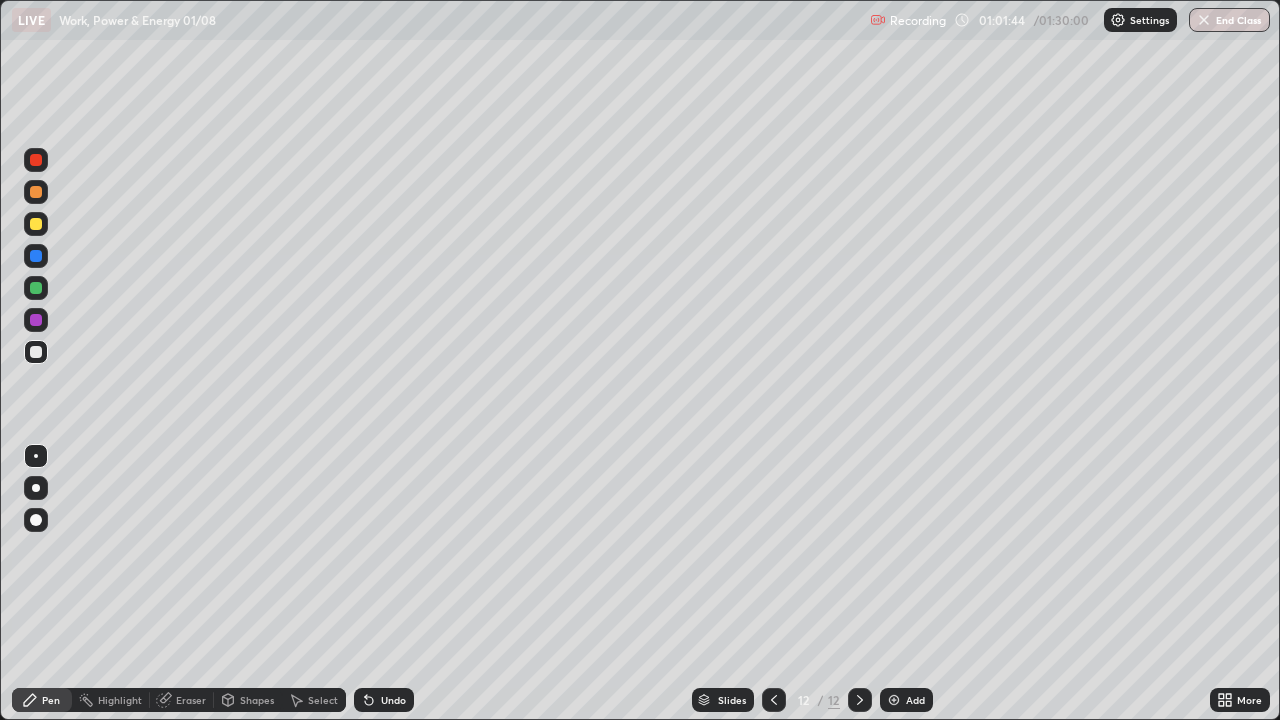 click at bounding box center (36, 288) 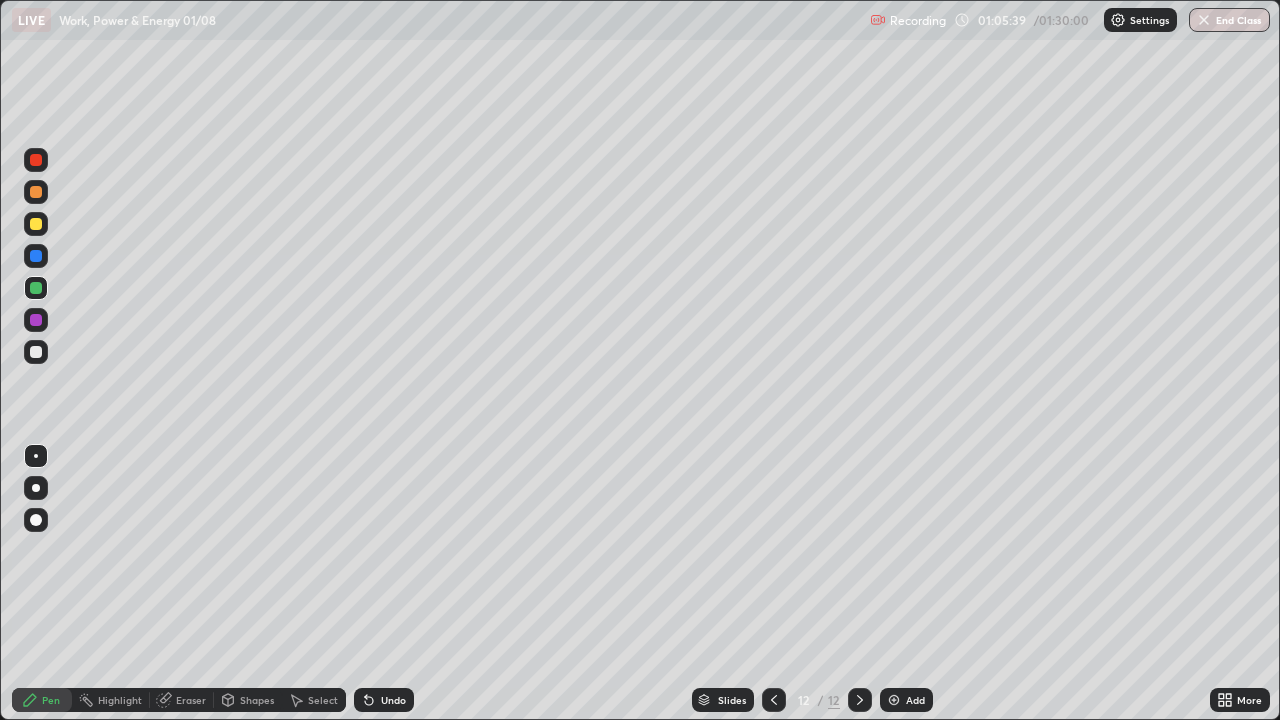 click 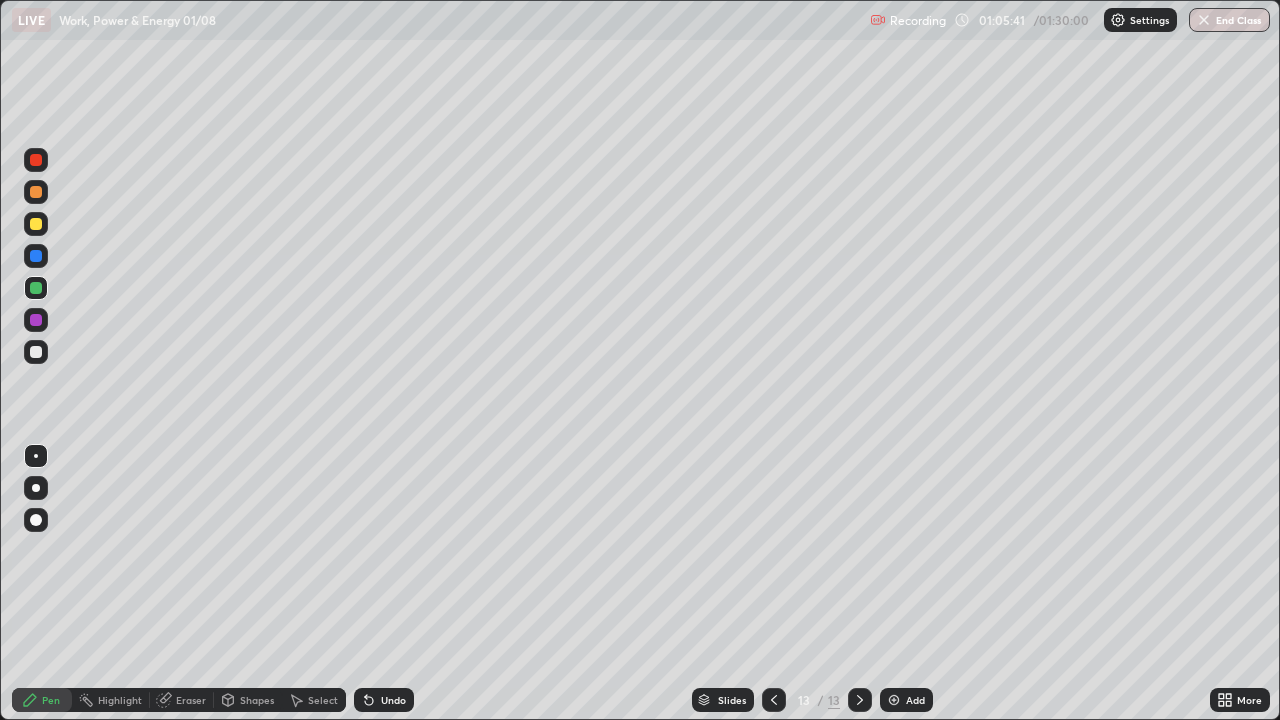 click at bounding box center [36, 224] 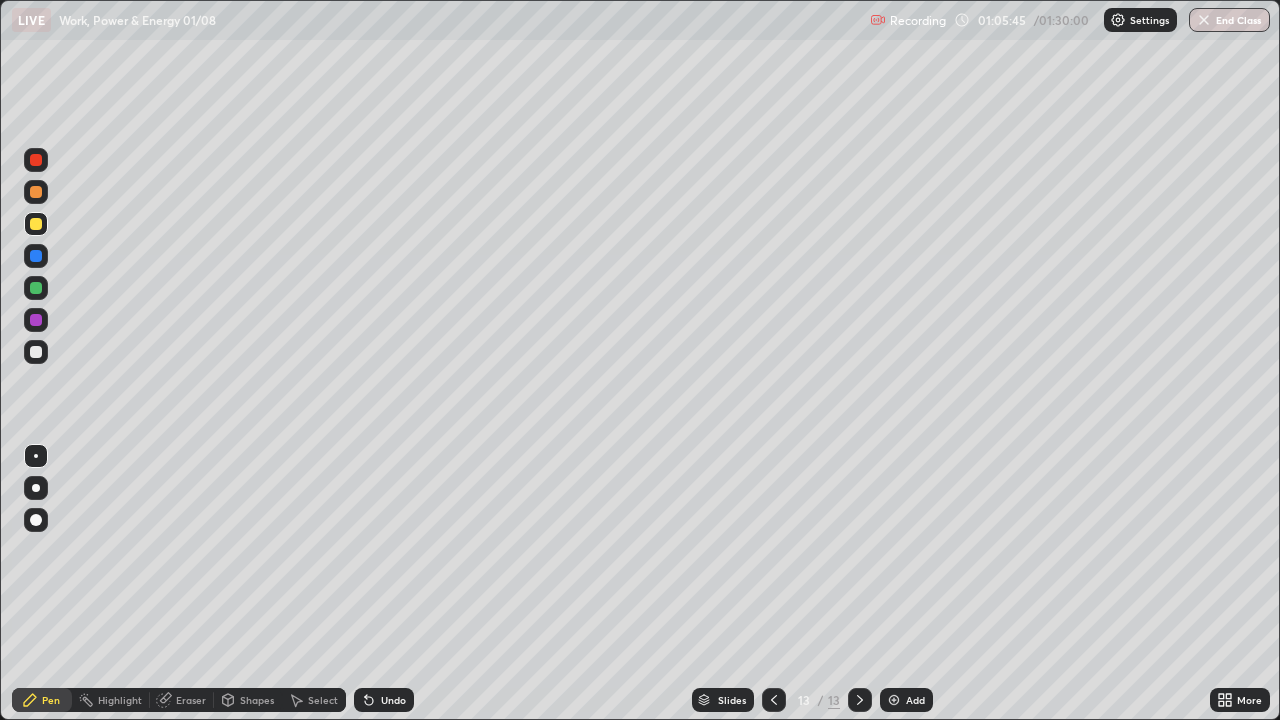 click on "Shapes" at bounding box center (257, 700) 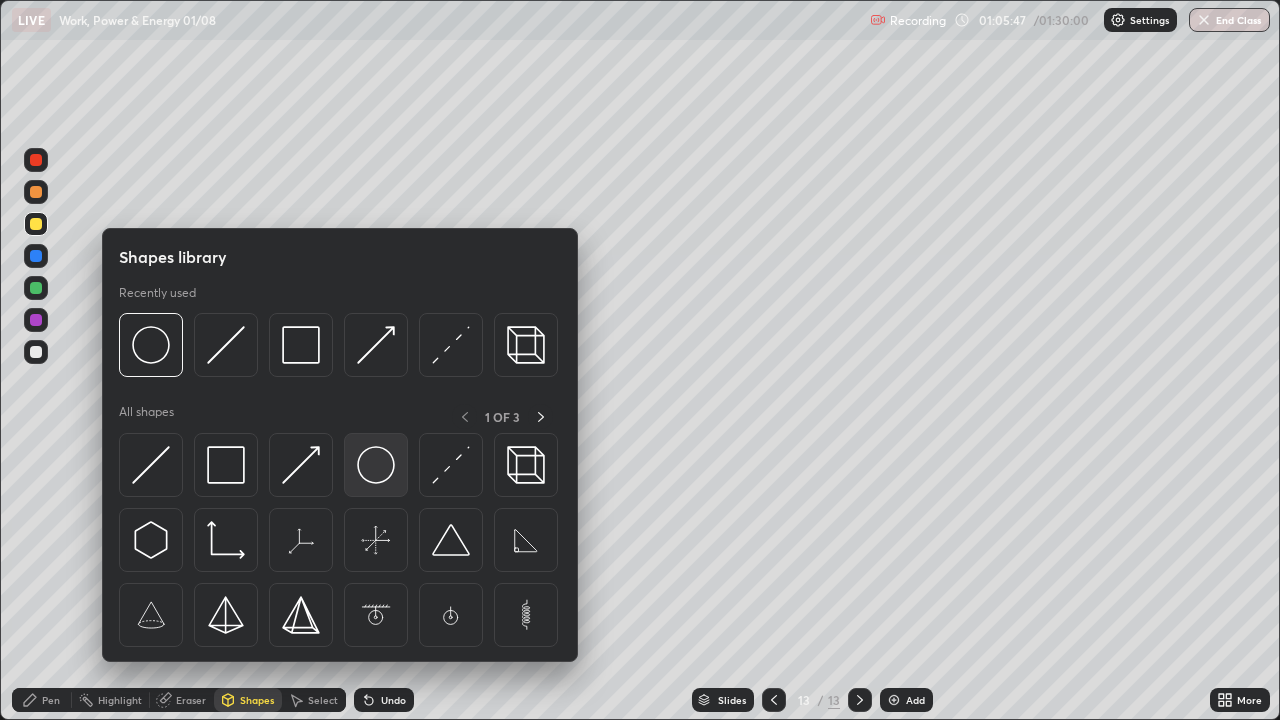 click at bounding box center [376, 465] 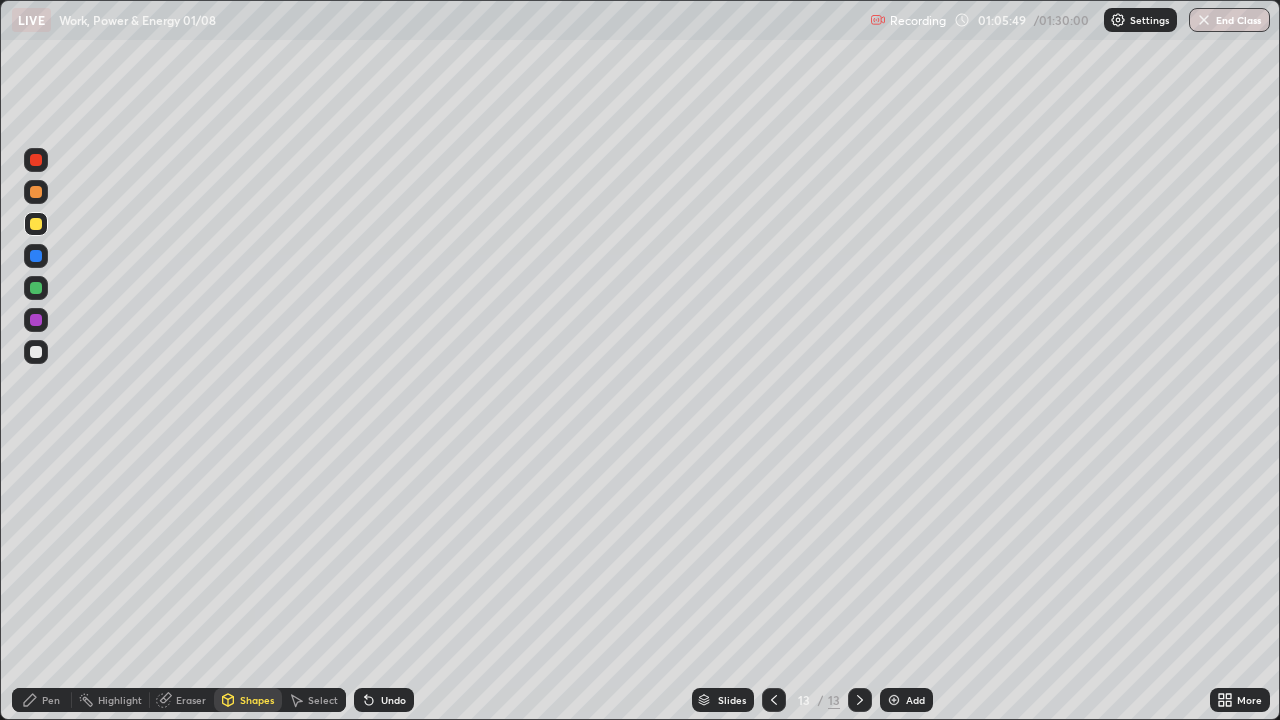 click 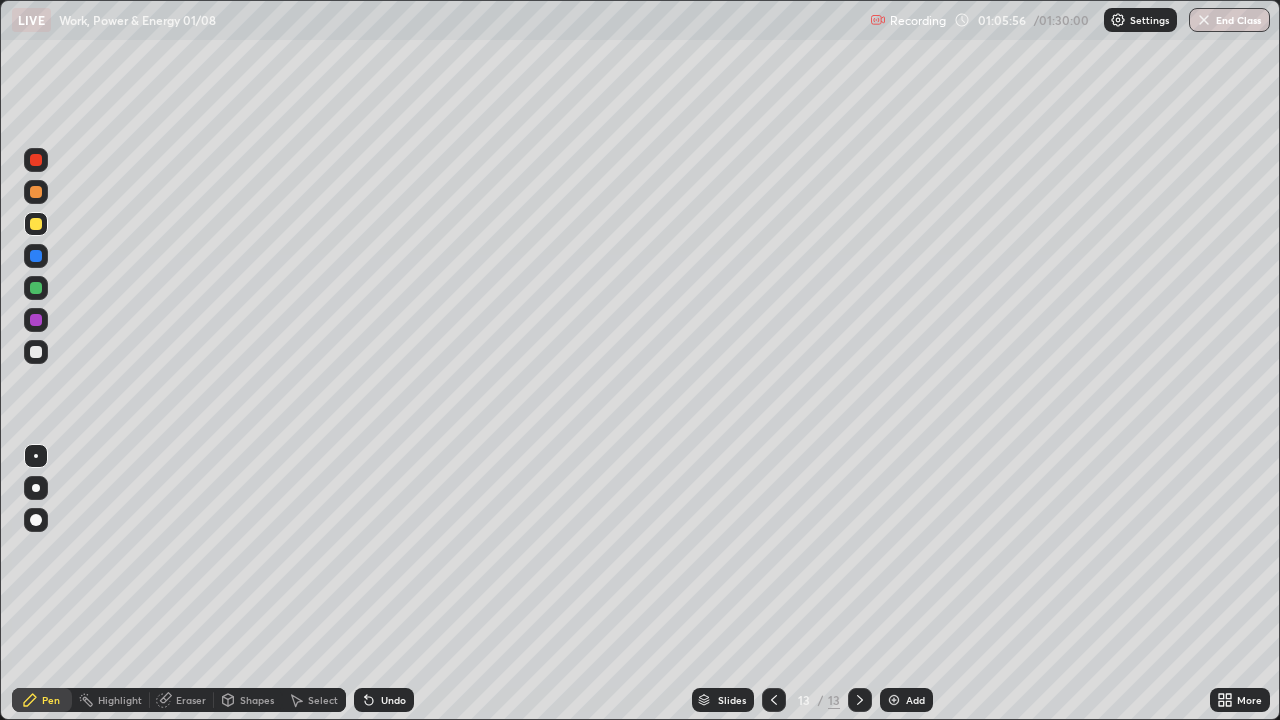 click on "Undo" at bounding box center [393, 700] 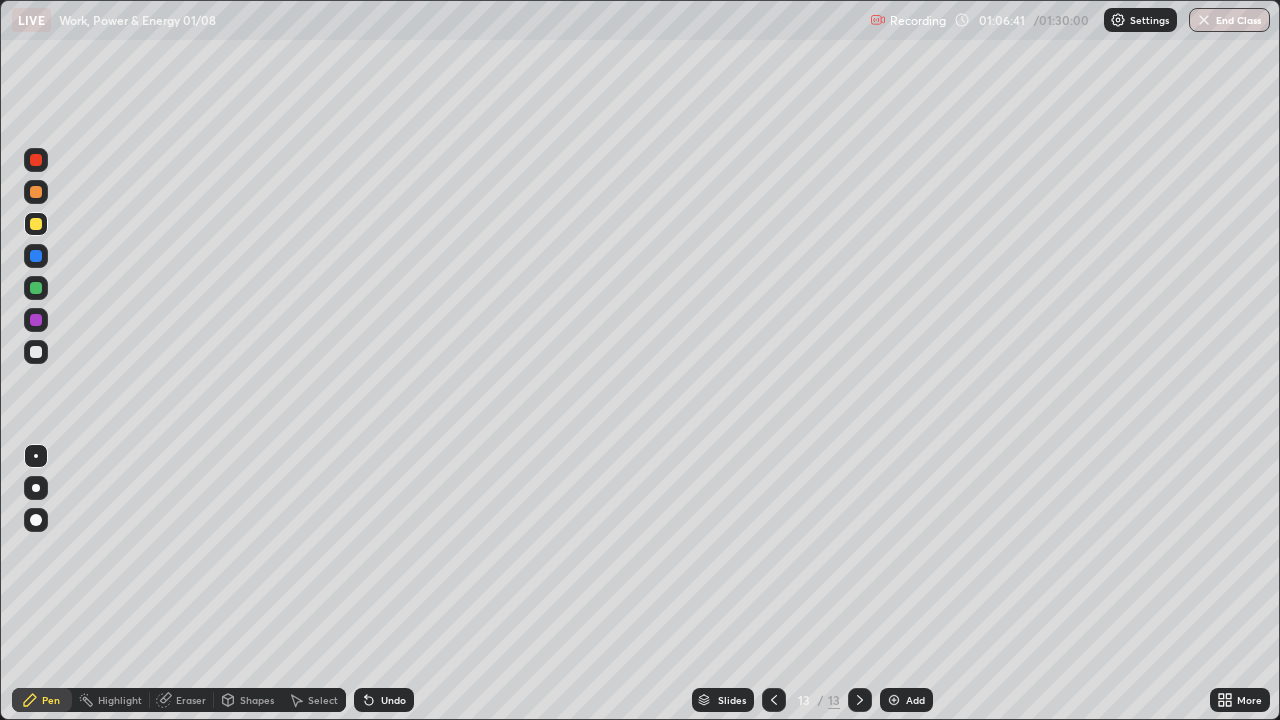 click at bounding box center [36, 352] 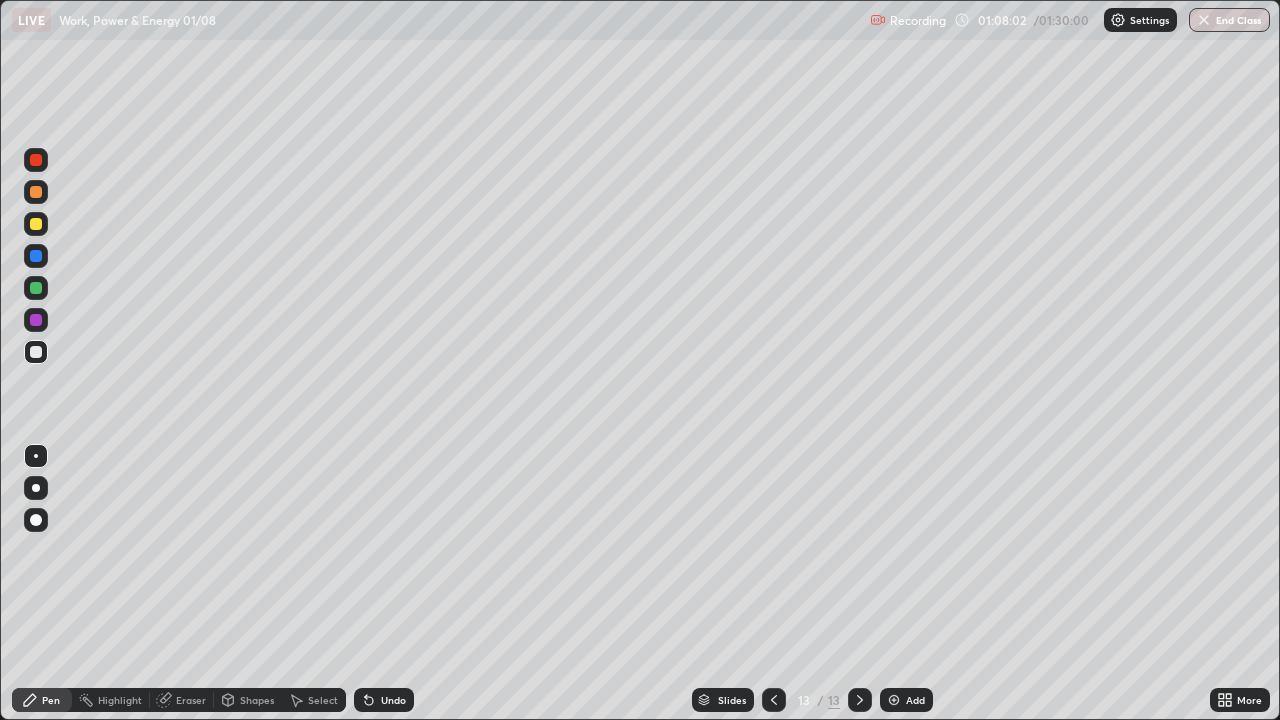 click at bounding box center (36, 224) 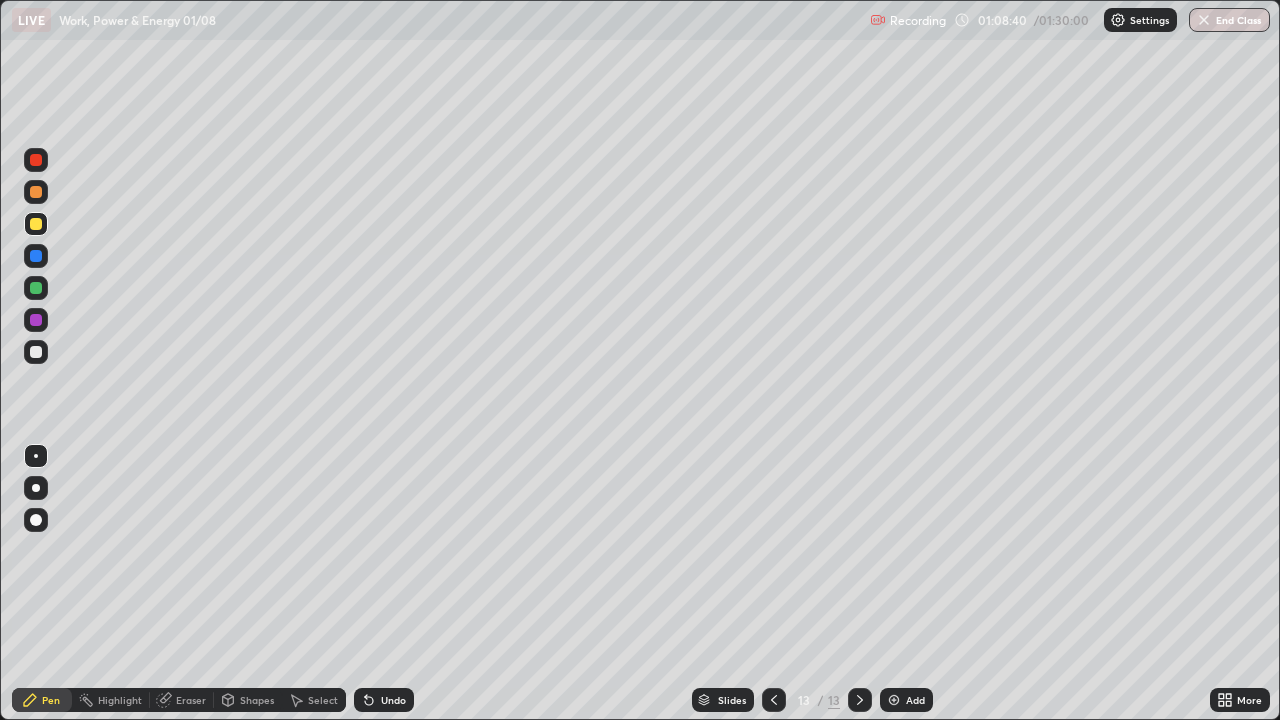 click on "Eraser" at bounding box center [191, 700] 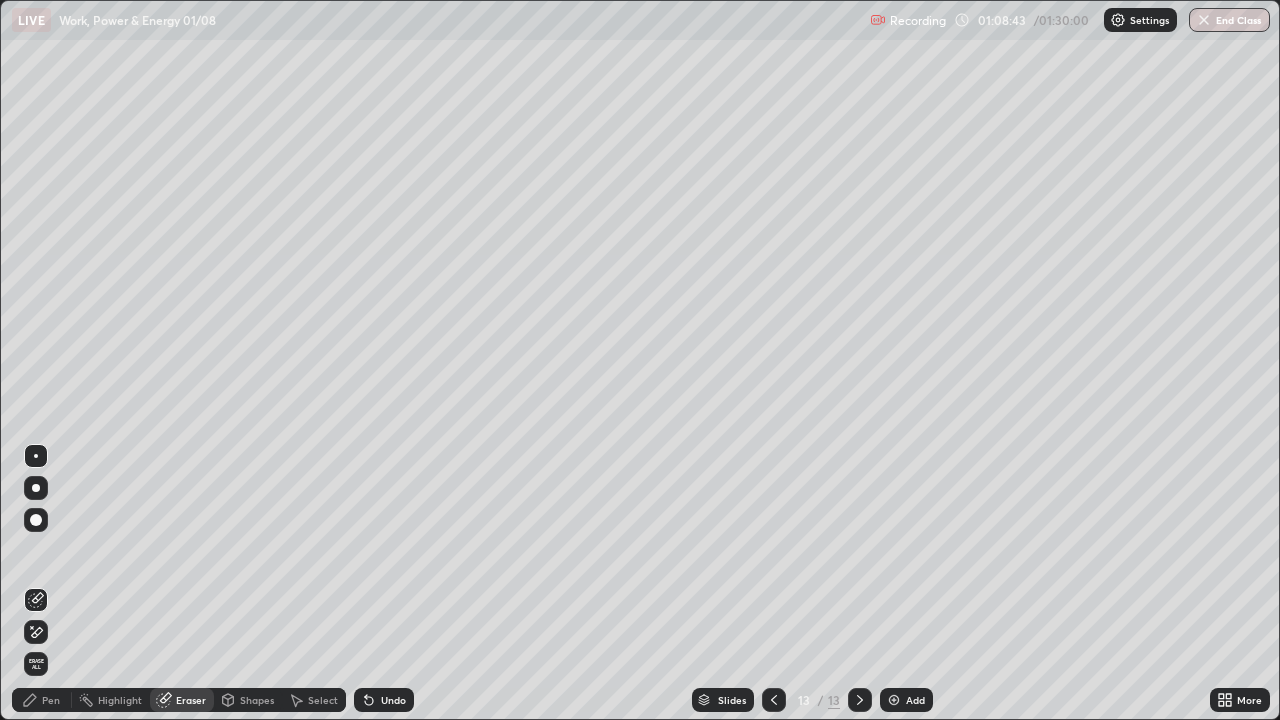 click 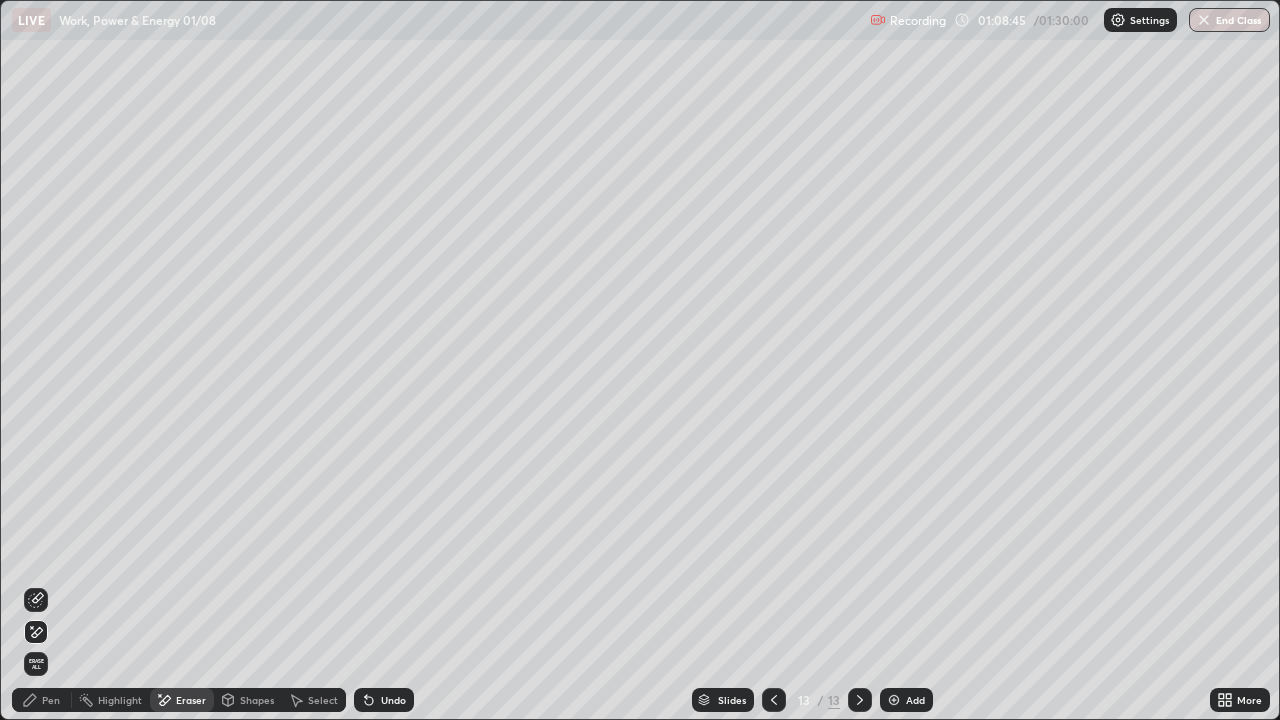 click on "Pen" at bounding box center (42, 700) 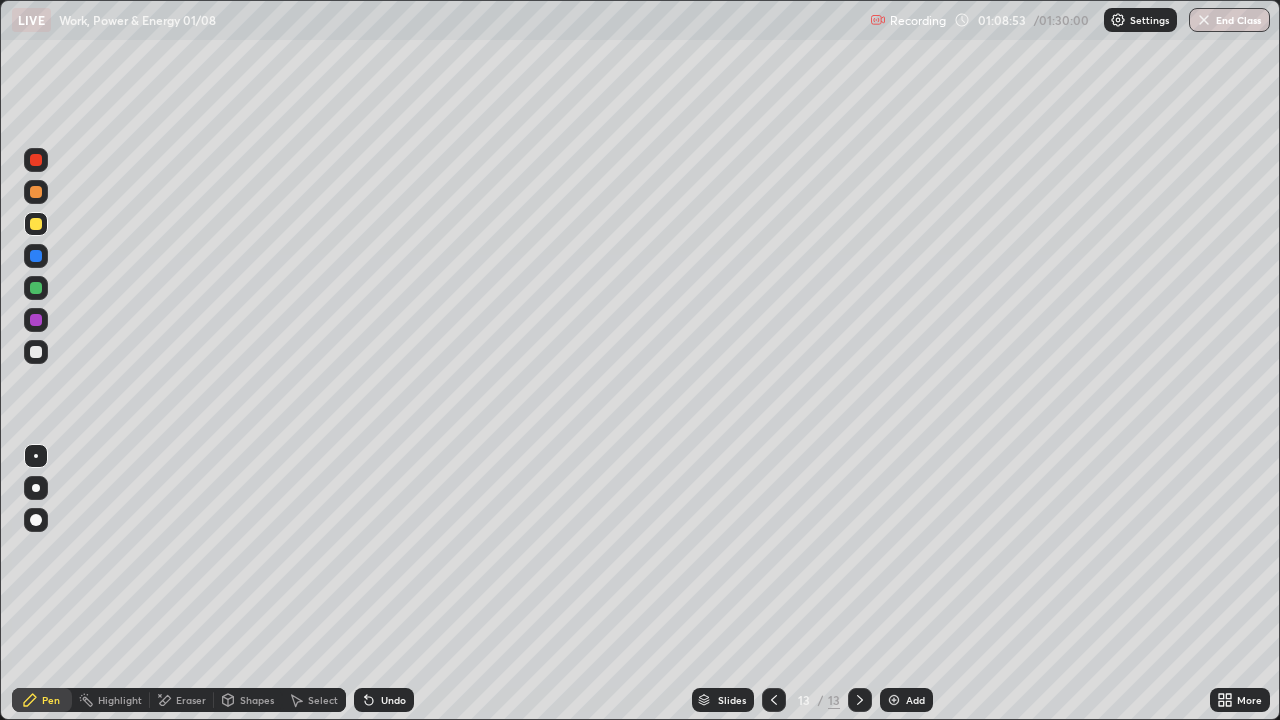 click 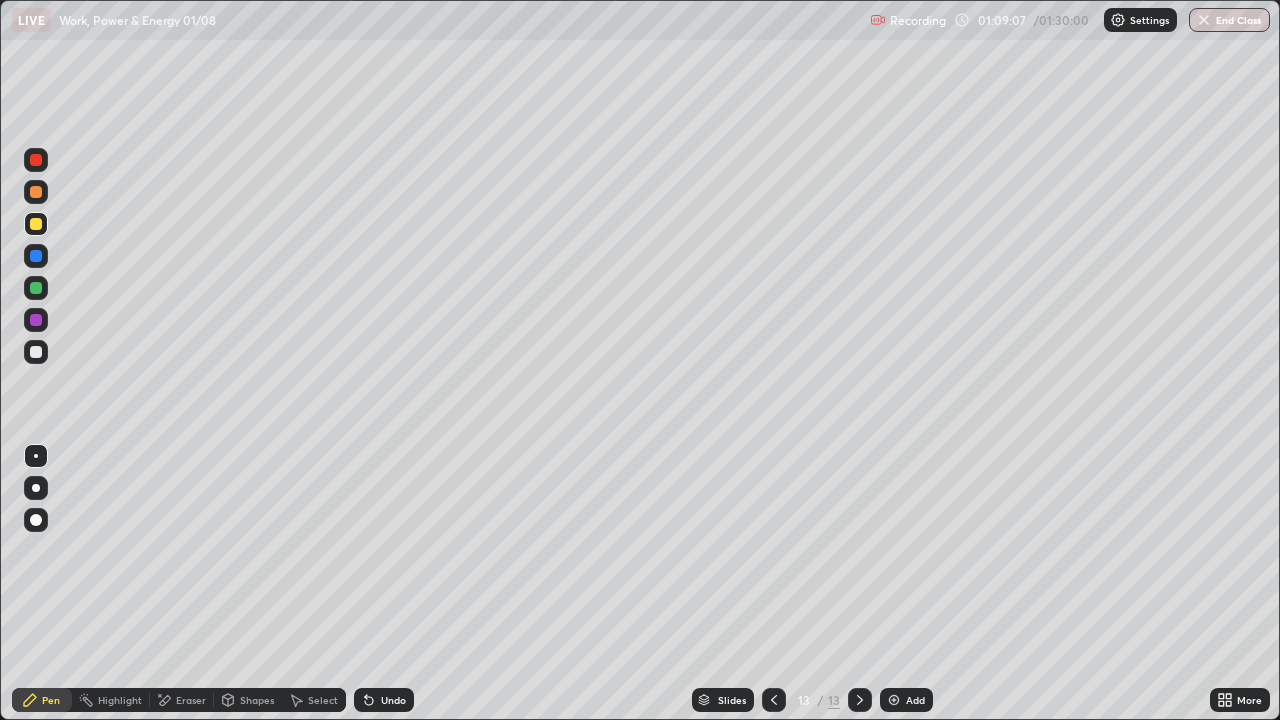 click on "Eraser" at bounding box center (191, 700) 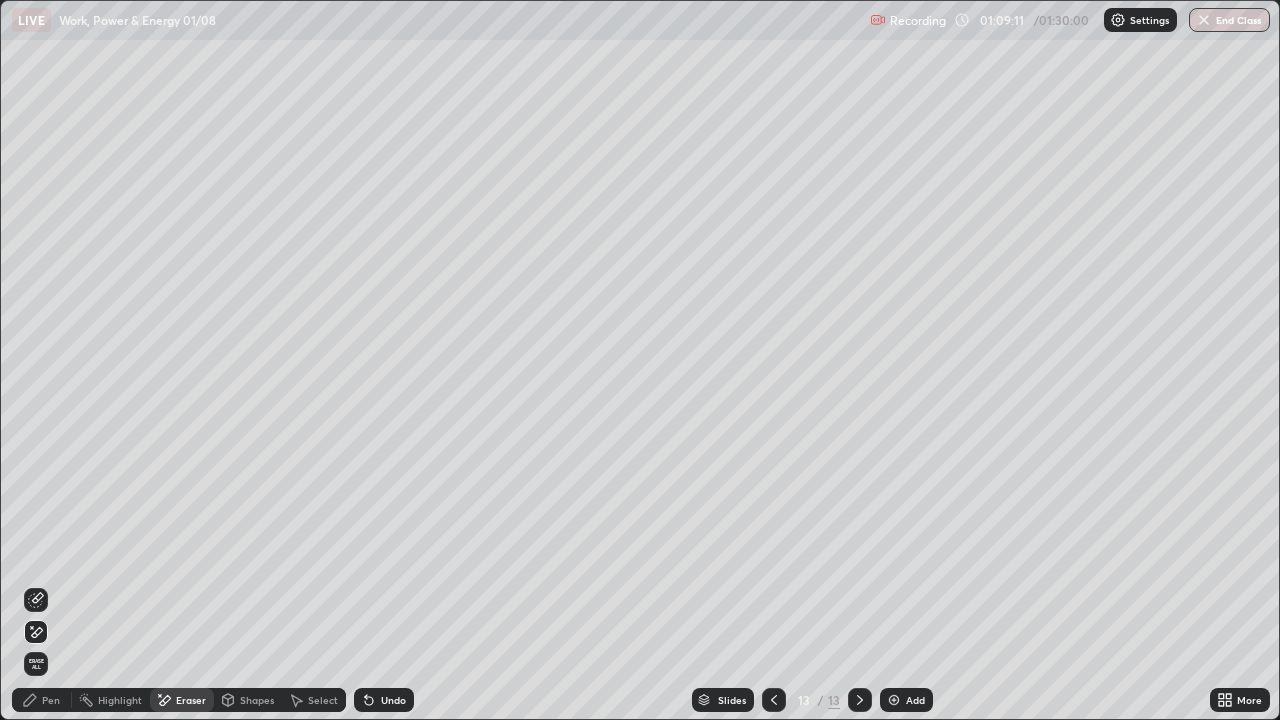click 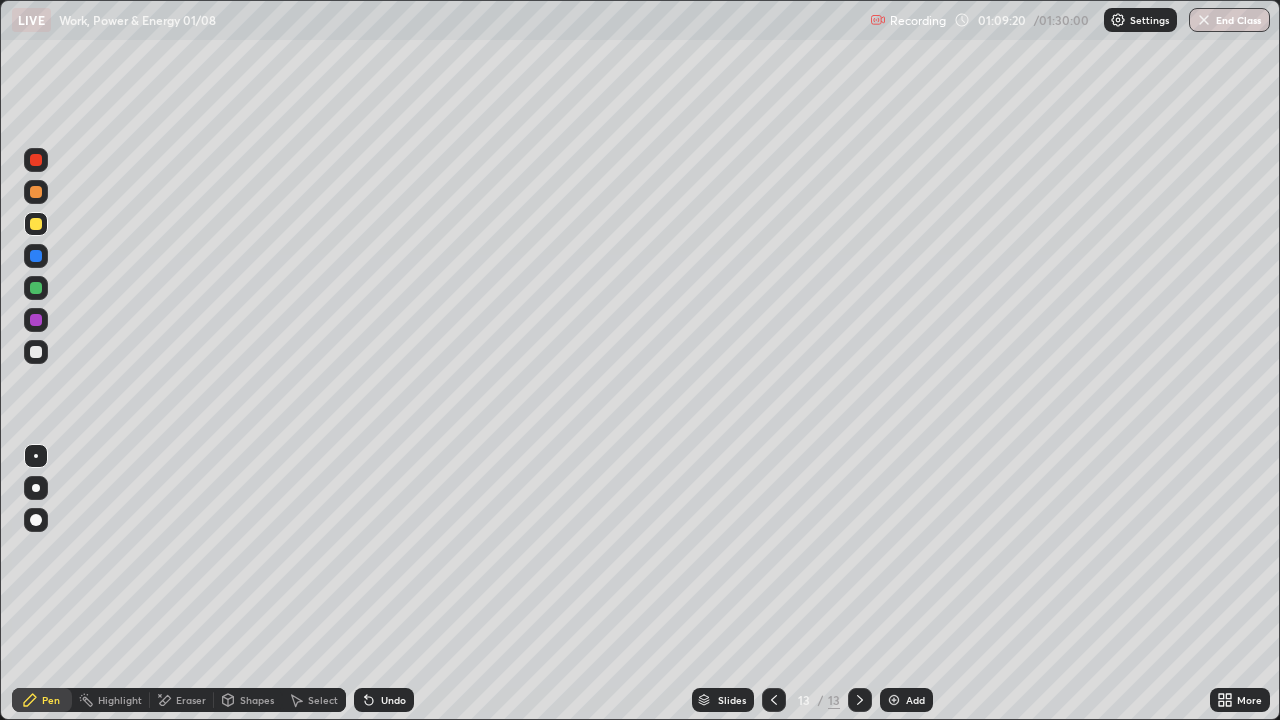 click at bounding box center [36, 352] 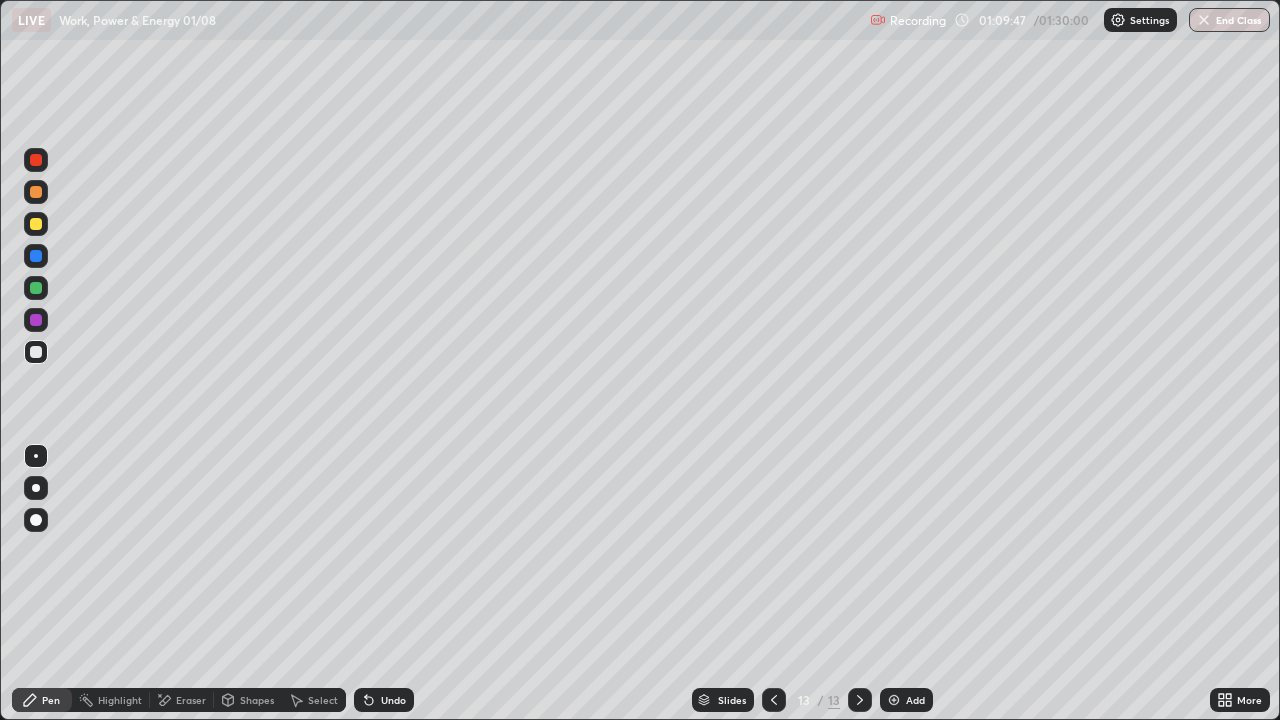 click at bounding box center (36, 160) 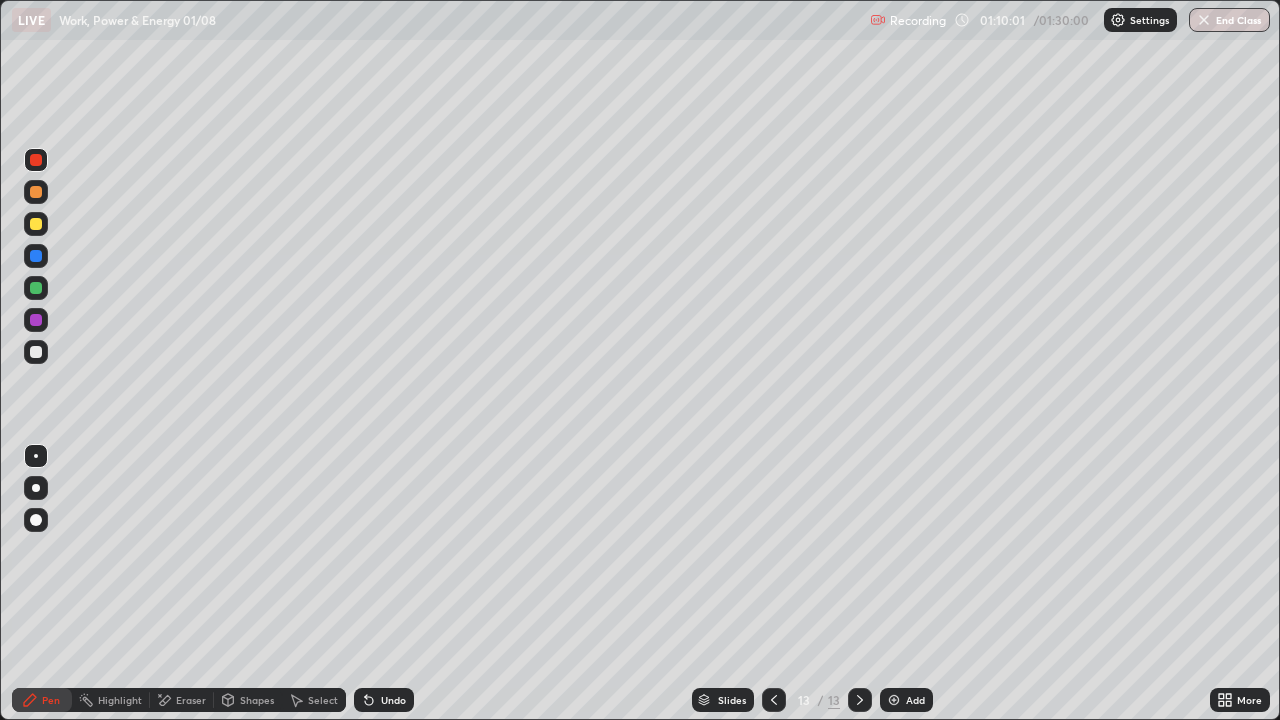 click 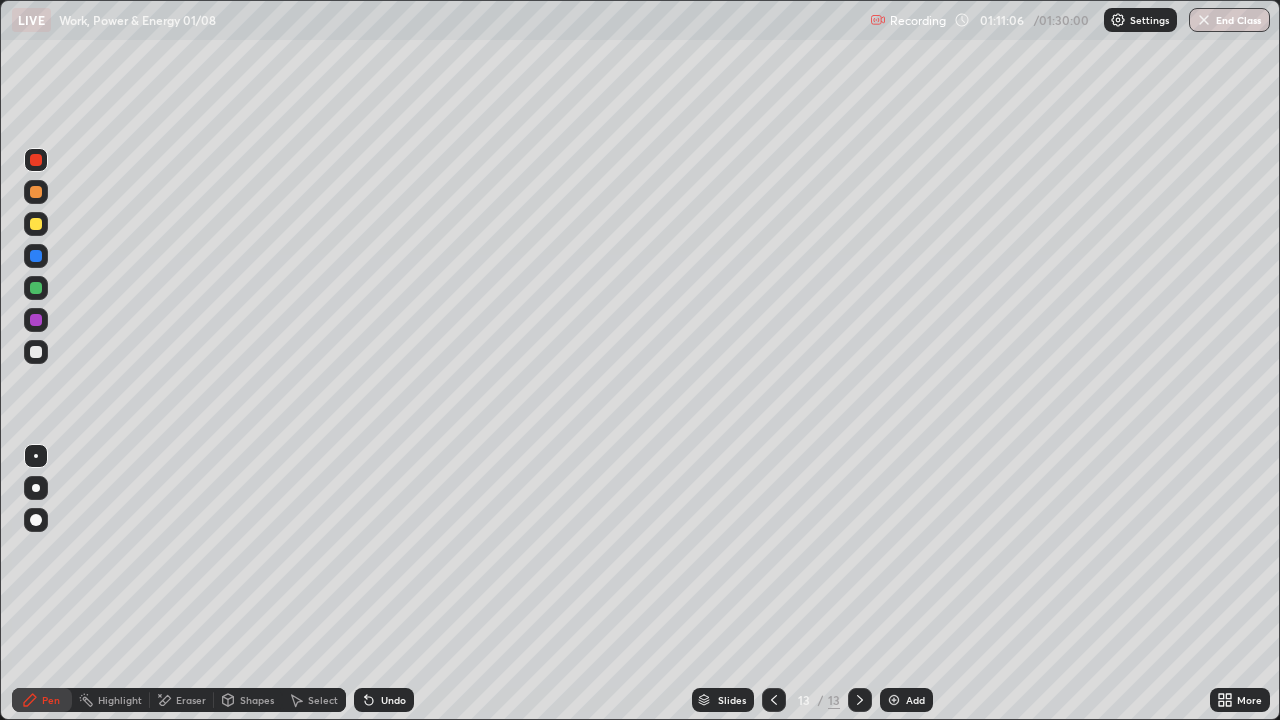 click at bounding box center [36, 352] 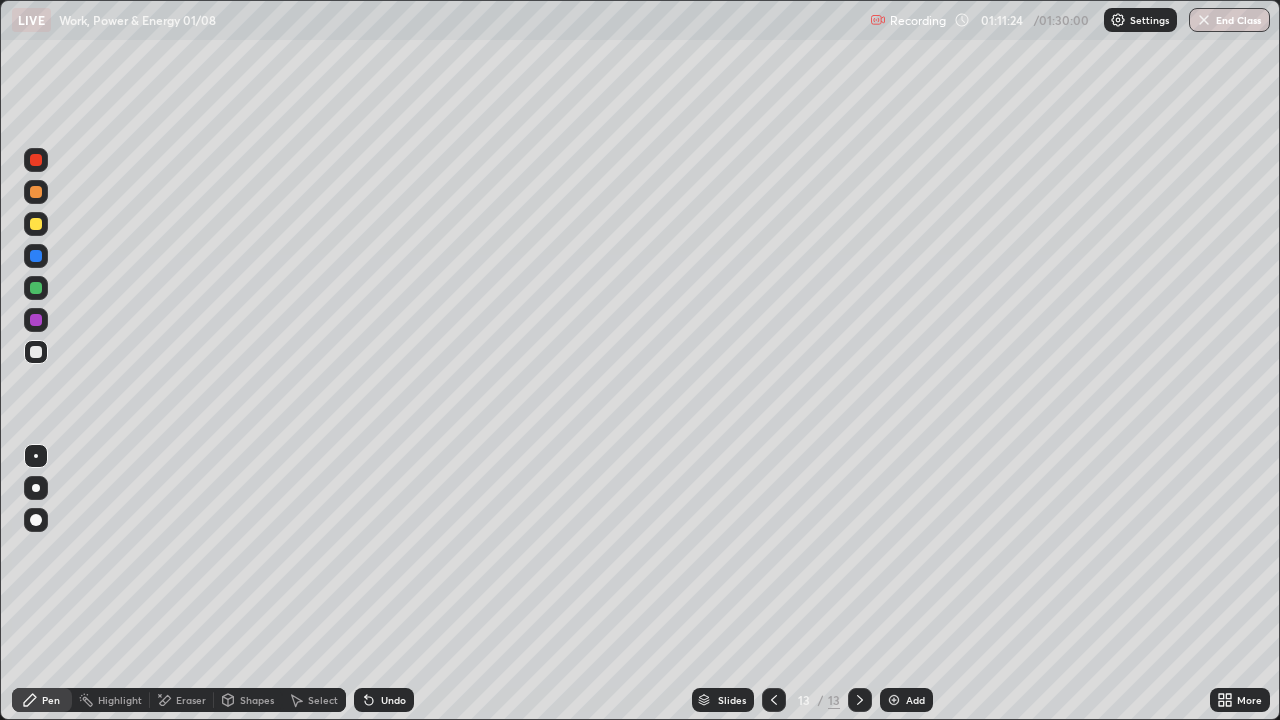 click on "Eraser" at bounding box center [191, 700] 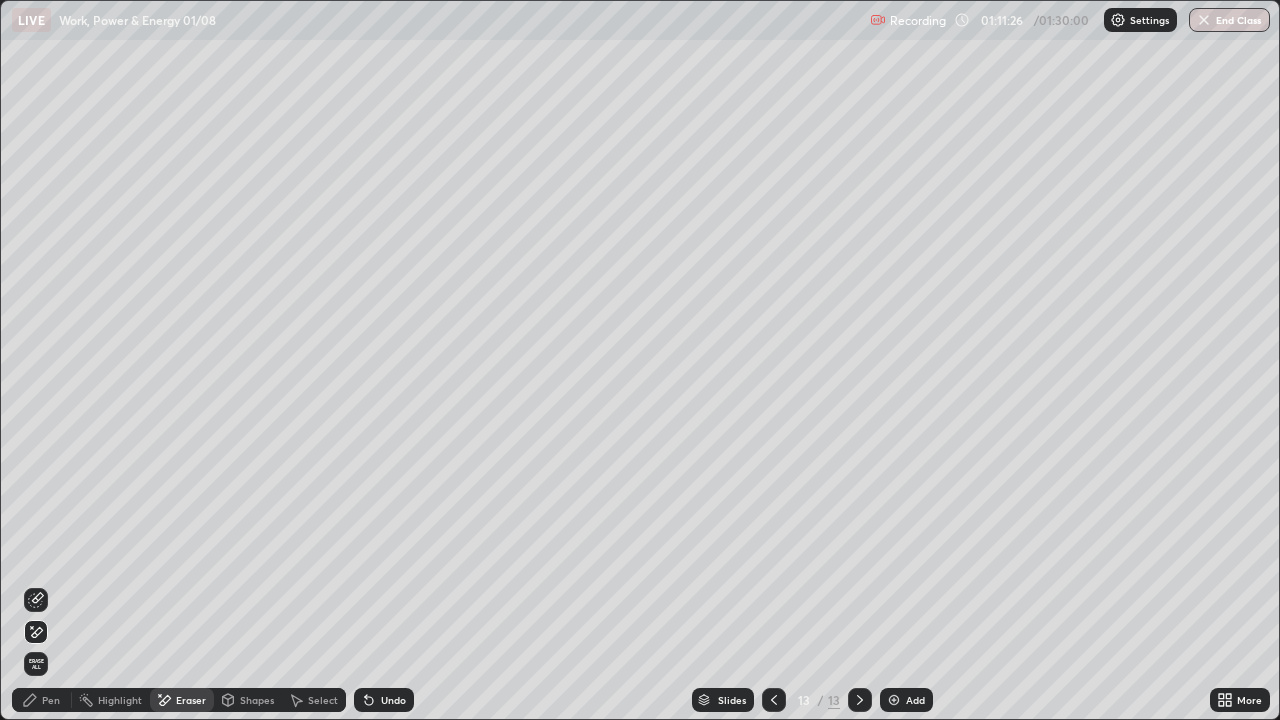 click 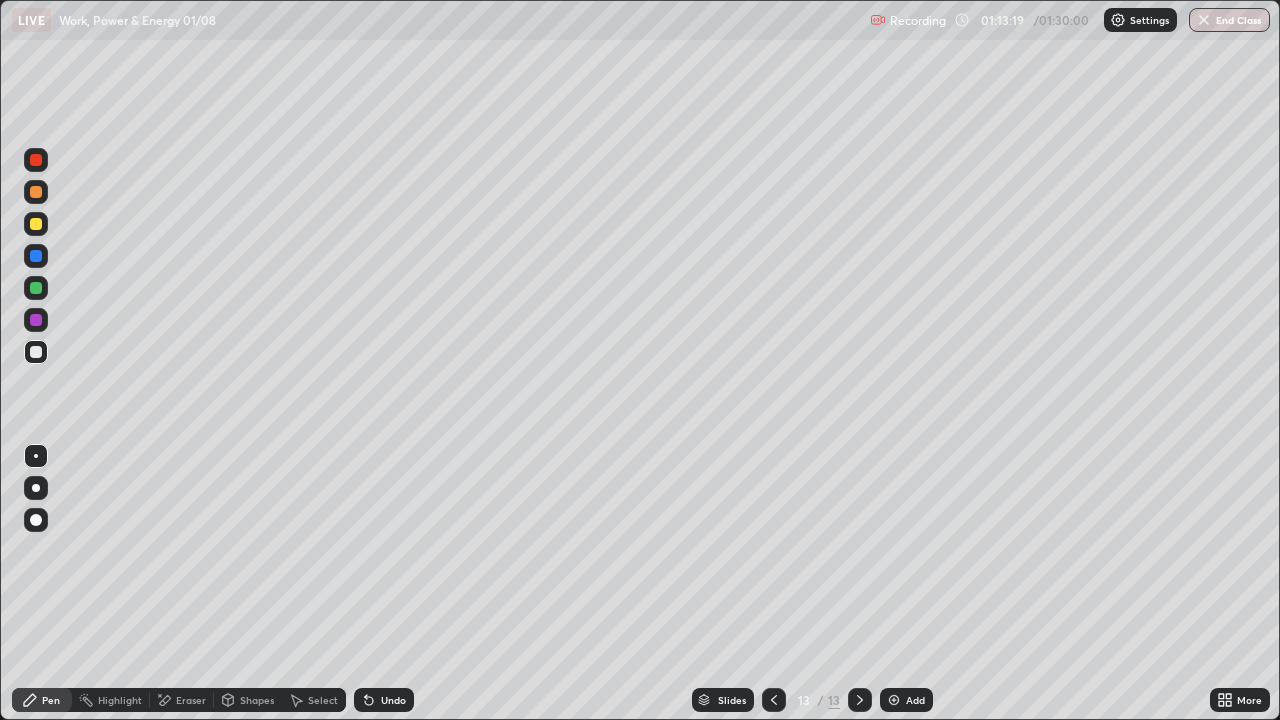 click 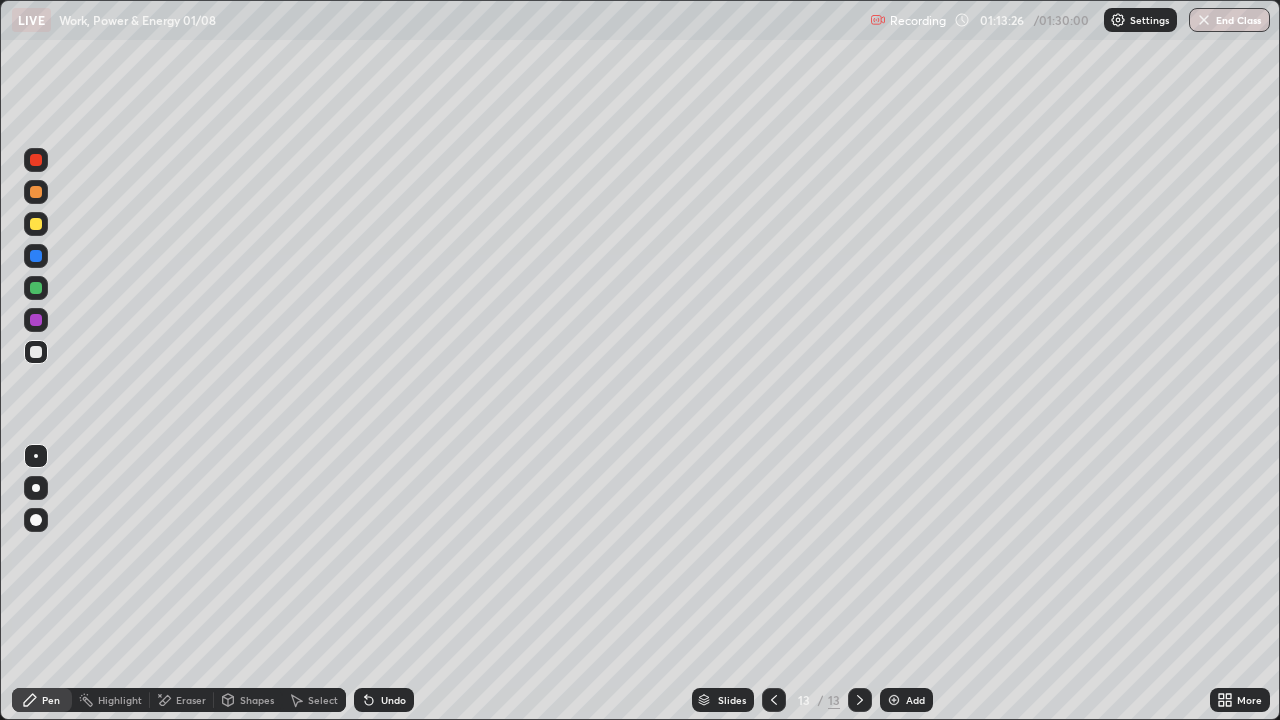 click 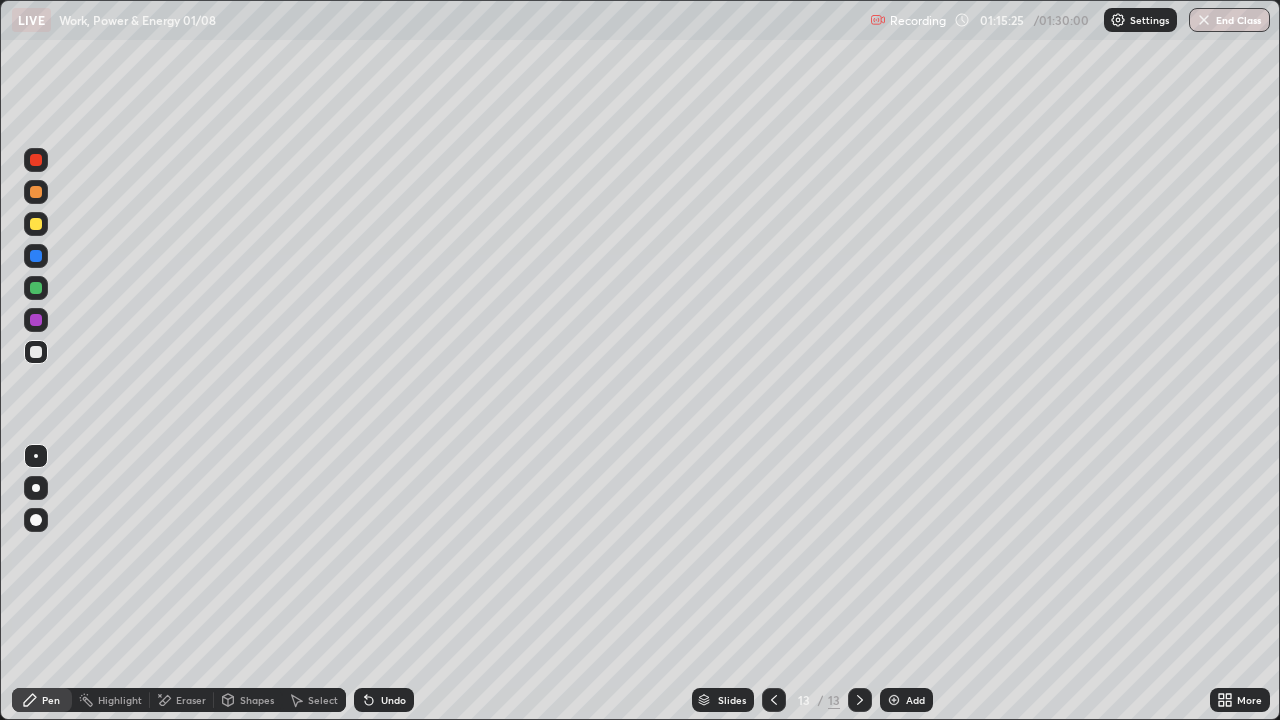 click 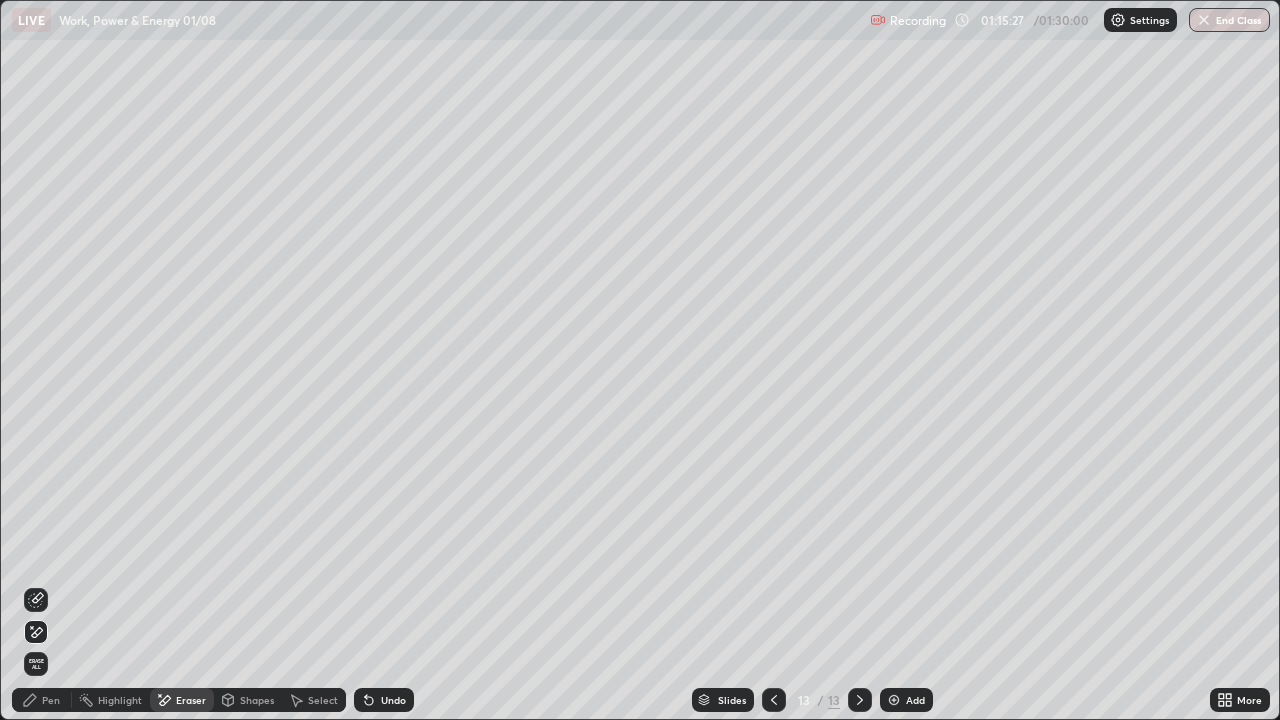 click 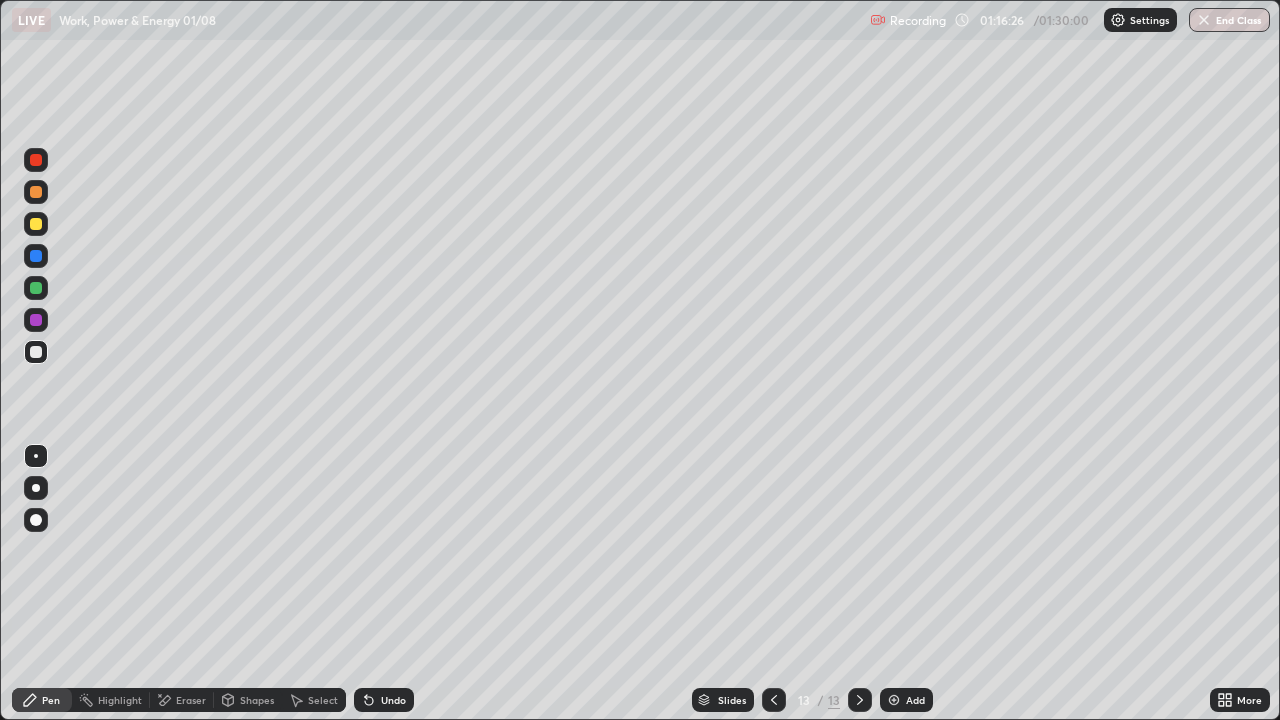 click 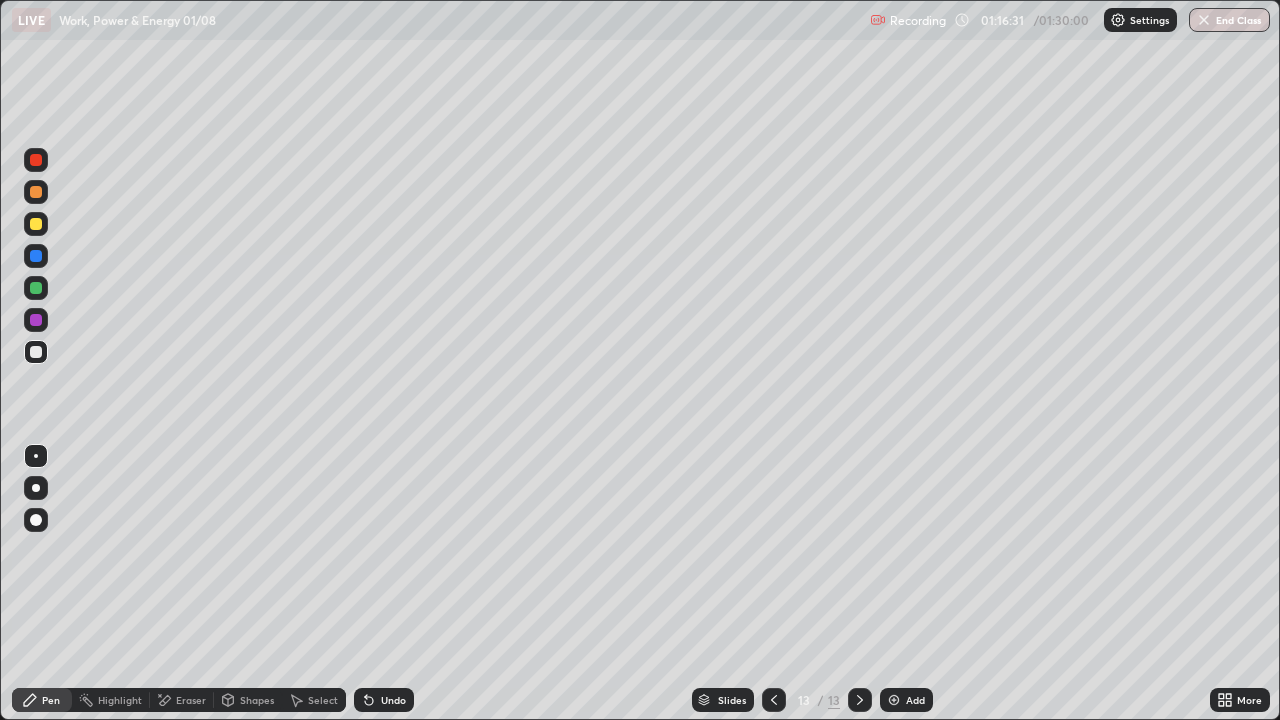 click 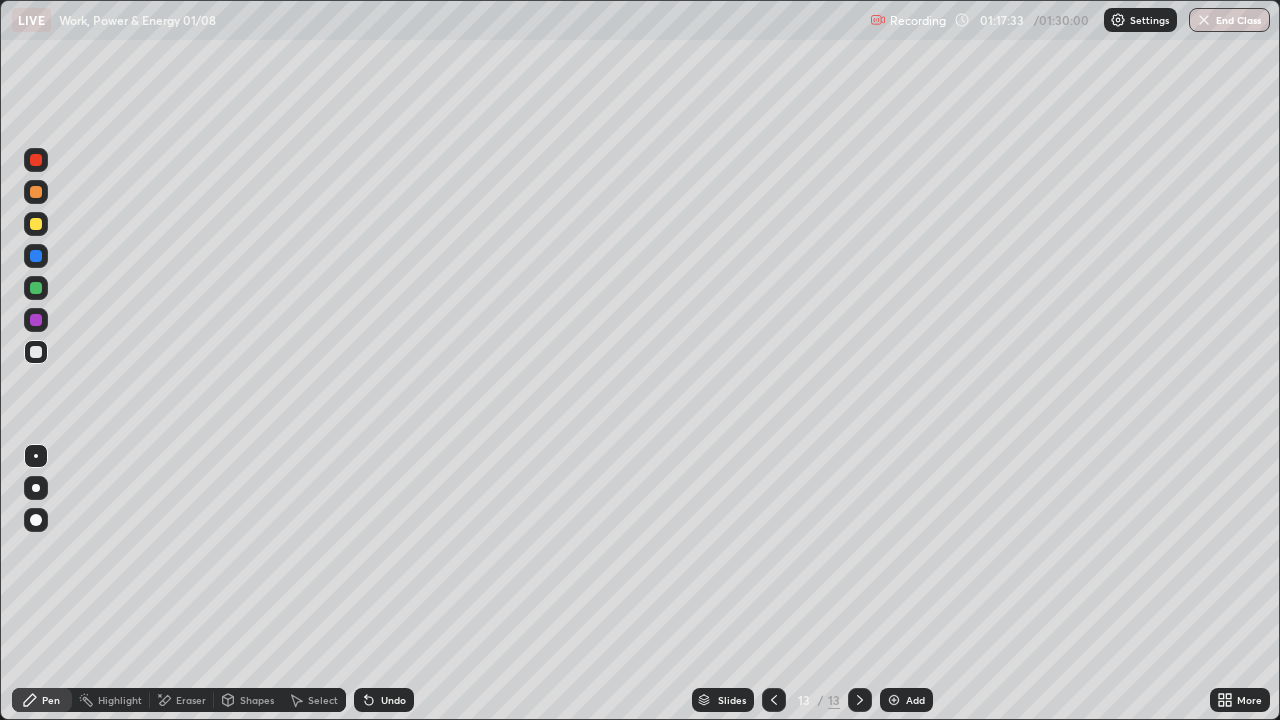 click at bounding box center [894, 700] 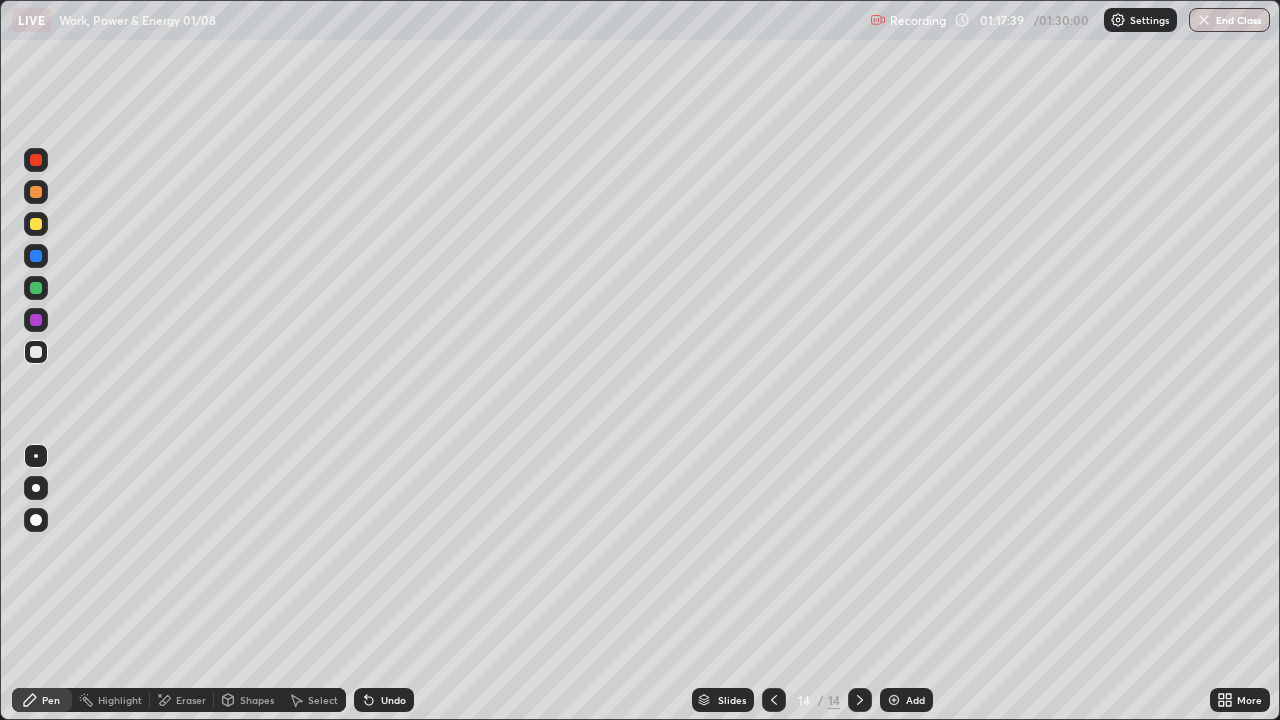 click at bounding box center (36, 224) 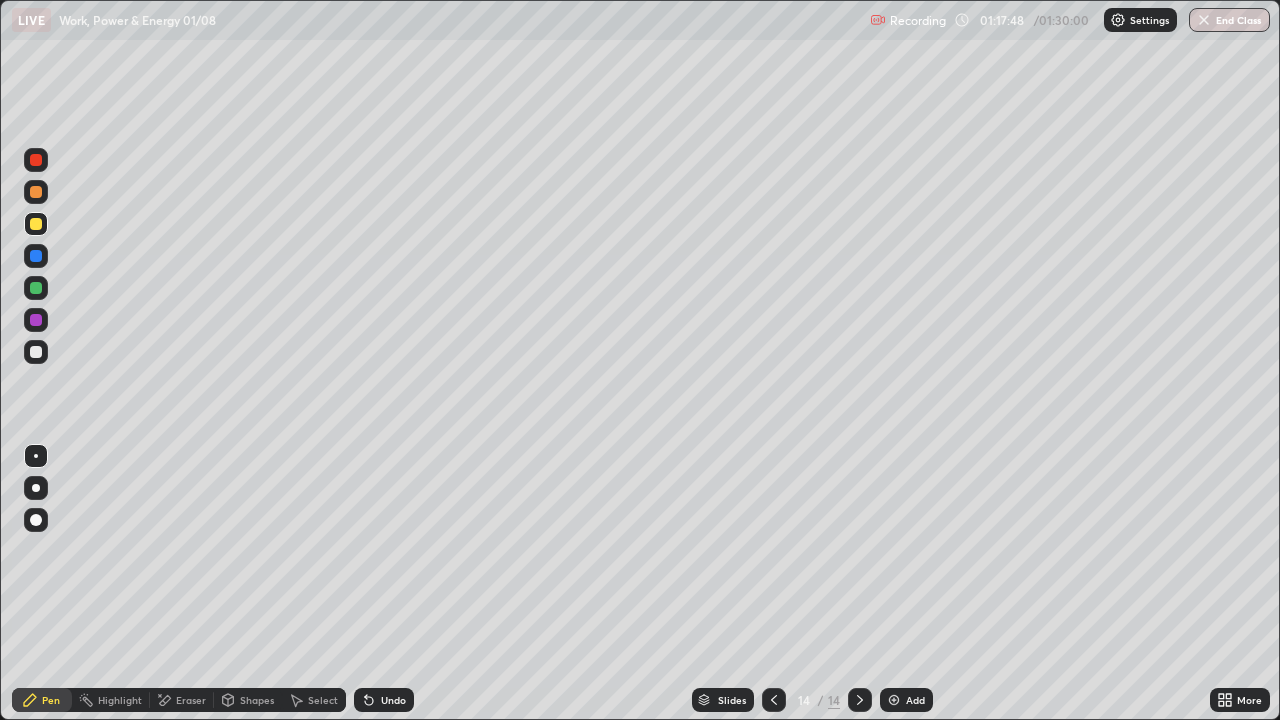 click at bounding box center [36, 352] 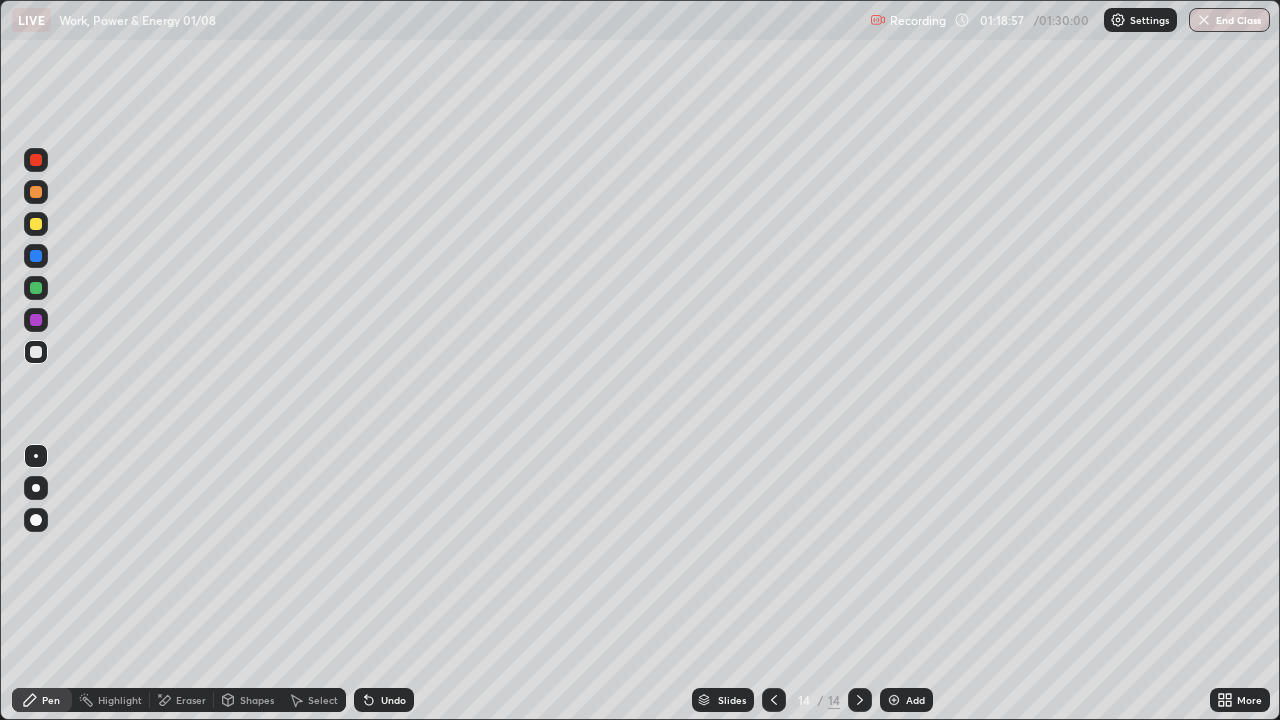click 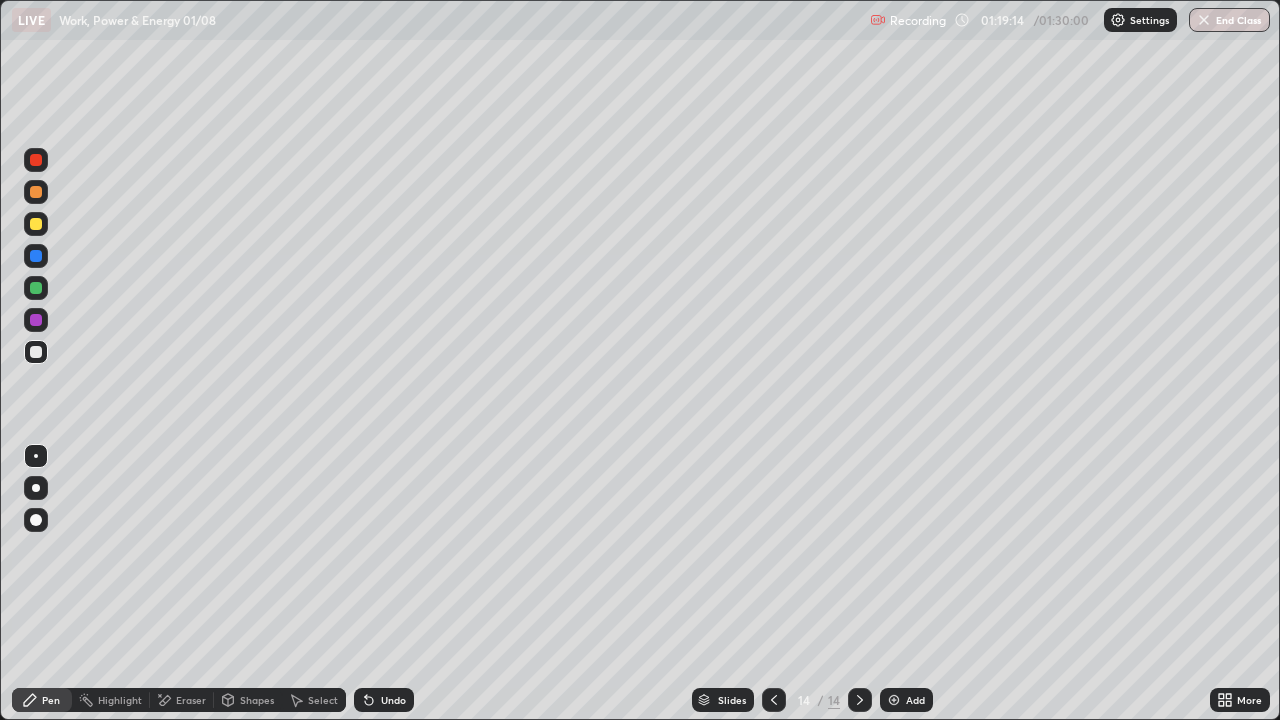 click on "Undo" at bounding box center [384, 700] 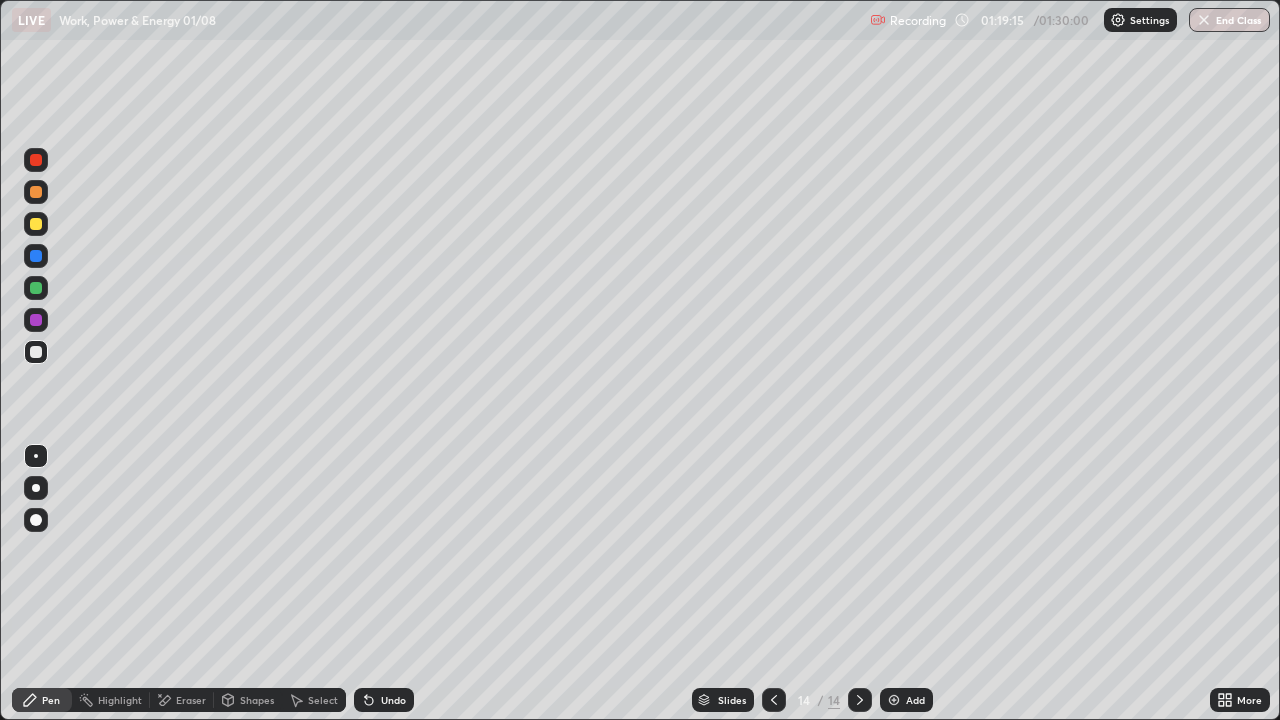 click on "Undo" at bounding box center (384, 700) 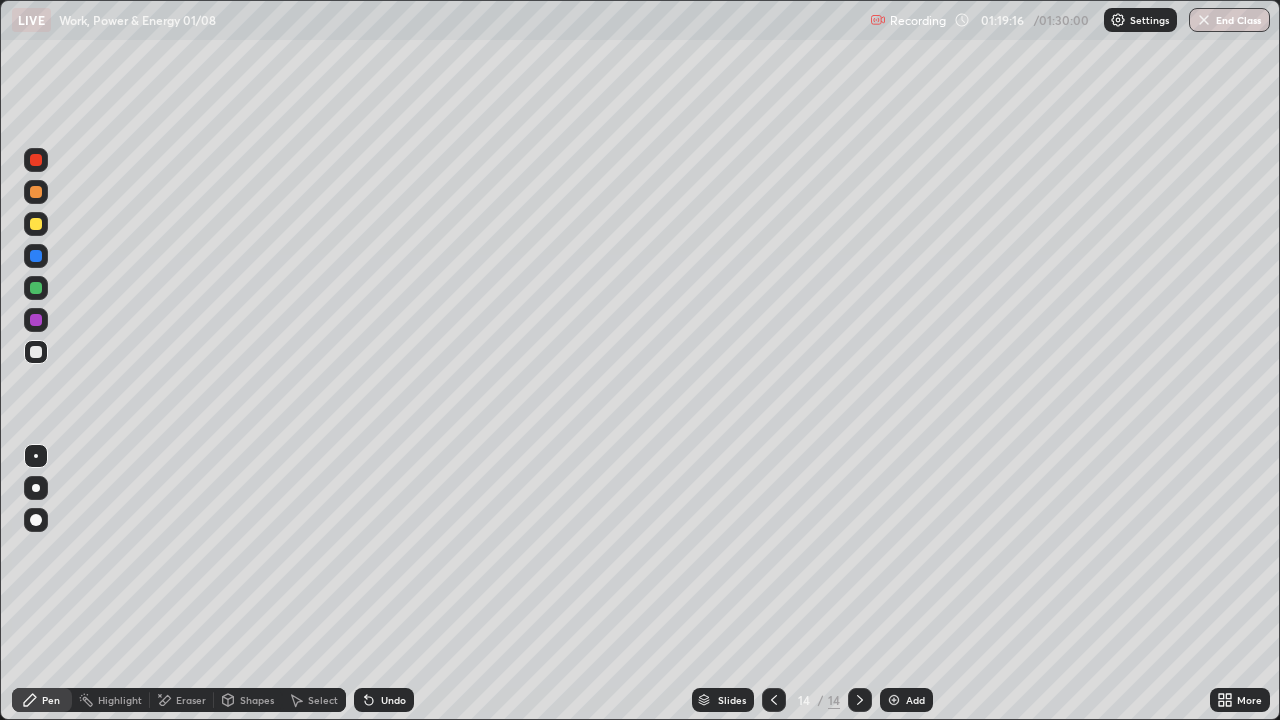 click on "Undo" at bounding box center (384, 700) 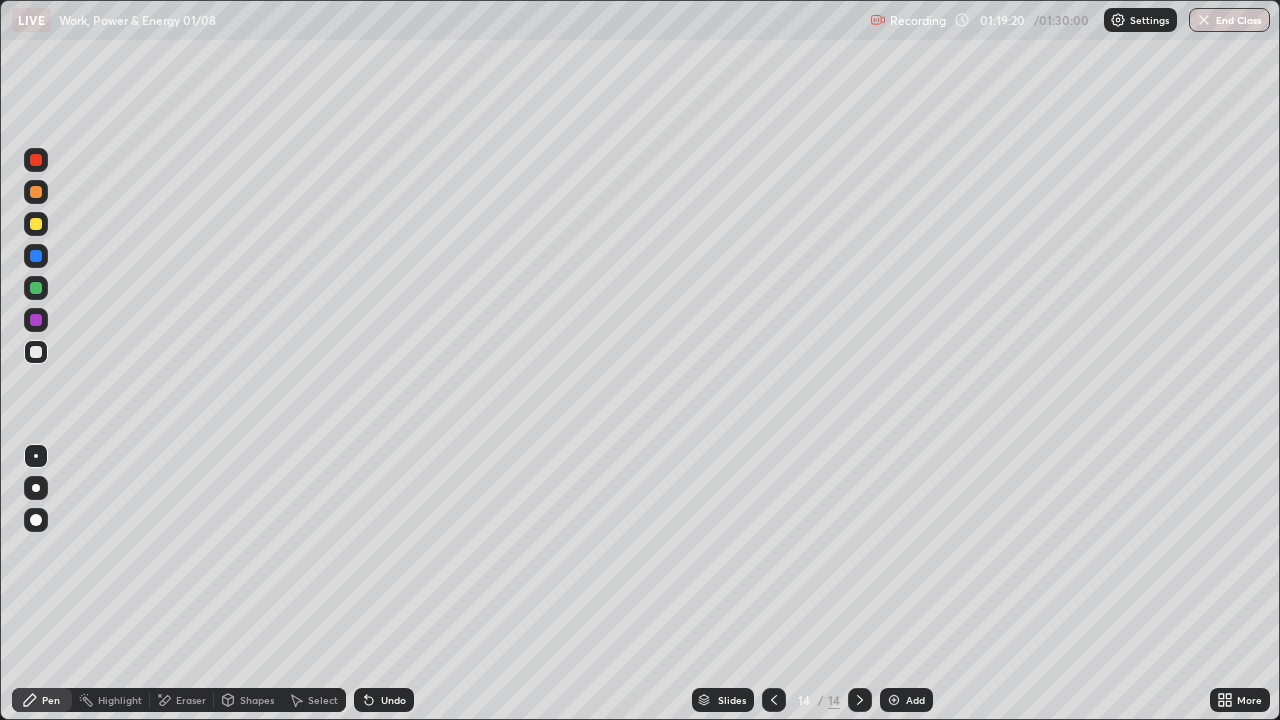 click on "Undo" at bounding box center [393, 700] 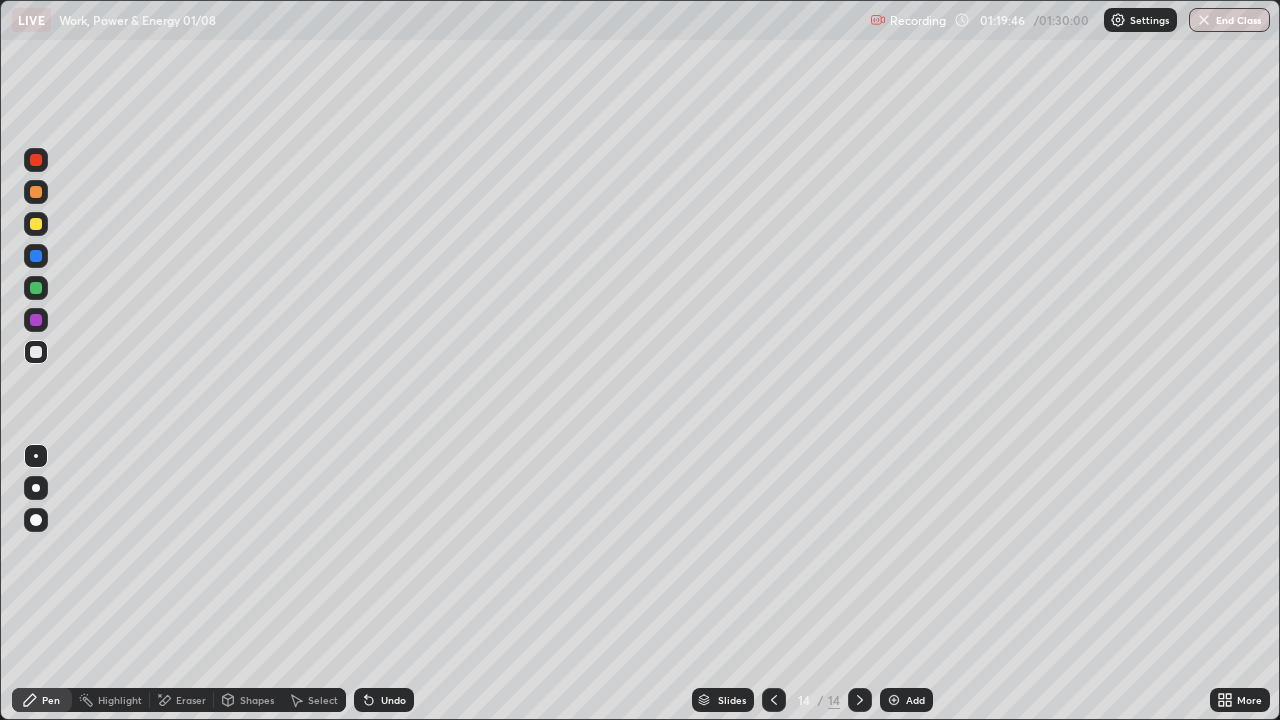 click on "Undo" at bounding box center (393, 700) 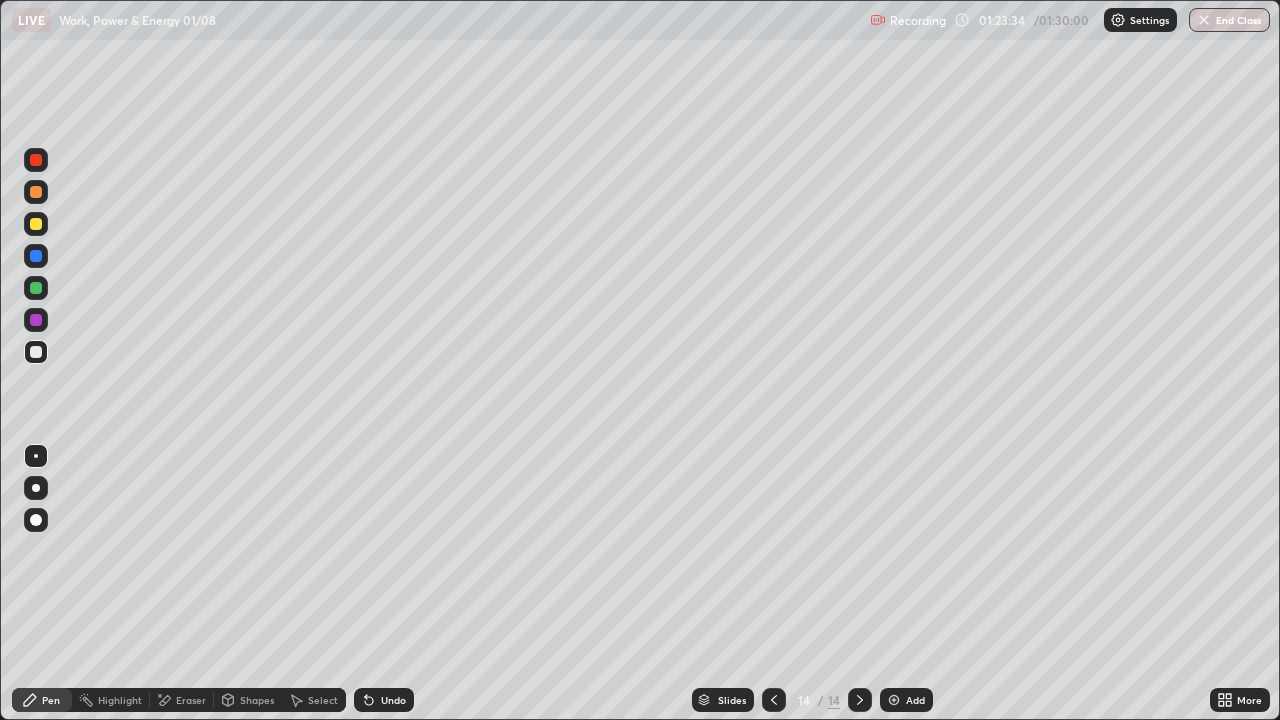 click on "End Class" at bounding box center [1229, 20] 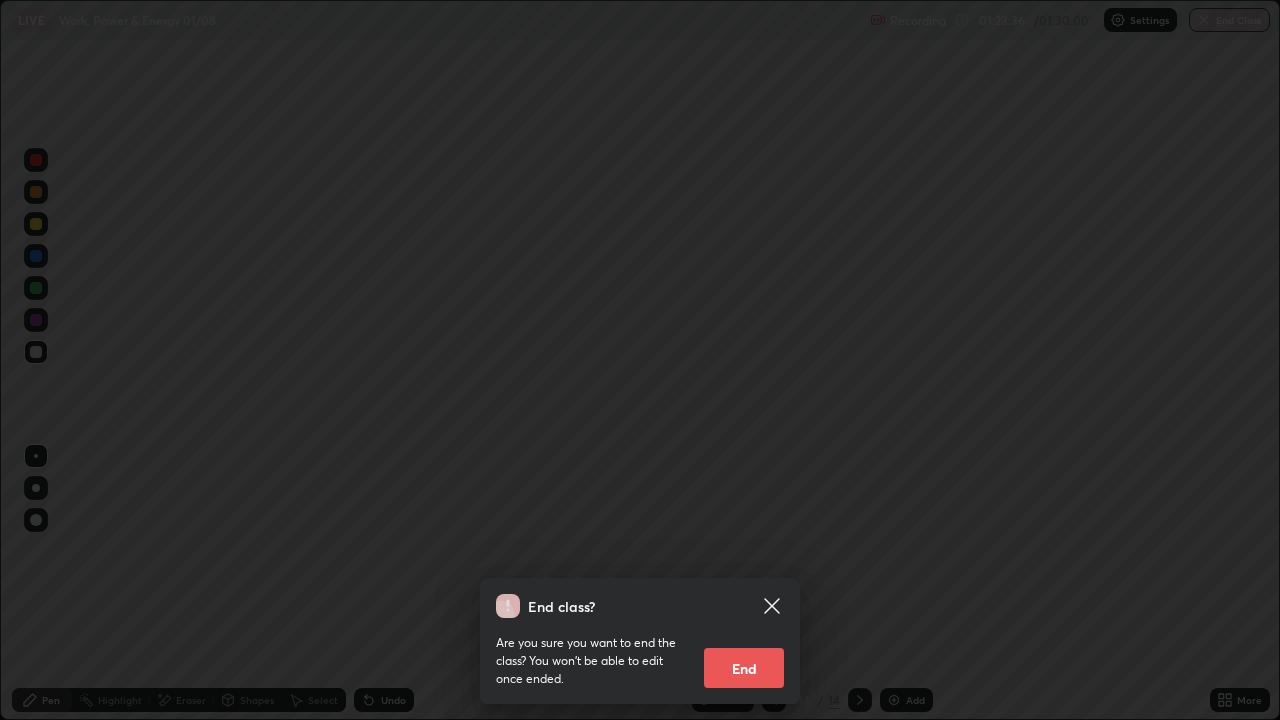click on "End" at bounding box center (744, 668) 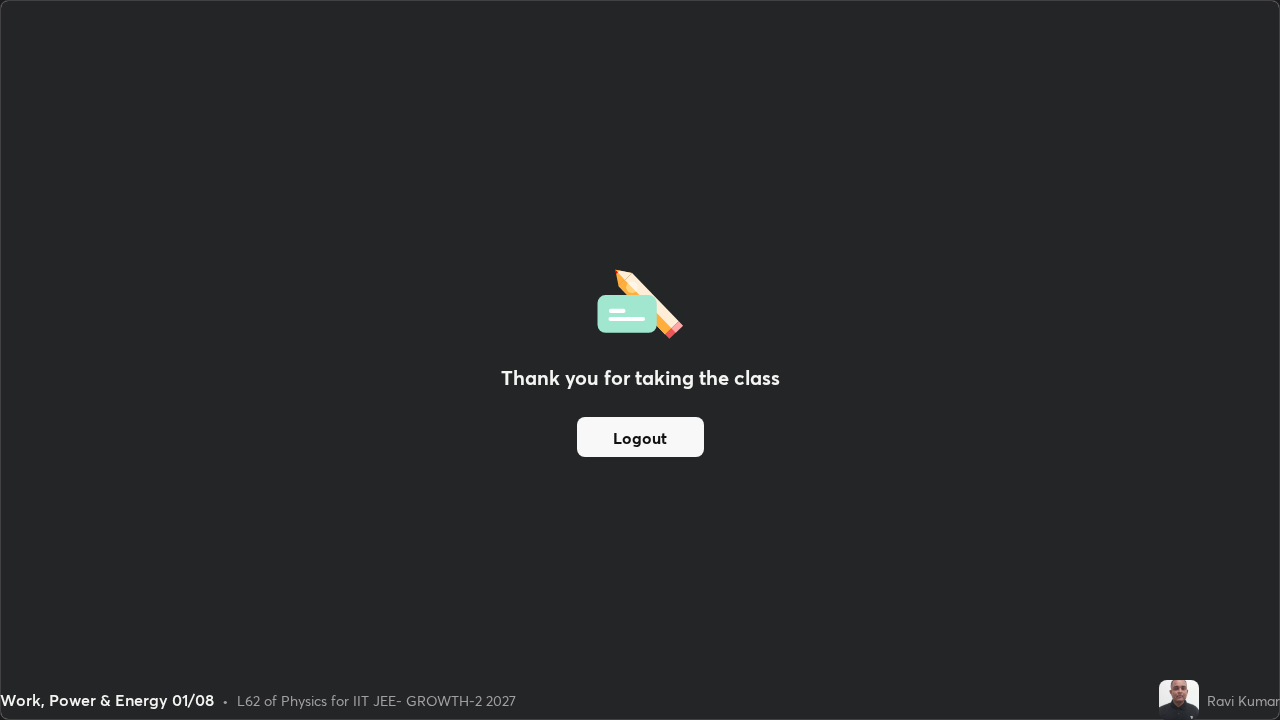 click on "Logout" at bounding box center [640, 437] 